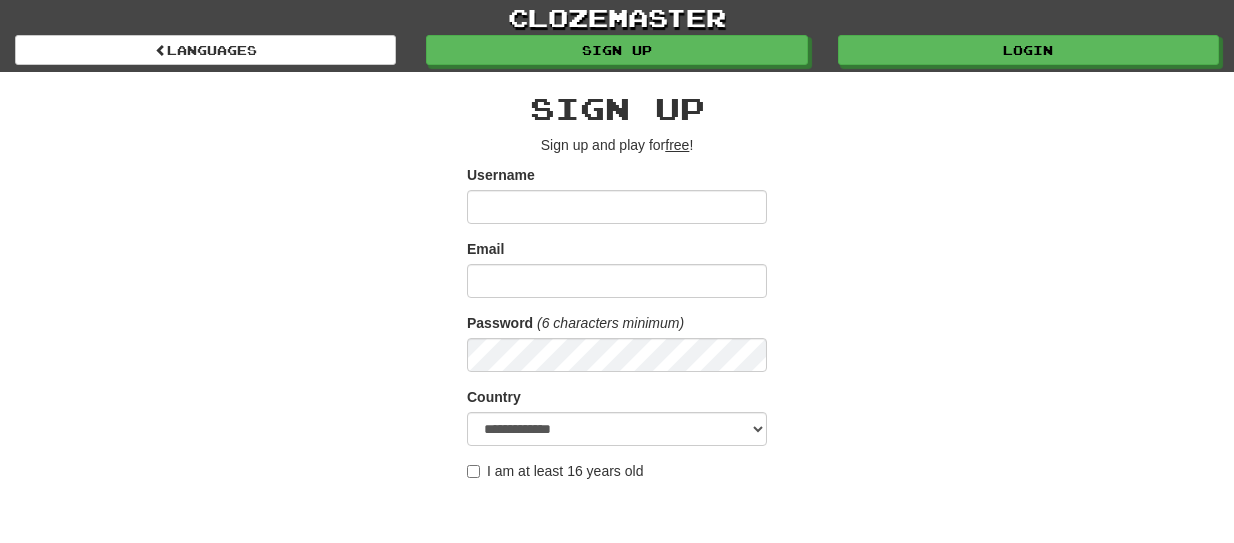 scroll, scrollTop: 0, scrollLeft: 0, axis: both 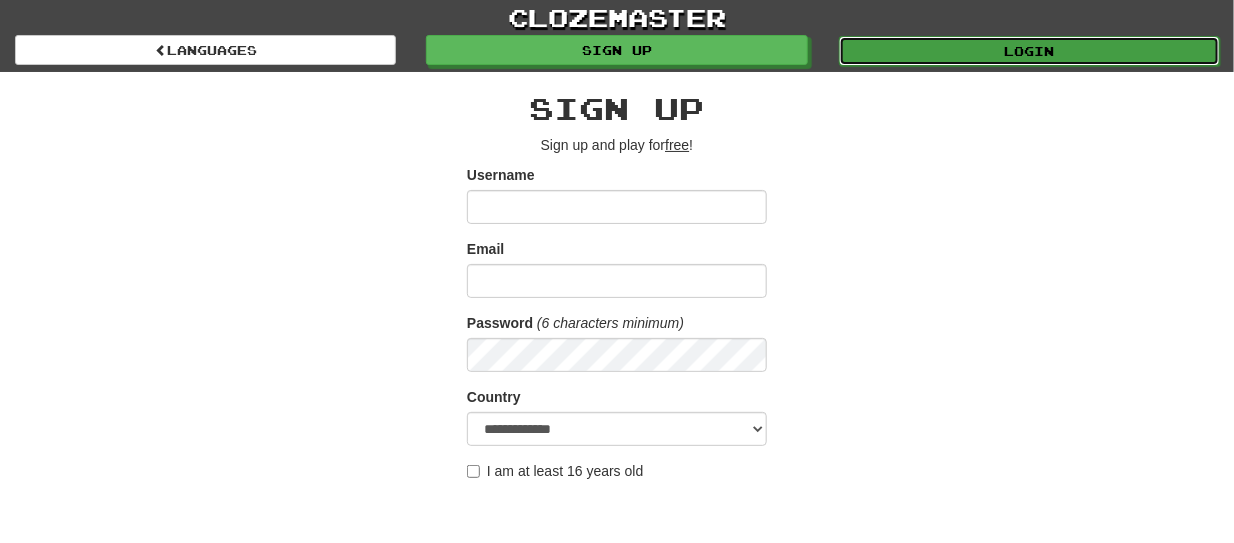 click on "Login" at bounding box center (1029, 51) 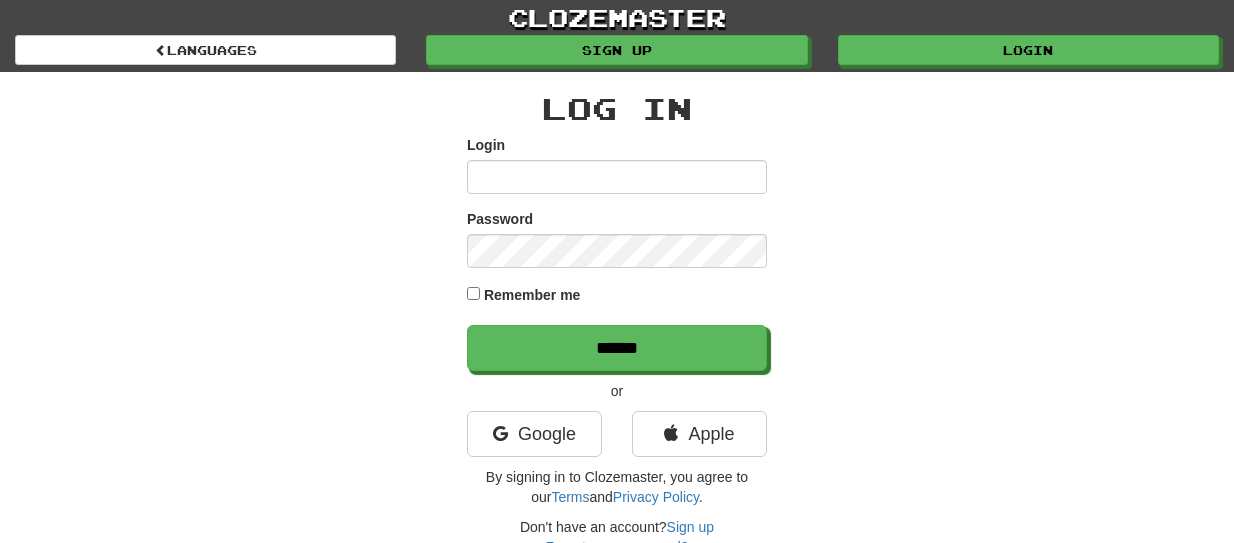 scroll, scrollTop: 0, scrollLeft: 0, axis: both 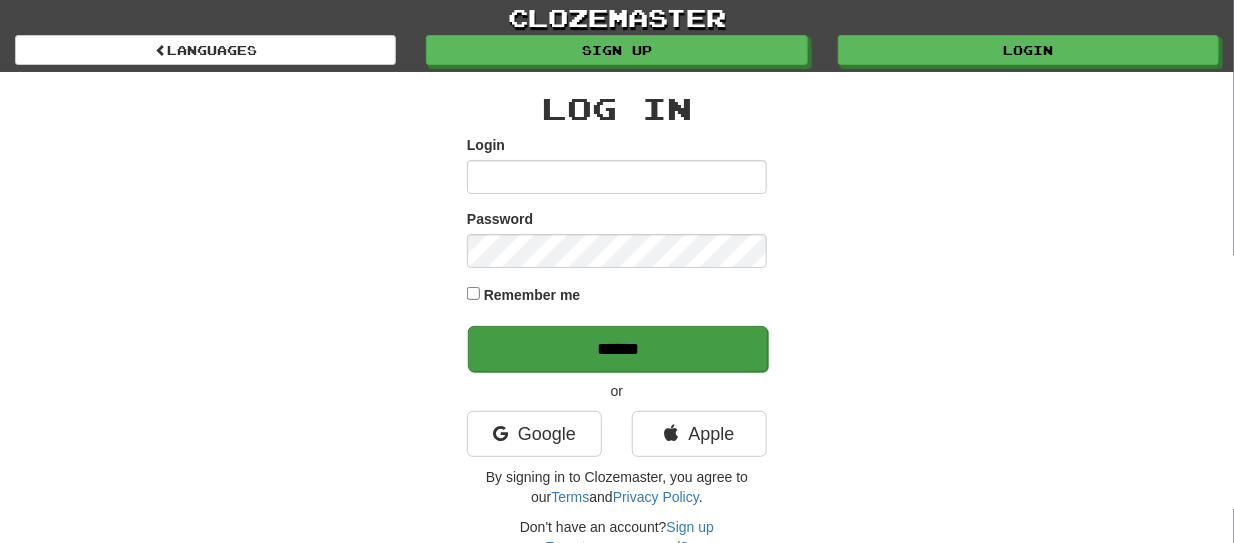type on "******" 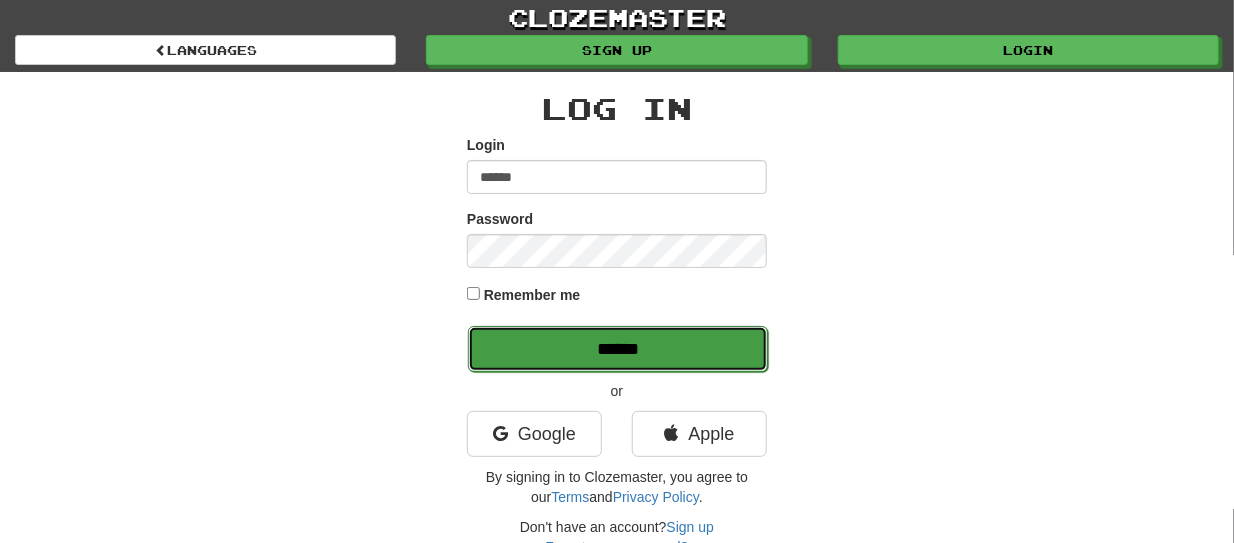 click on "******" at bounding box center (618, 349) 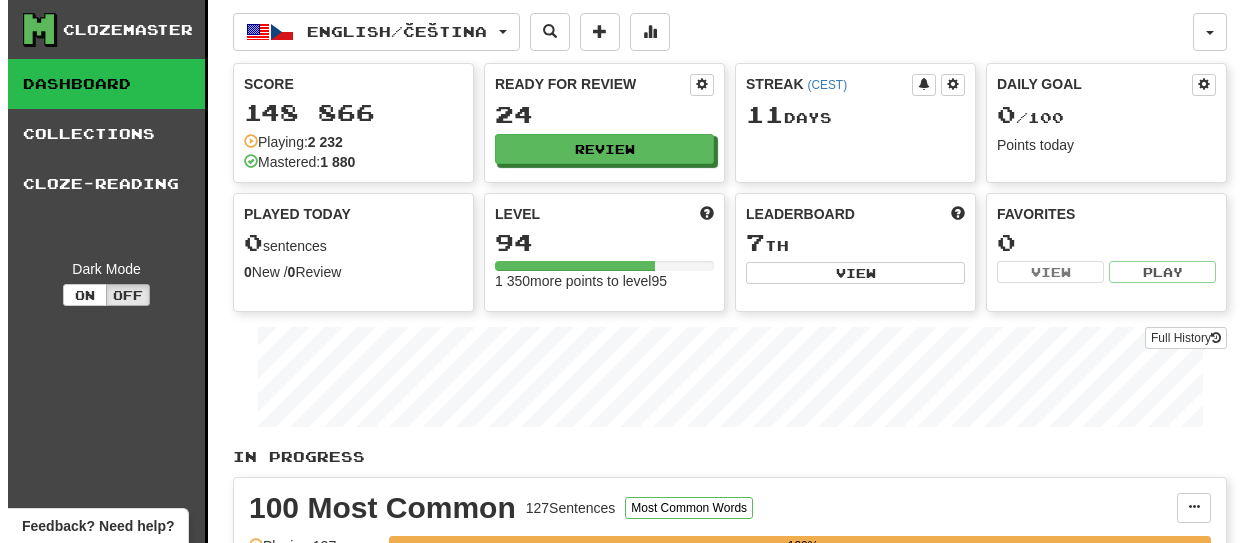scroll, scrollTop: 0, scrollLeft: 0, axis: both 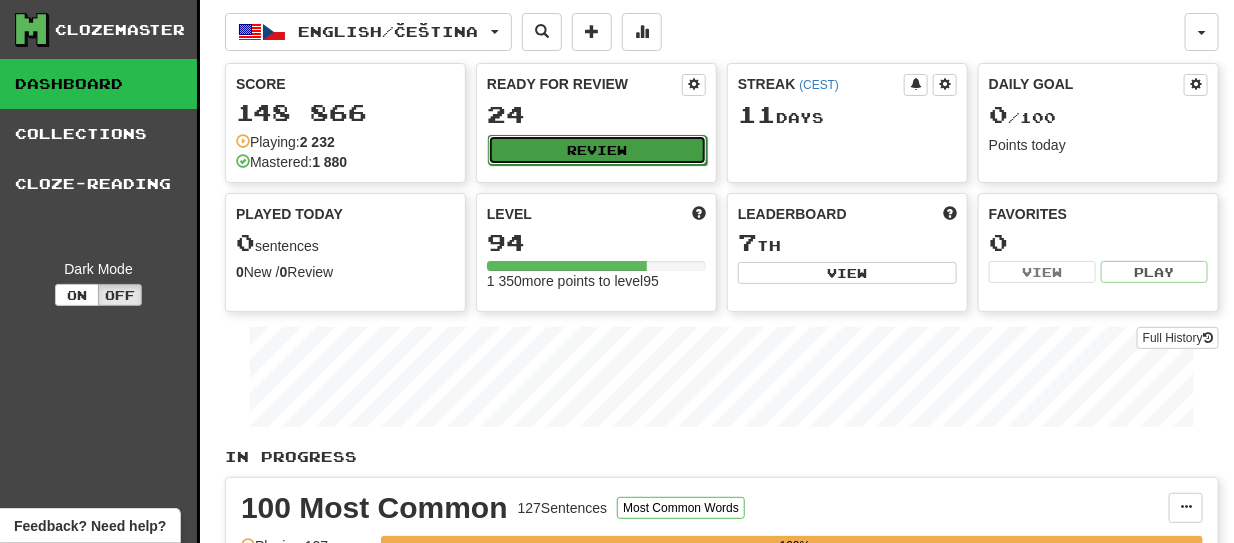 click on "Review" at bounding box center (597, 150) 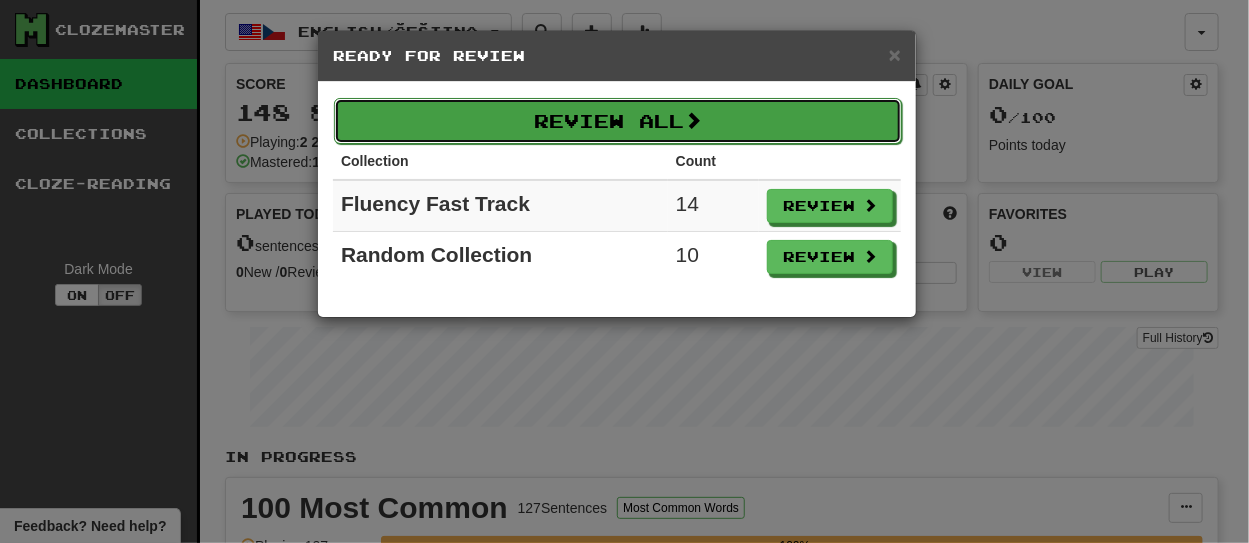 click on "Review All" at bounding box center (618, 121) 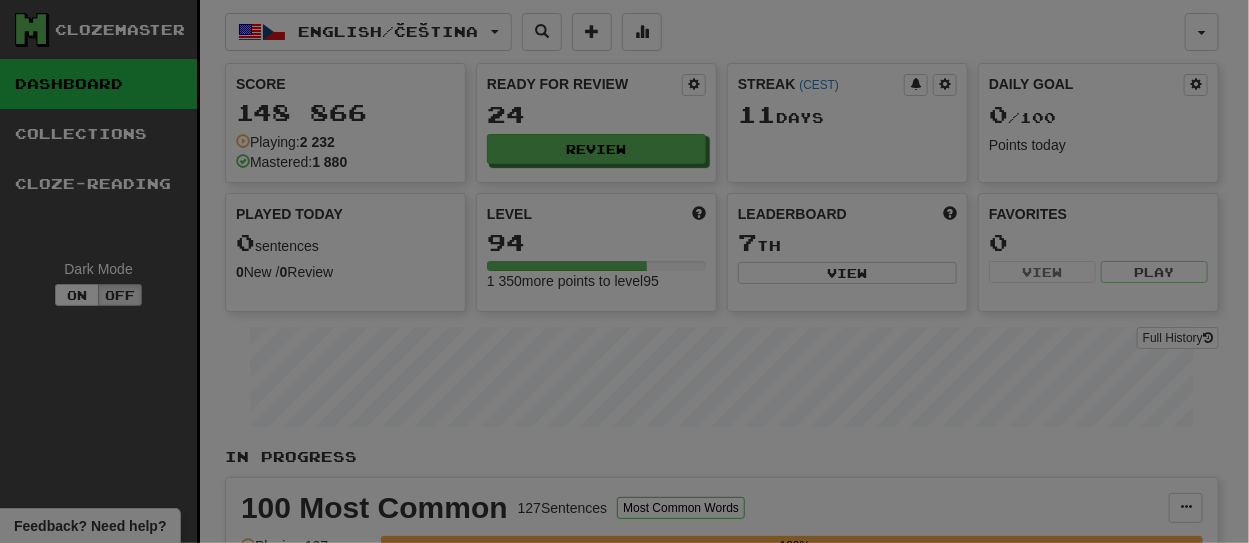 select on "**" 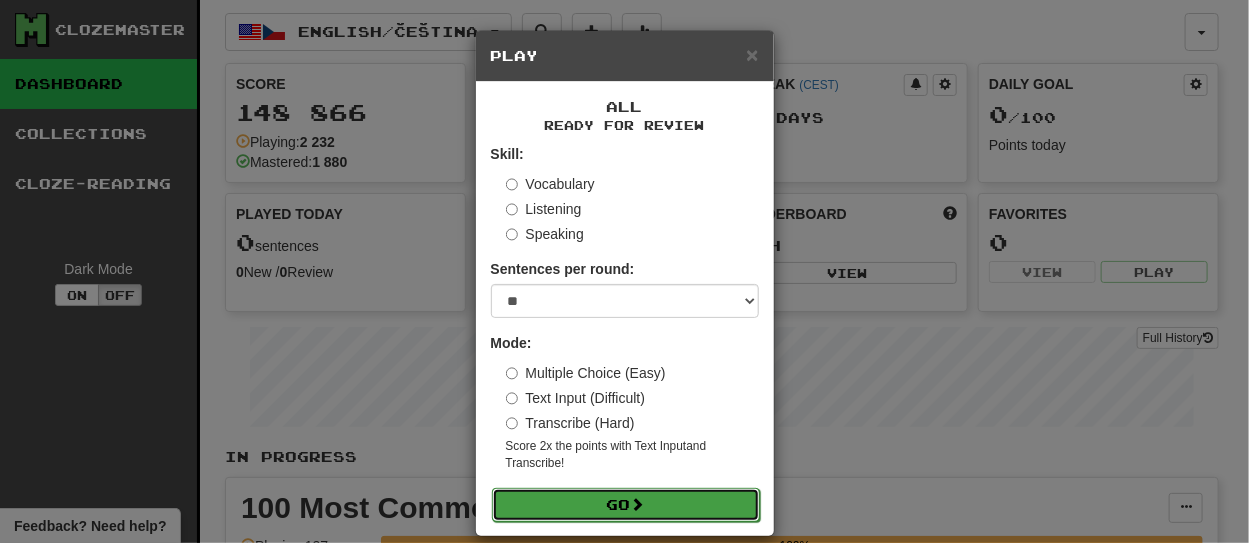 click on "Go" at bounding box center (626, 505) 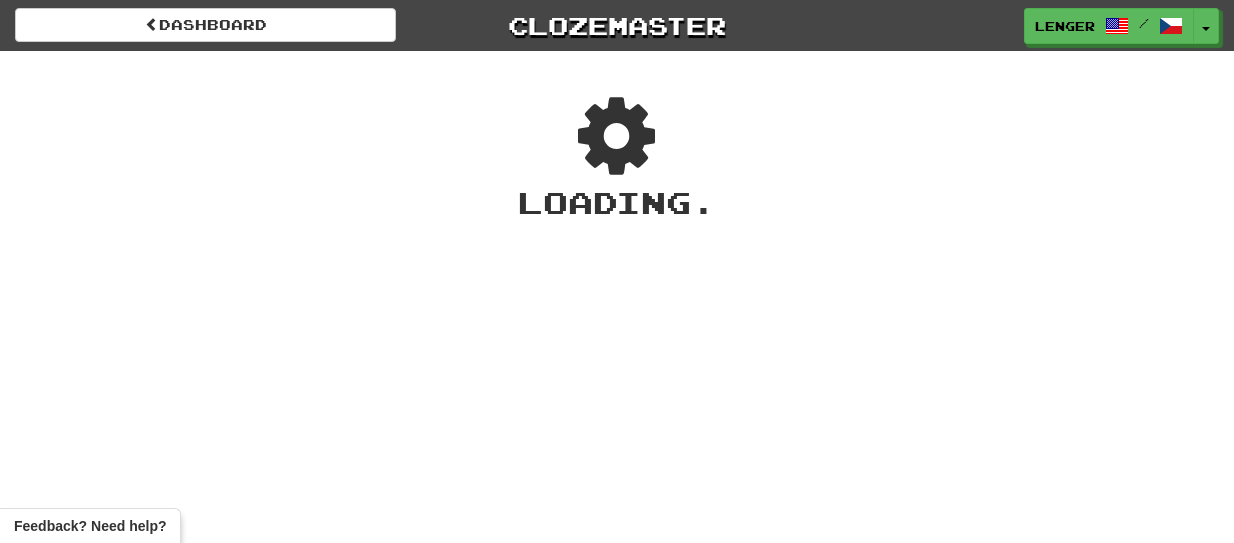 scroll, scrollTop: 0, scrollLeft: 0, axis: both 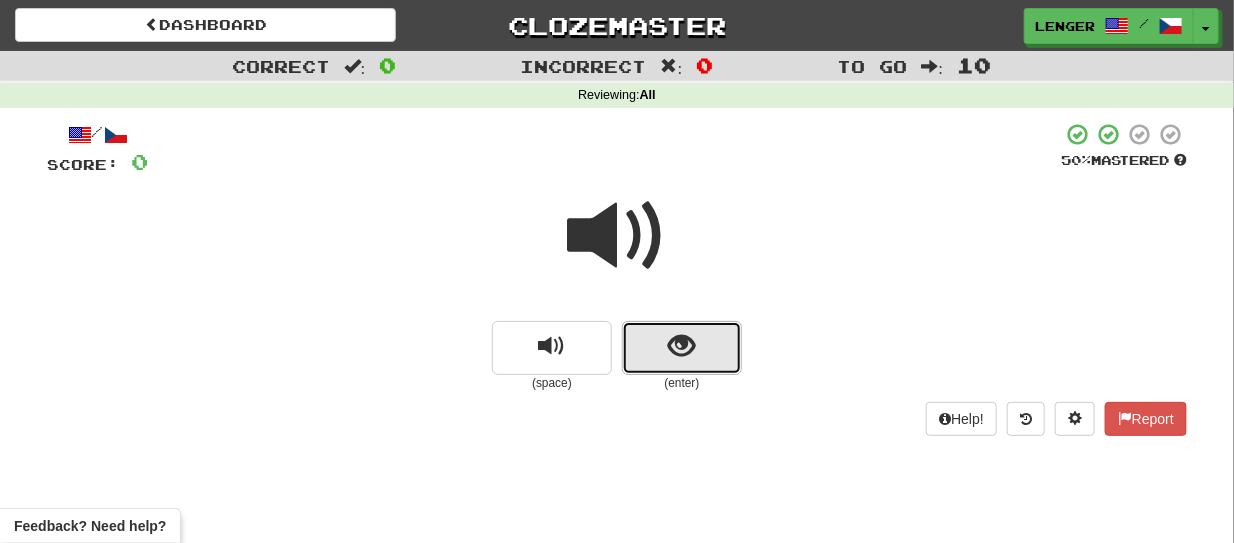click at bounding box center [682, 348] 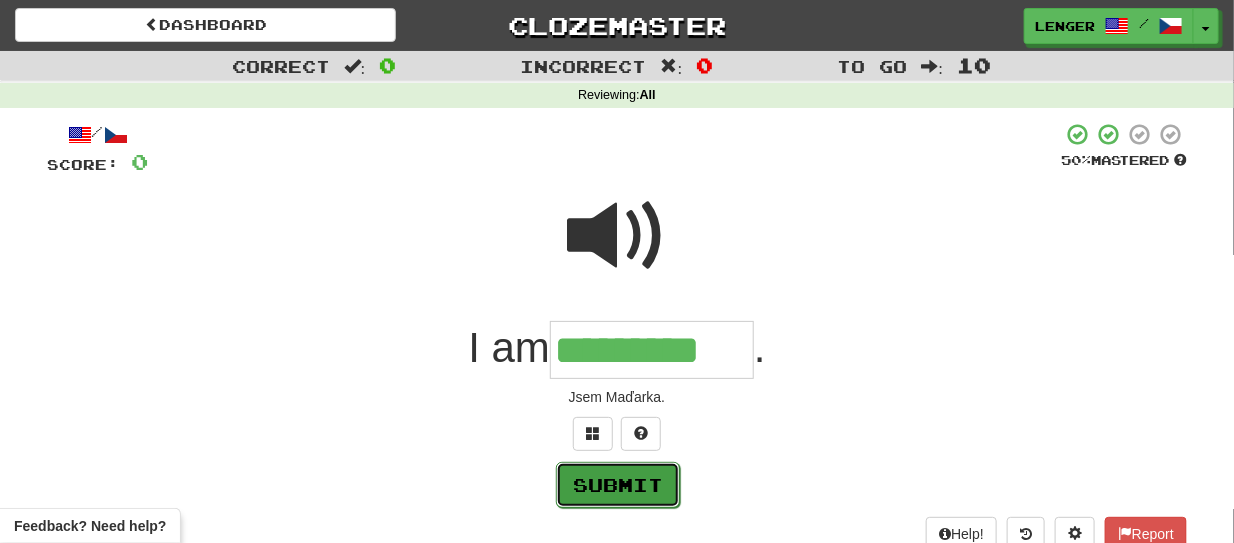 click on "Submit" at bounding box center (618, 485) 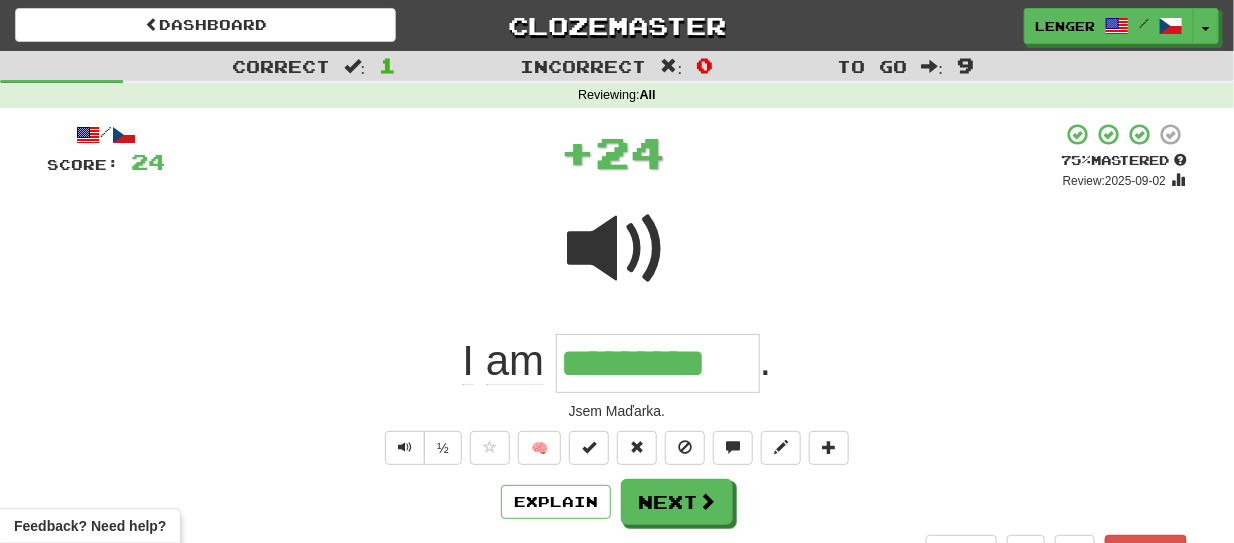 type on "*********" 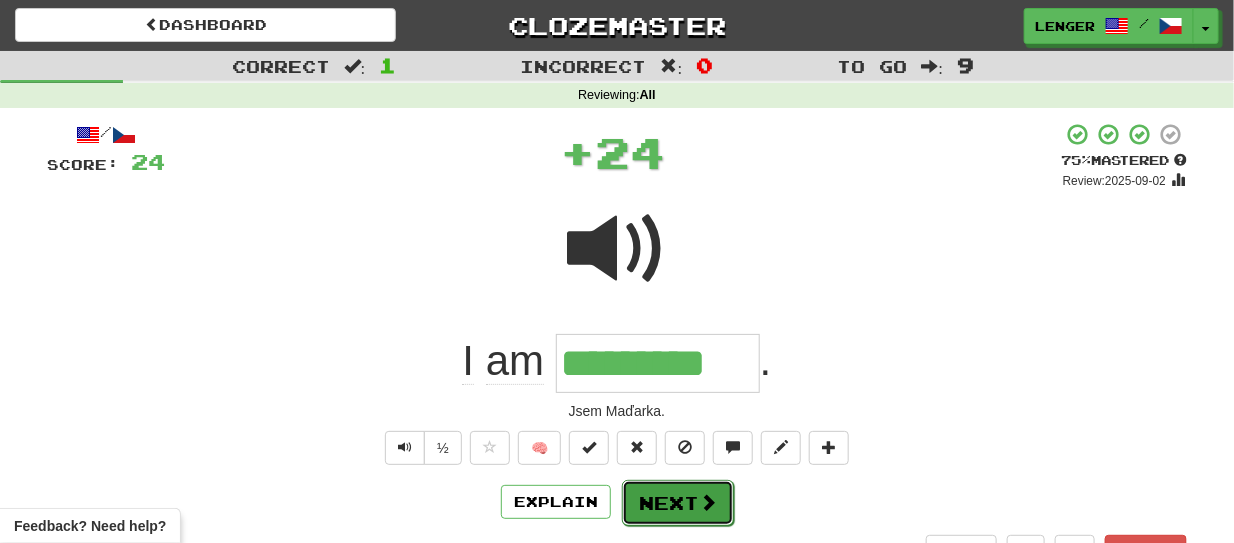 click at bounding box center (708, 502) 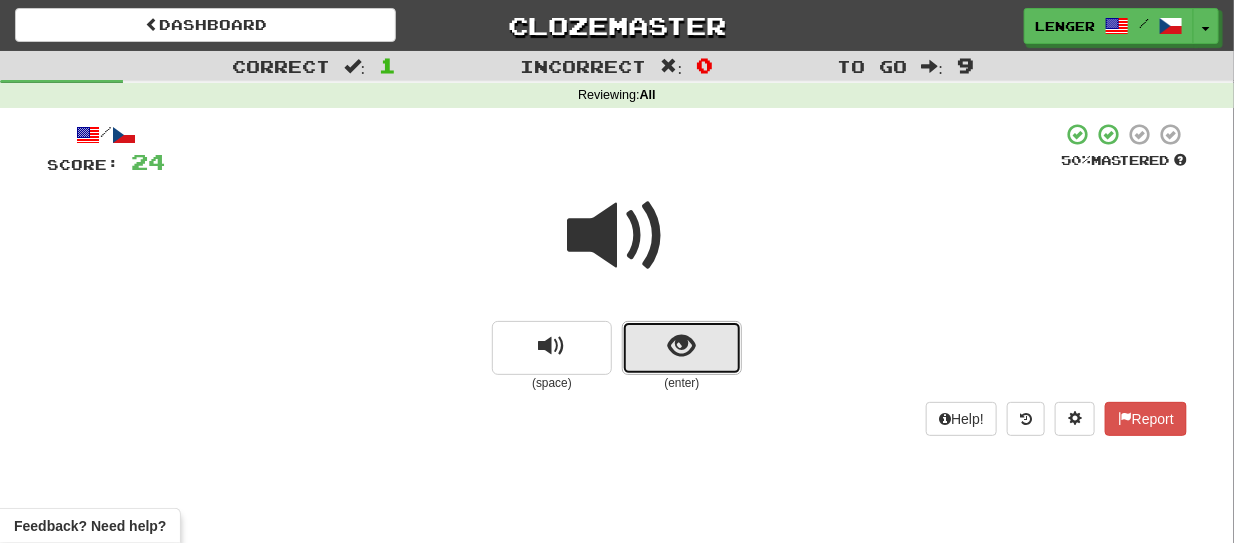 click at bounding box center [682, 348] 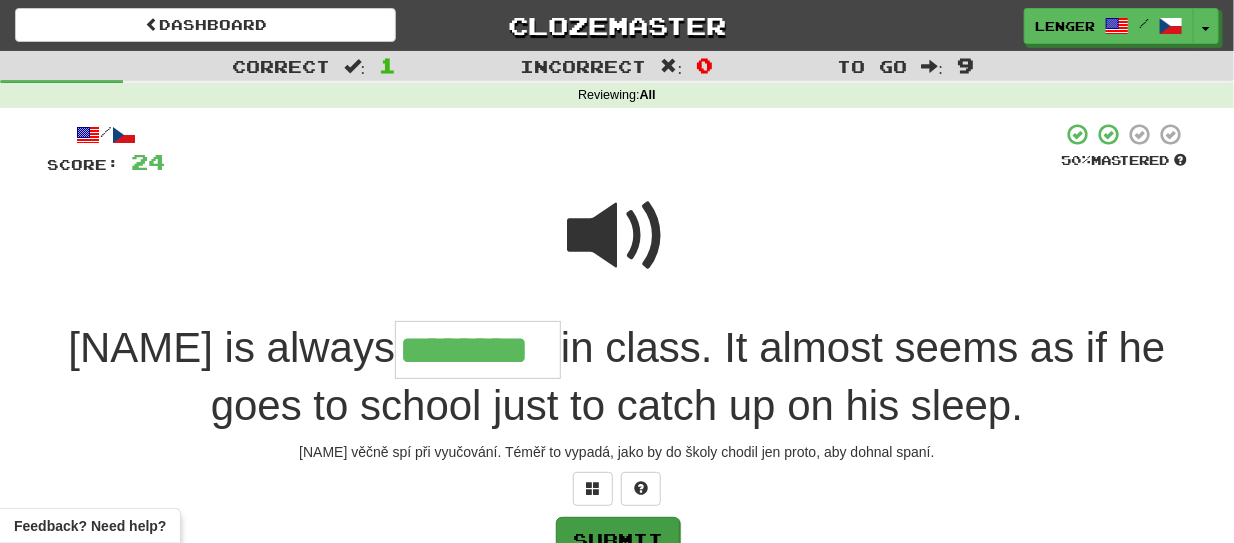 type on "********" 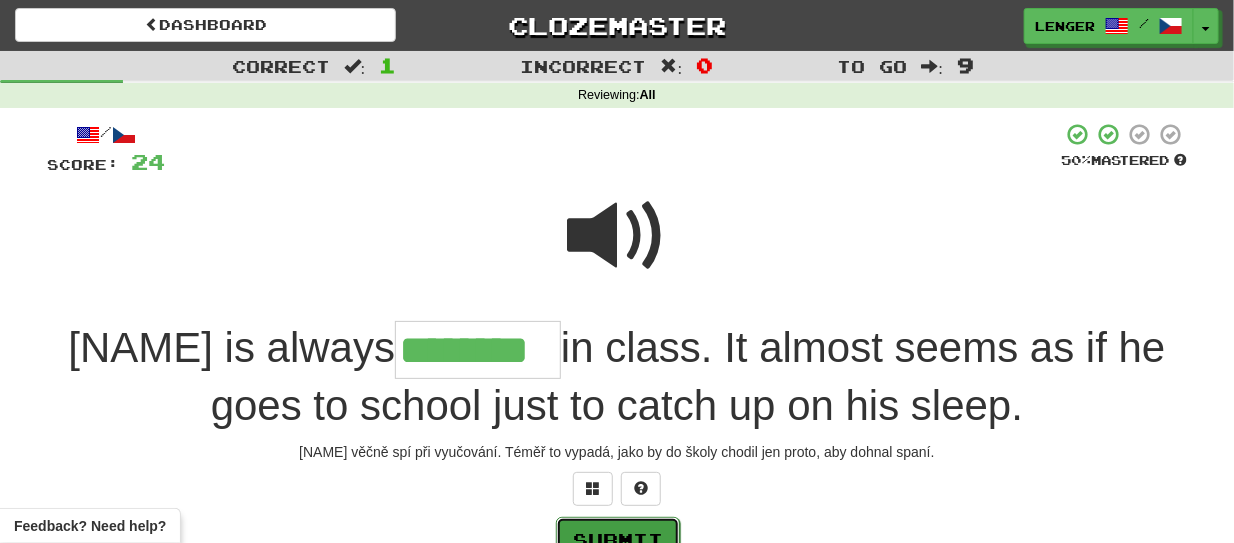 click on "Submit" at bounding box center [618, 540] 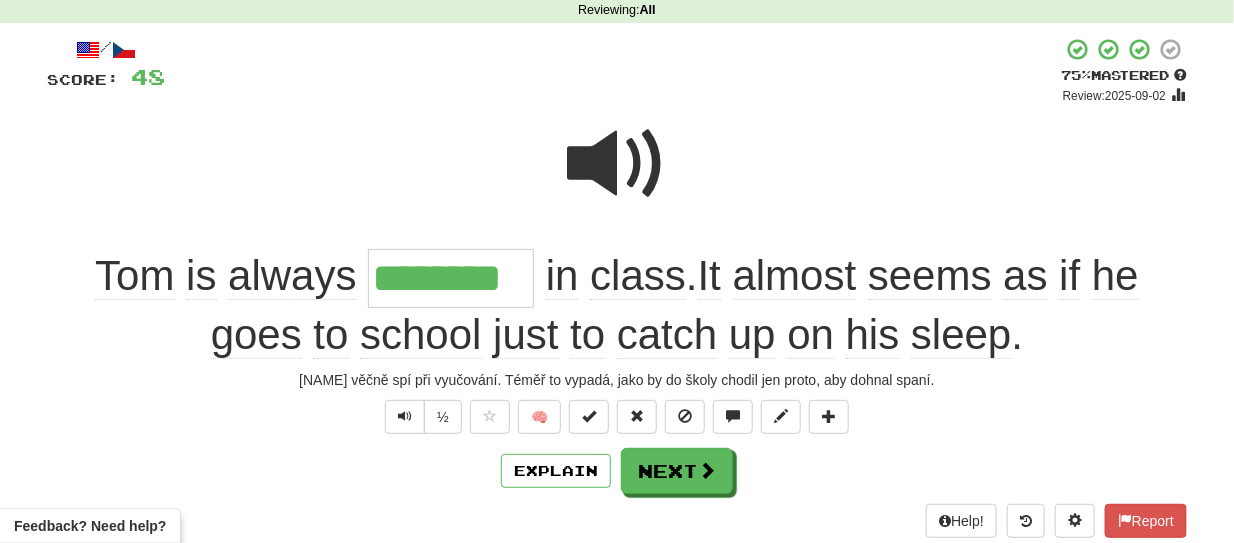 scroll, scrollTop: 120, scrollLeft: 0, axis: vertical 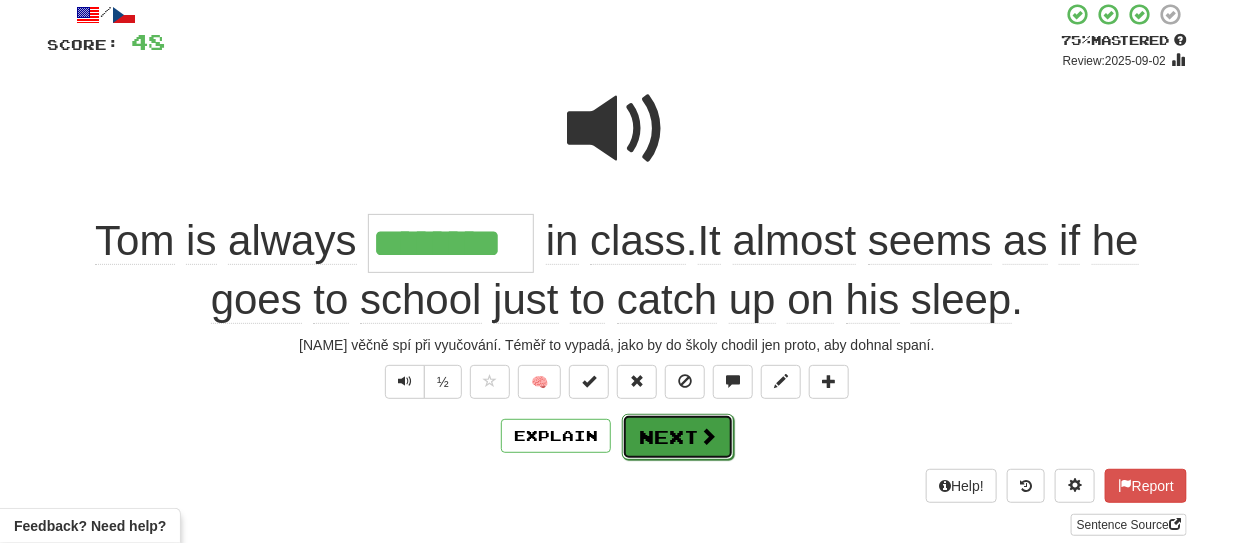 click at bounding box center [708, 436] 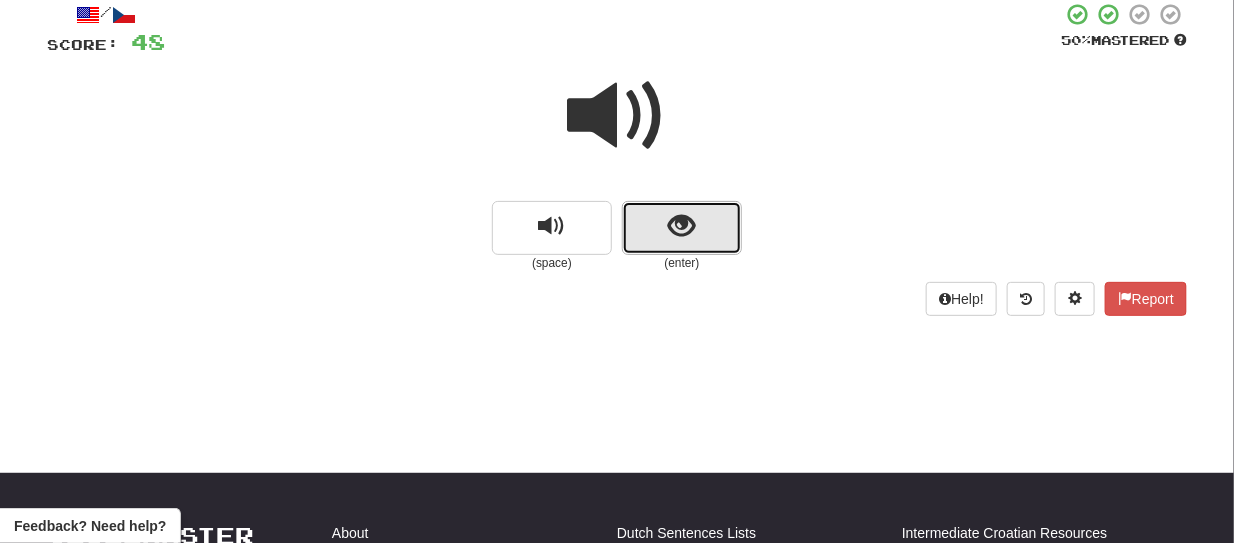 click at bounding box center (682, 228) 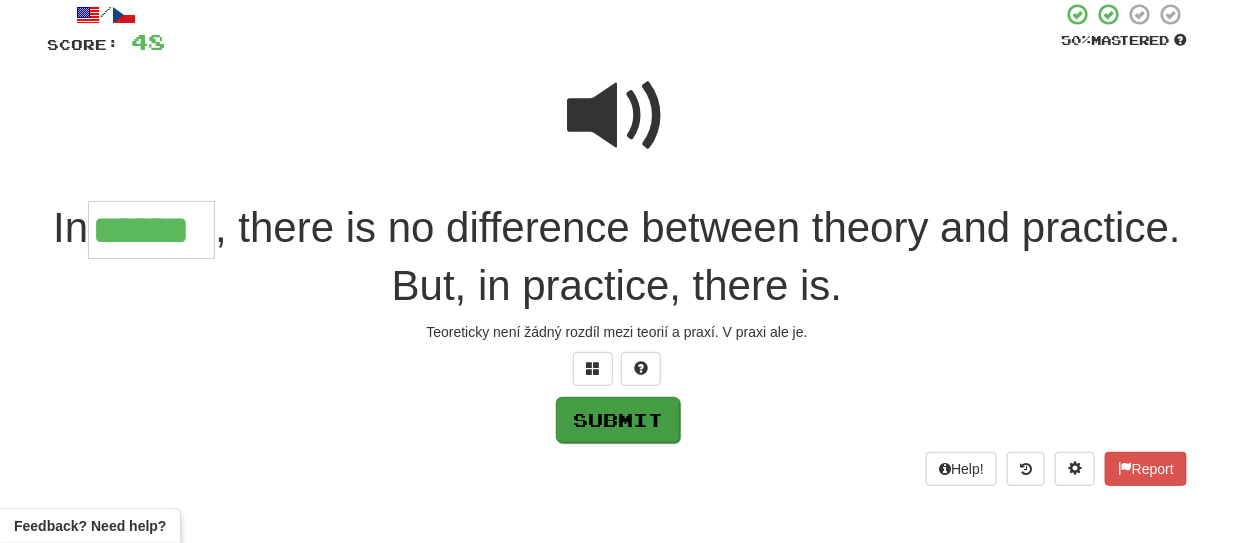 type on "******" 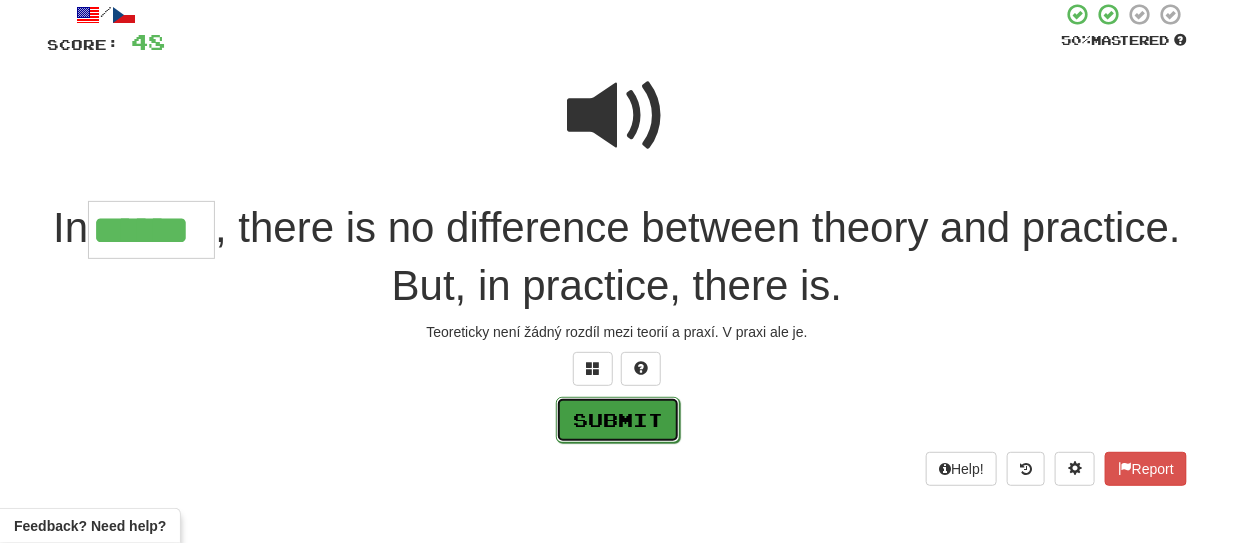 click on "Submit" at bounding box center [618, 420] 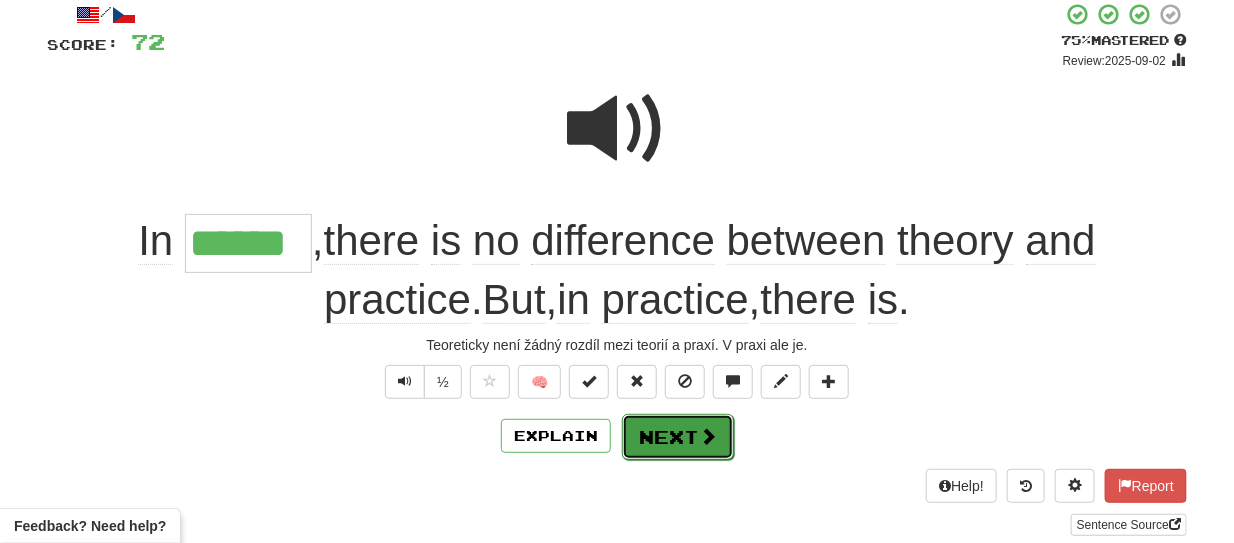 click at bounding box center (708, 436) 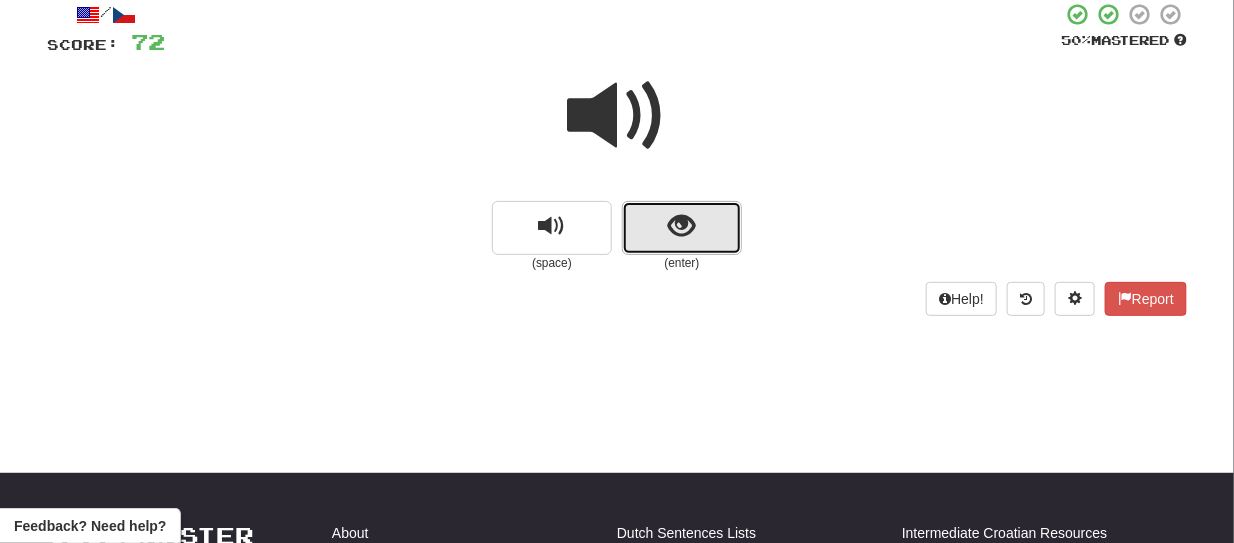 click at bounding box center [682, 228] 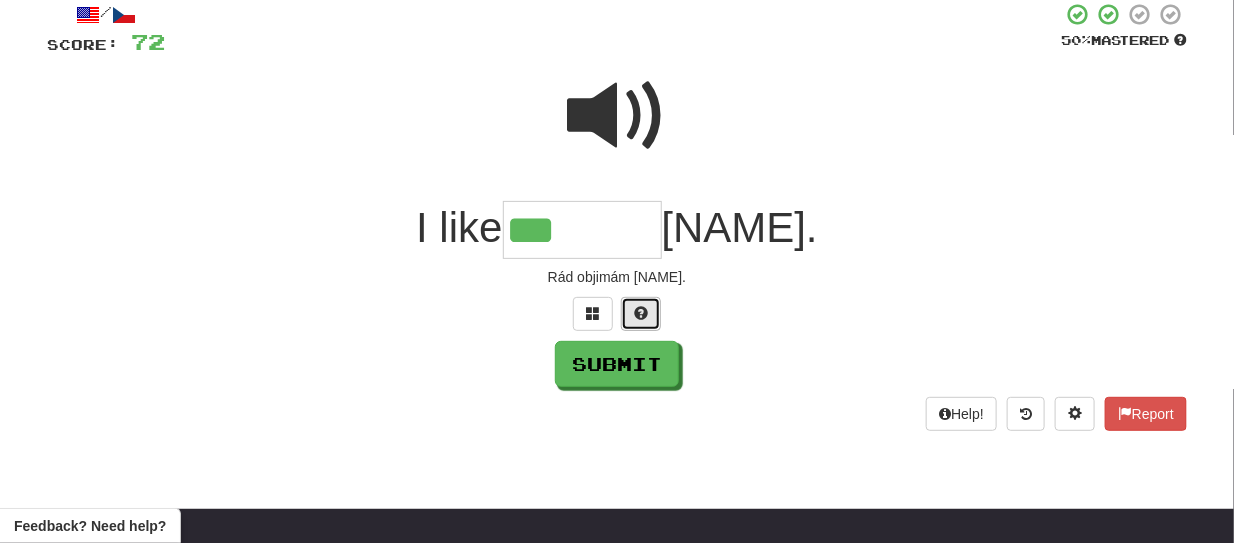 drag, startPoint x: 656, startPoint y: 305, endPoint x: 643, endPoint y: 311, distance: 14.3178215 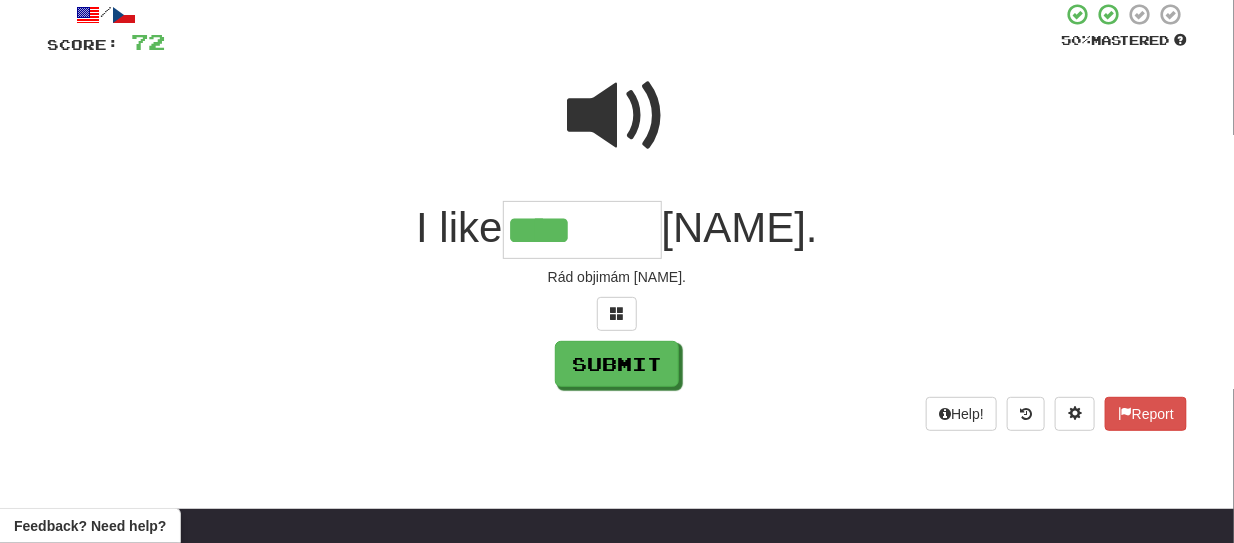click at bounding box center [617, 314] 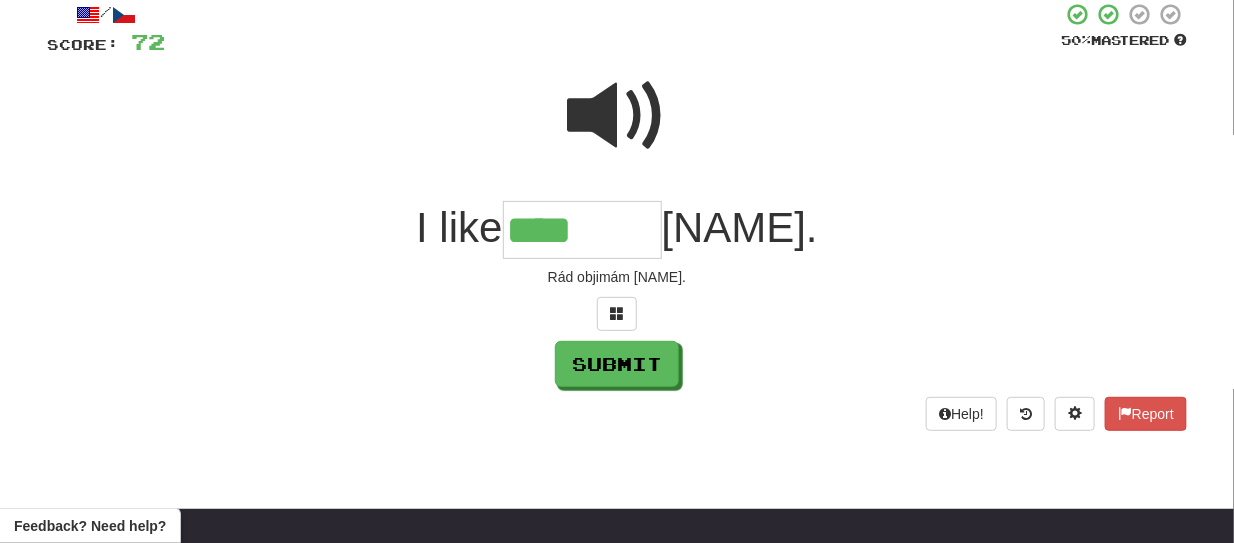 click on "****" at bounding box center [582, 230] 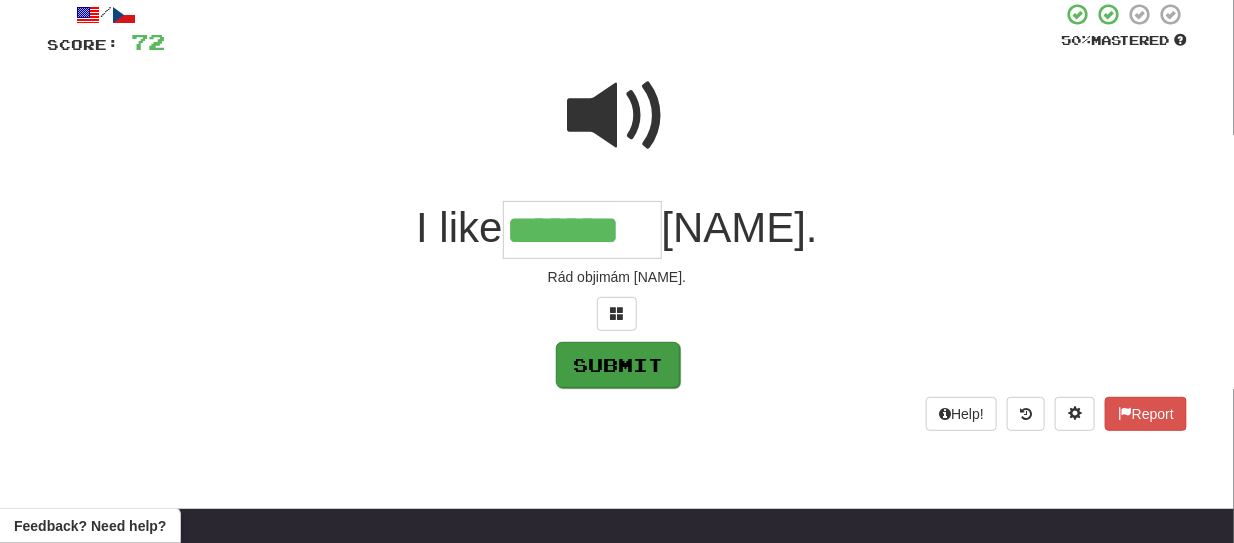 type on "*******" 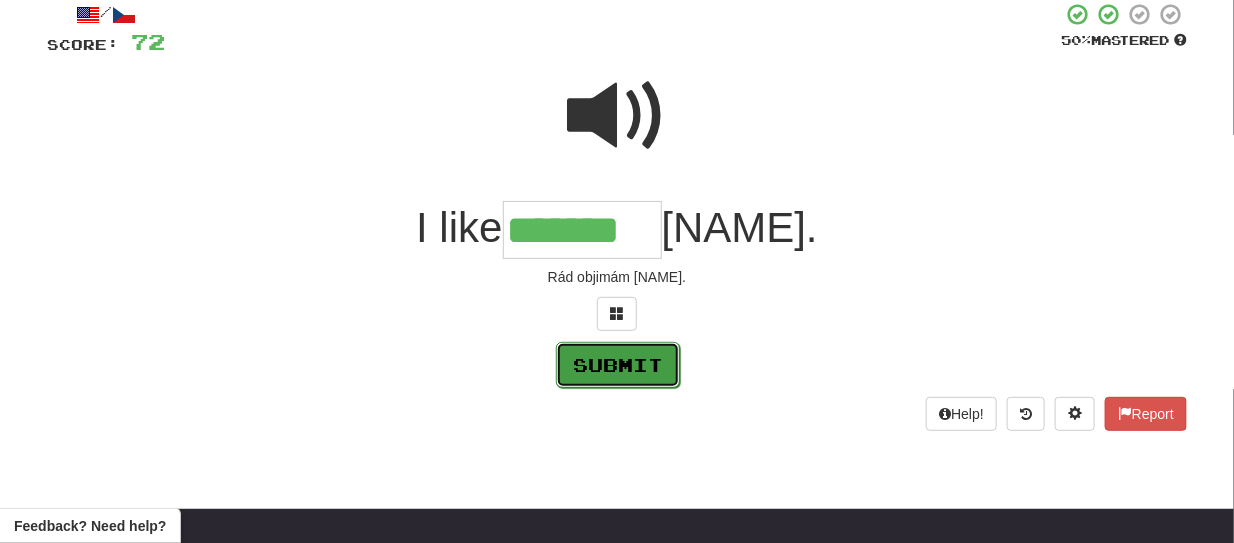 click on "Submit" at bounding box center (618, 365) 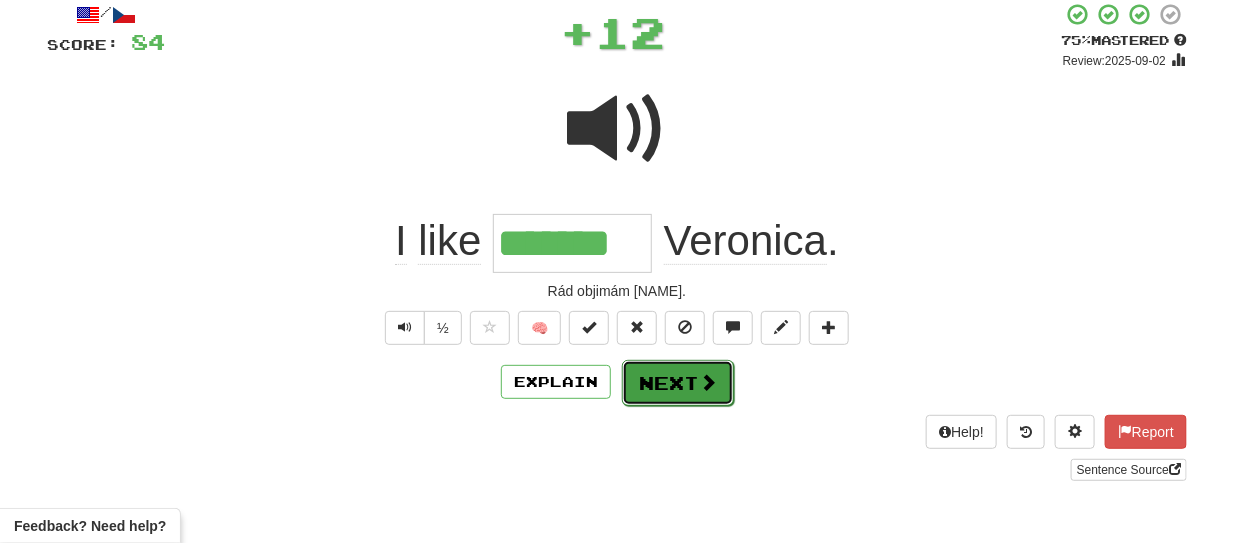 click on "Next" at bounding box center [678, 383] 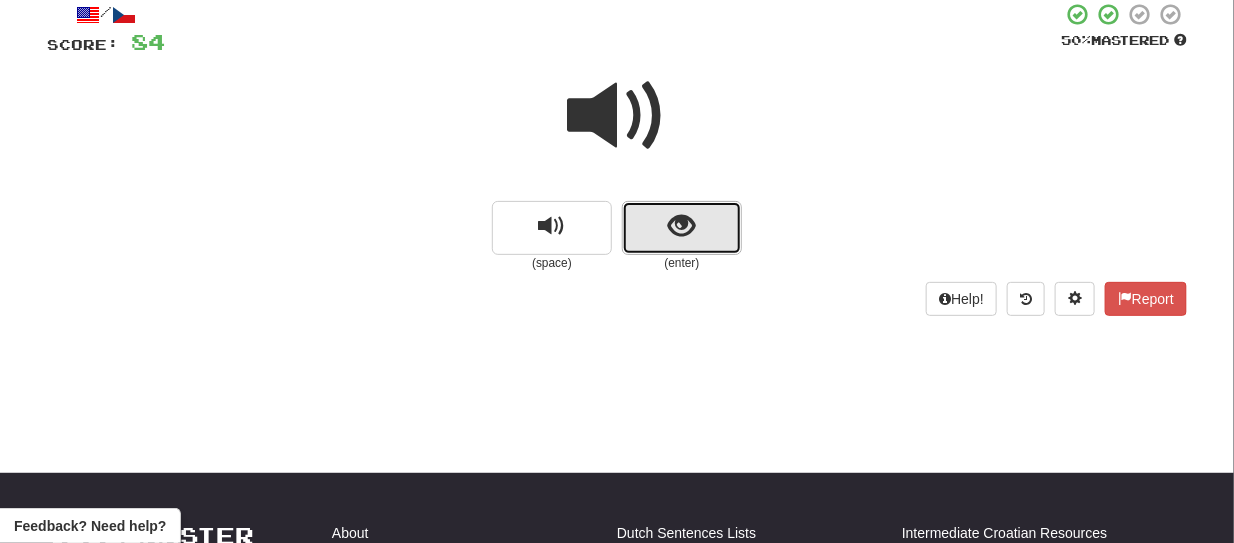 click at bounding box center (682, 228) 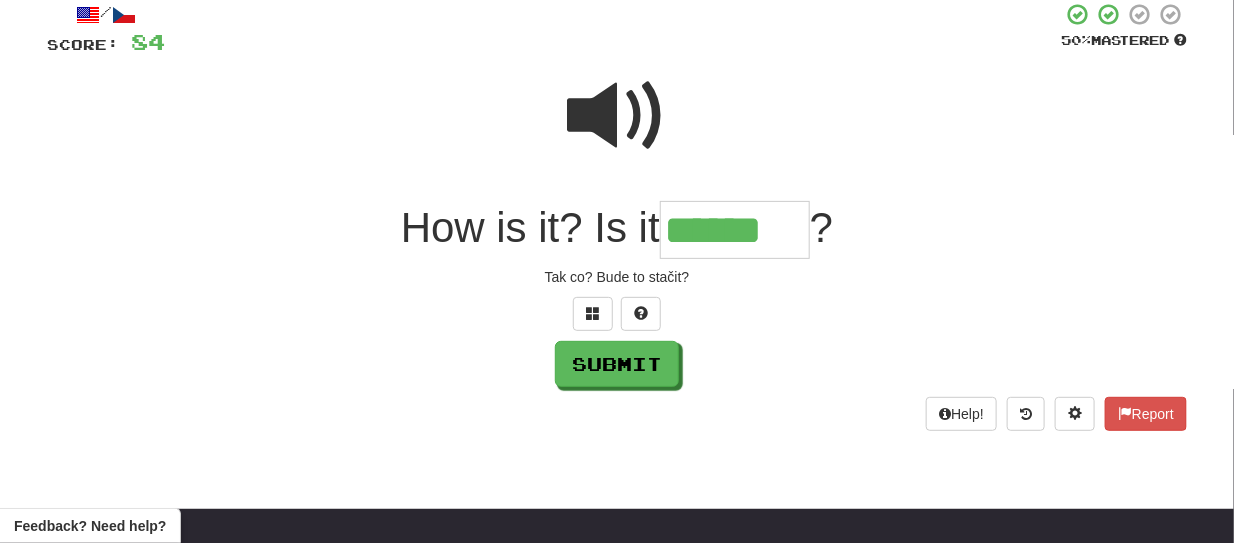 scroll, scrollTop: 0, scrollLeft: 0, axis: both 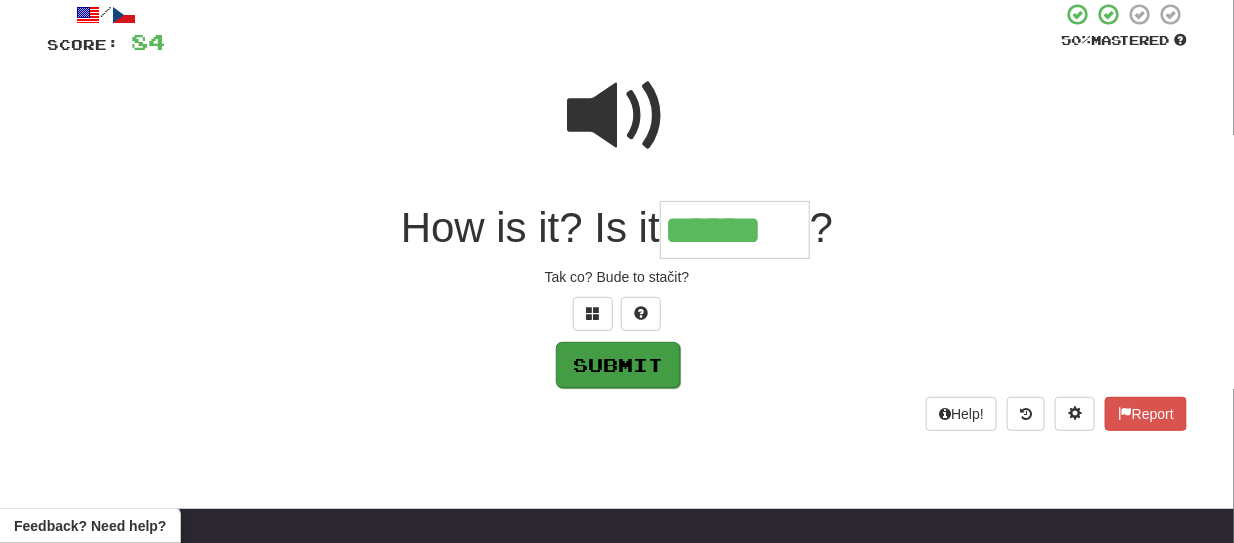 type on "******" 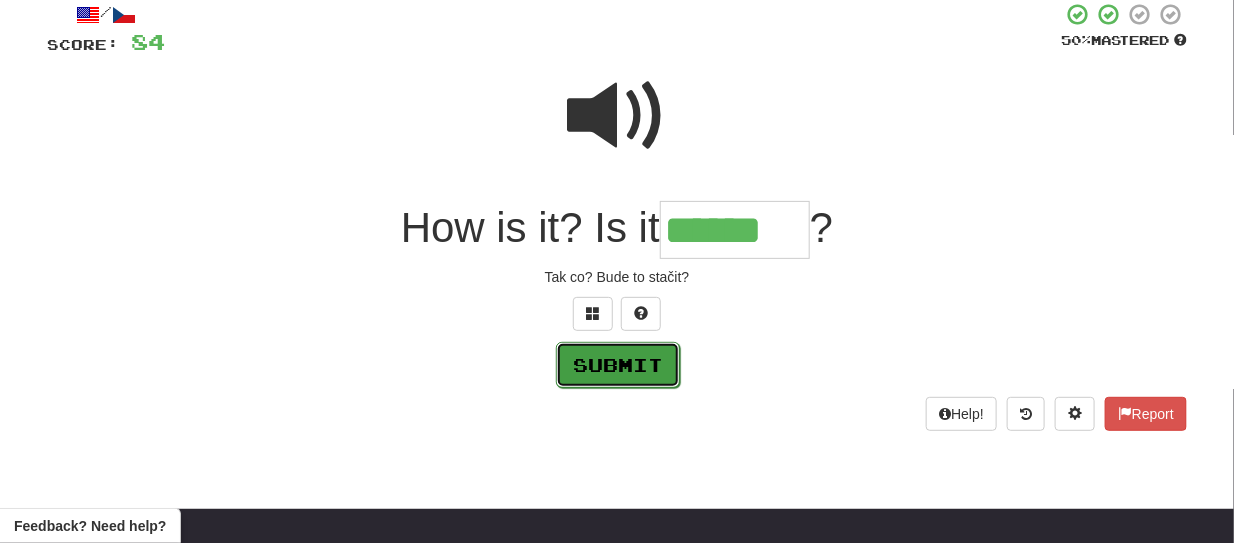 click on "Submit" at bounding box center [618, 365] 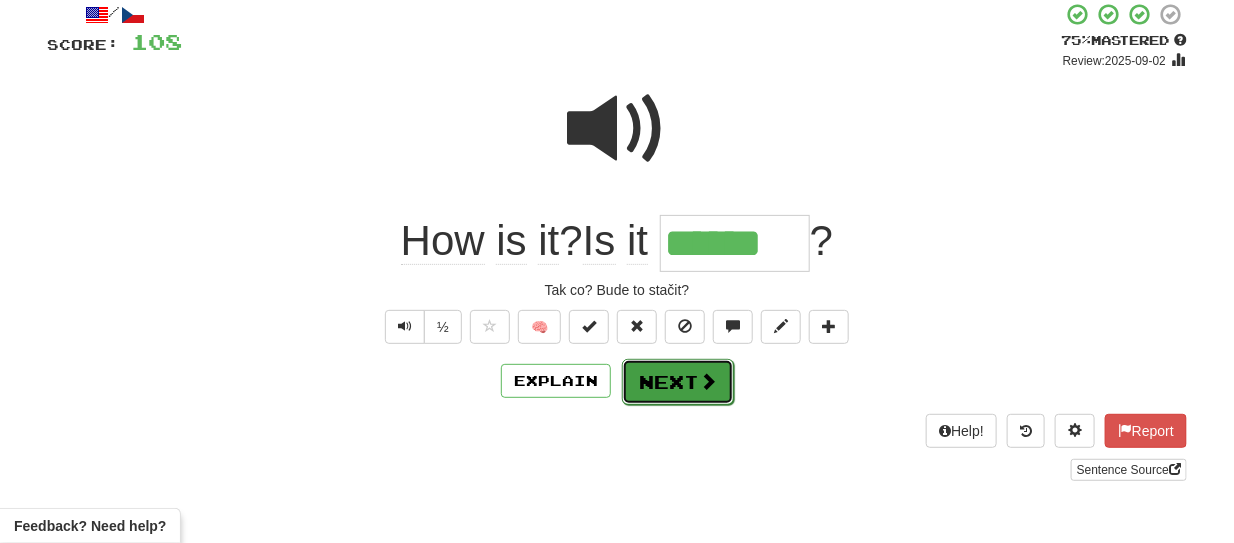 click on "Next" at bounding box center [678, 382] 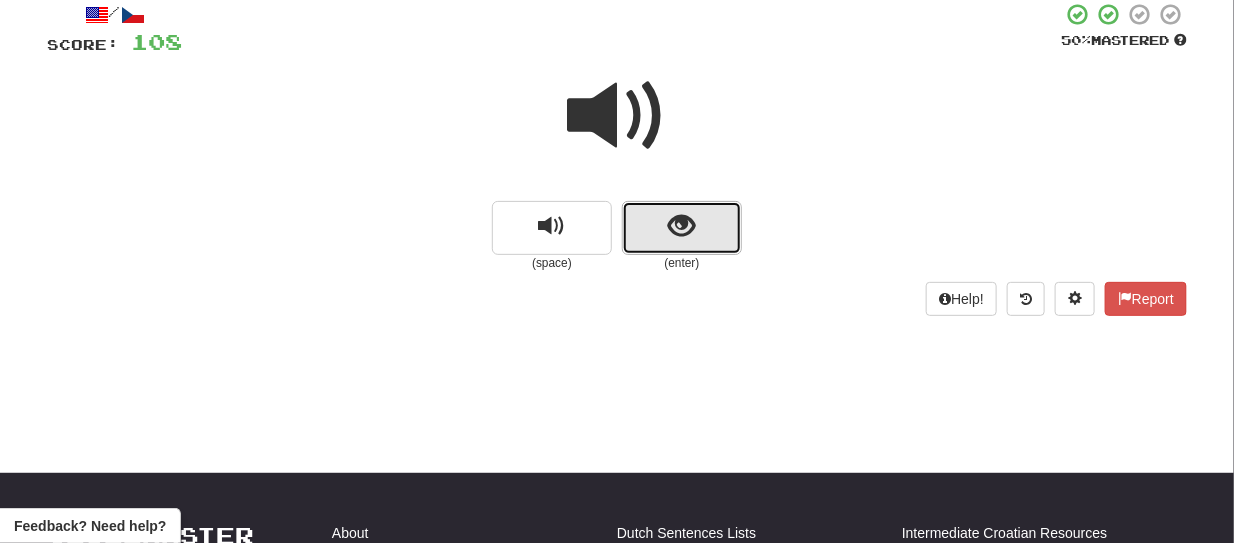 click at bounding box center (682, 228) 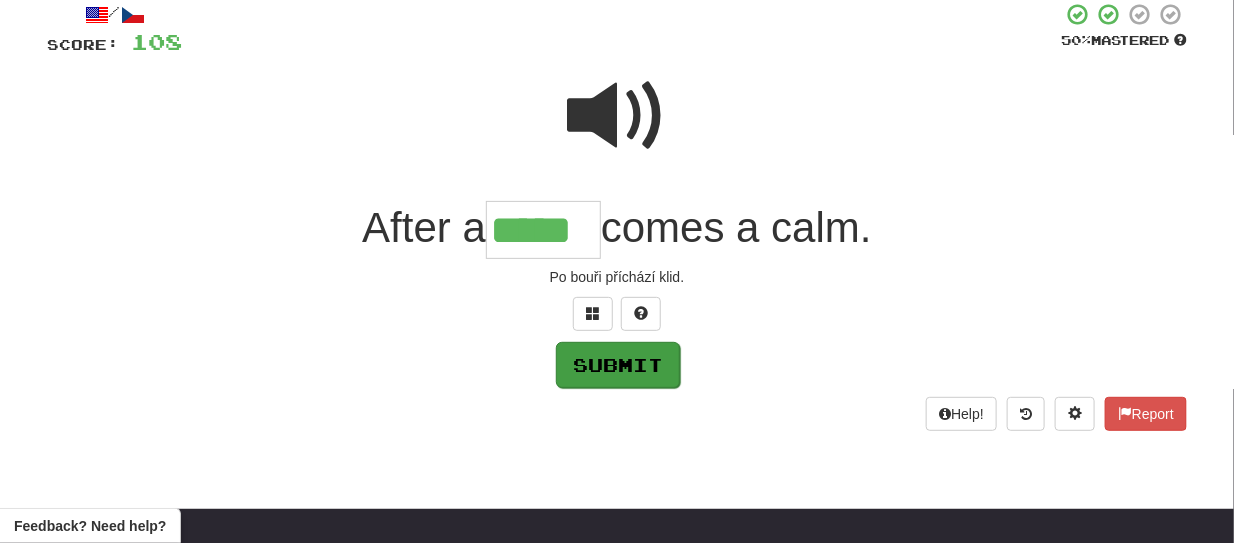 type on "*****" 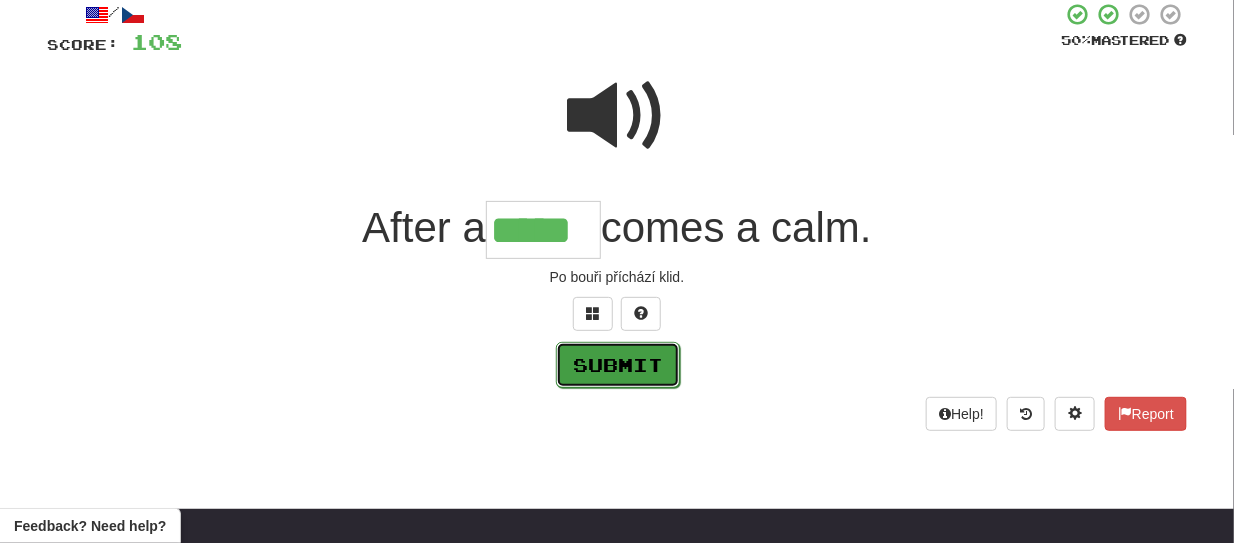 click on "Submit" at bounding box center (618, 365) 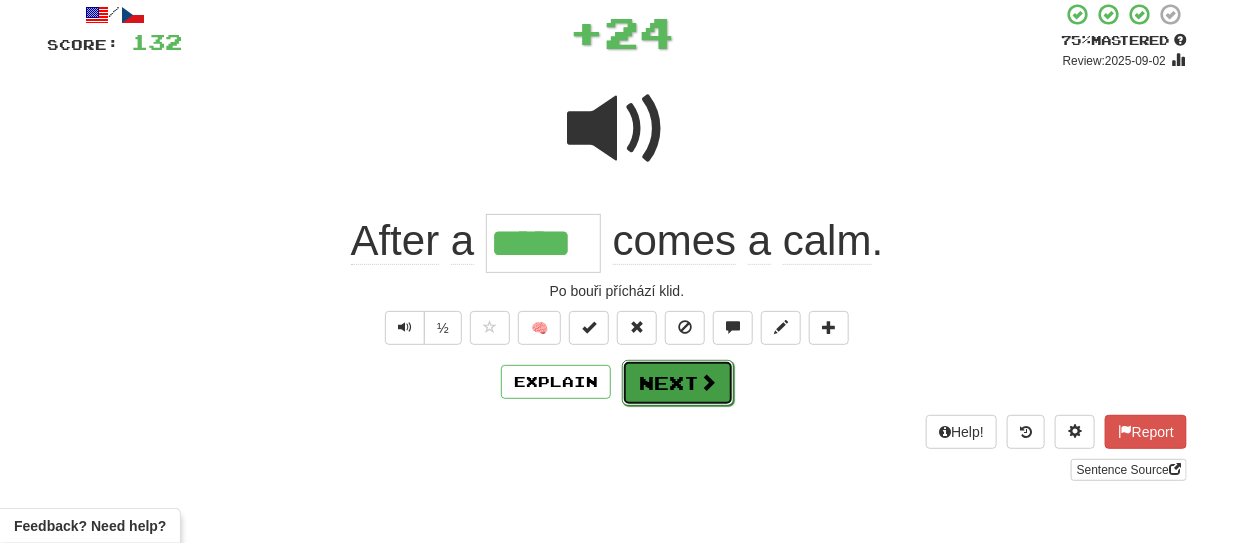click on "Next" at bounding box center [678, 383] 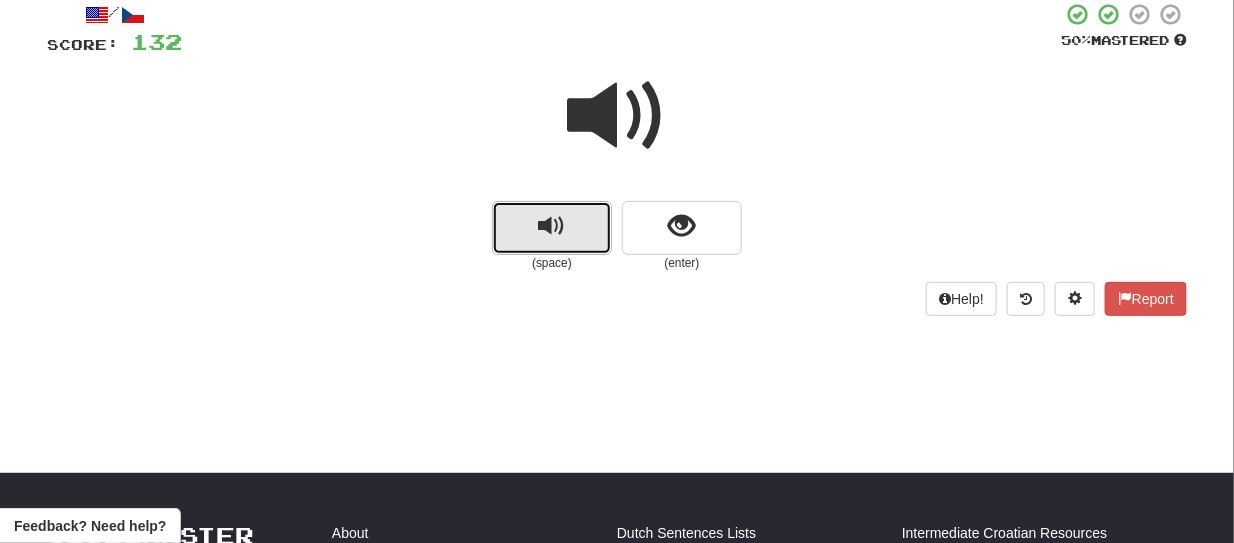 click at bounding box center [552, 228] 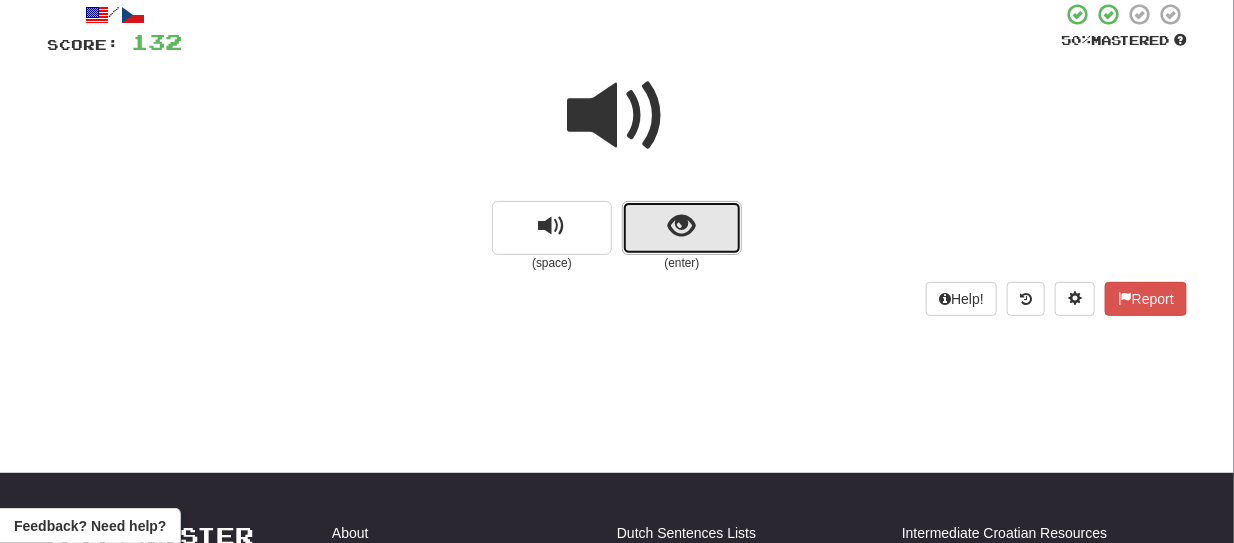 click at bounding box center [682, 228] 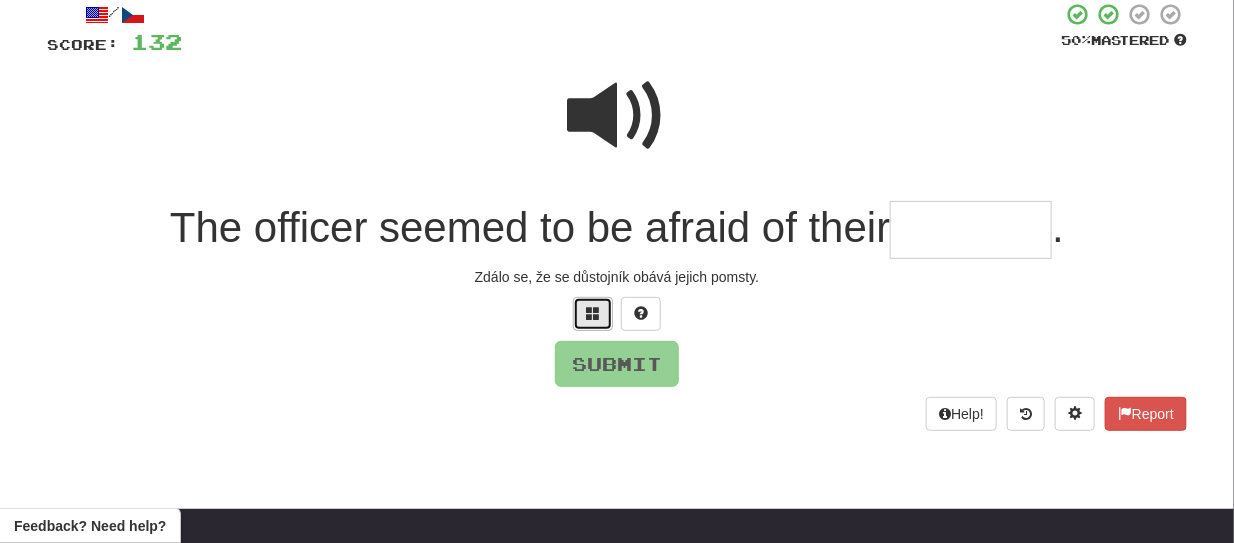 click at bounding box center [593, 313] 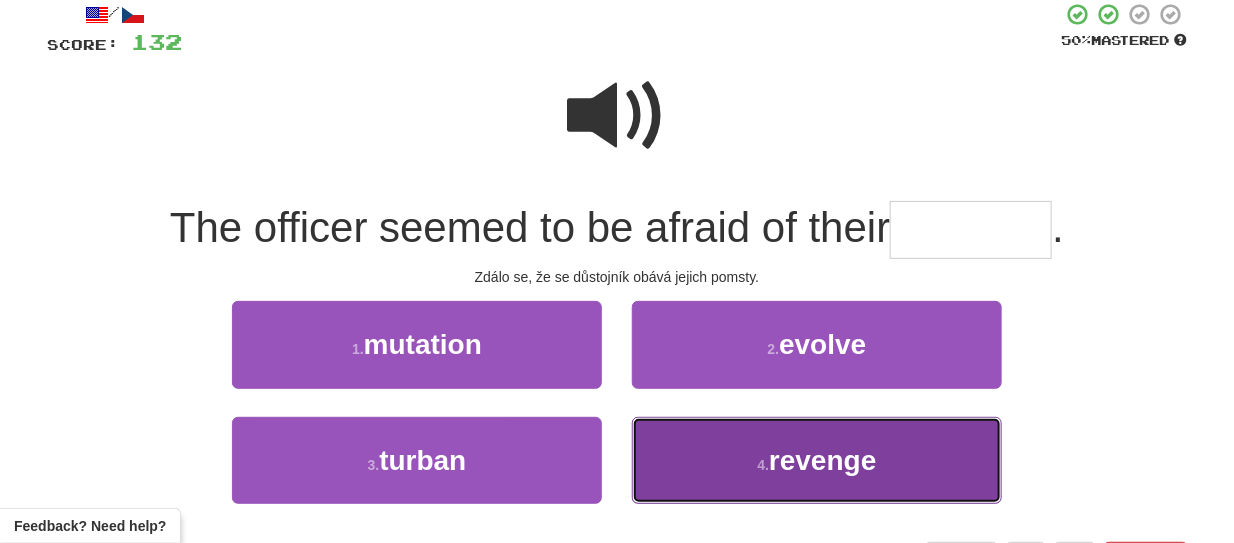 click on "4 .  revenge" at bounding box center (817, 460) 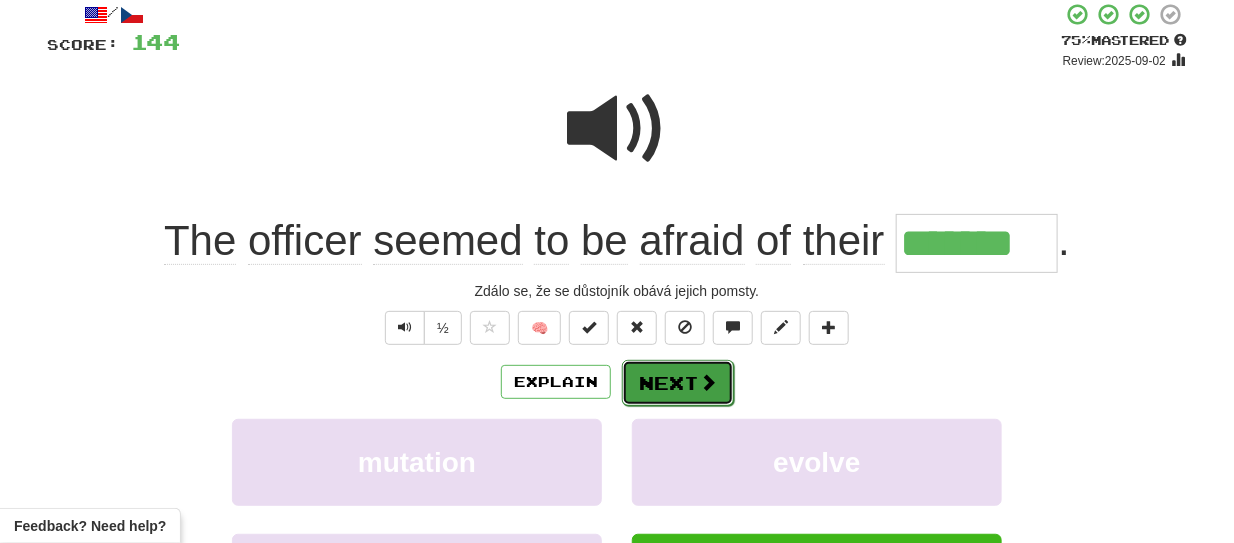 click on "Next" at bounding box center (678, 383) 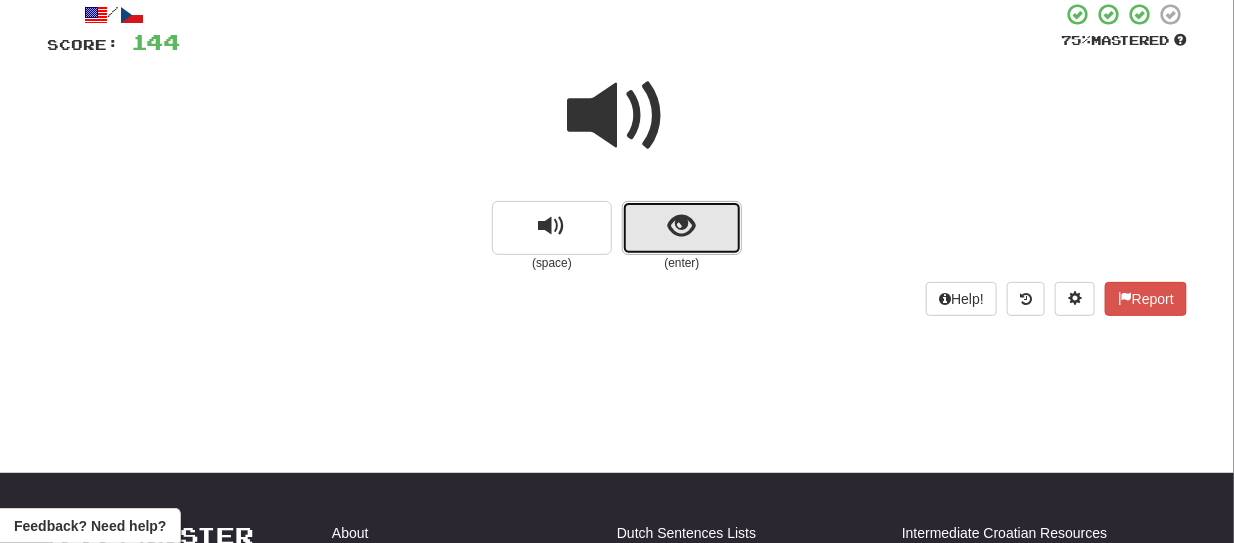 click at bounding box center (682, 228) 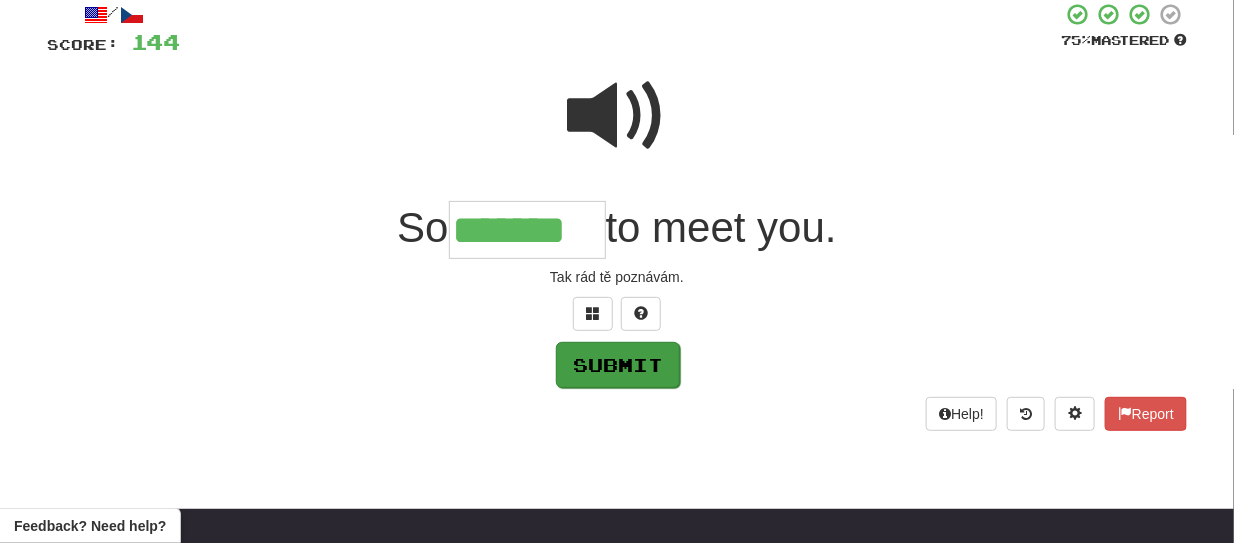 type on "*******" 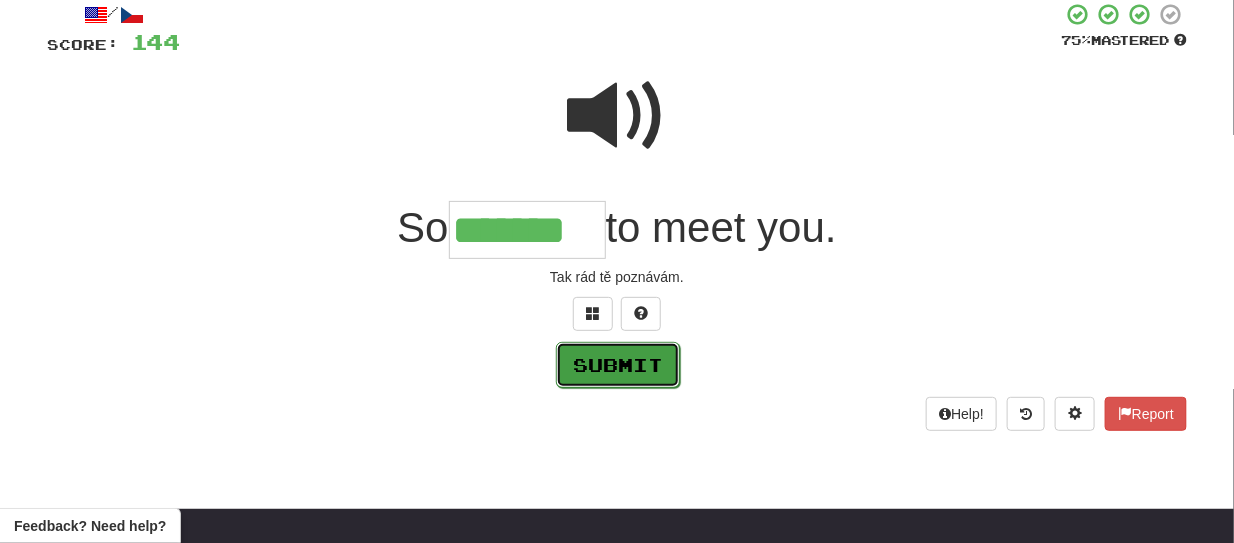 click on "Submit" at bounding box center [618, 365] 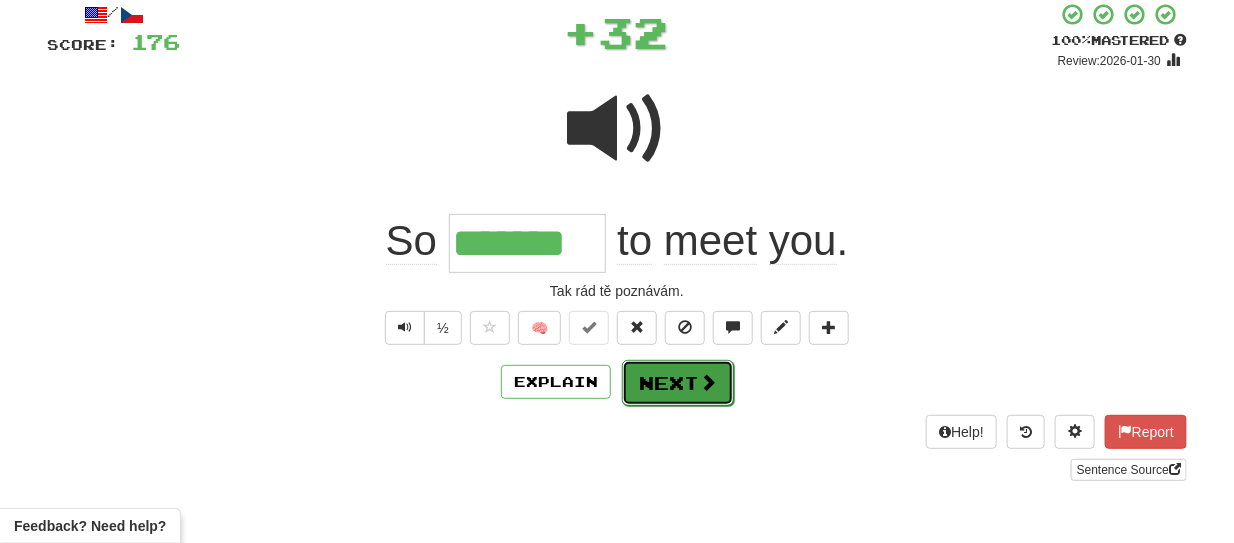 click at bounding box center [708, 382] 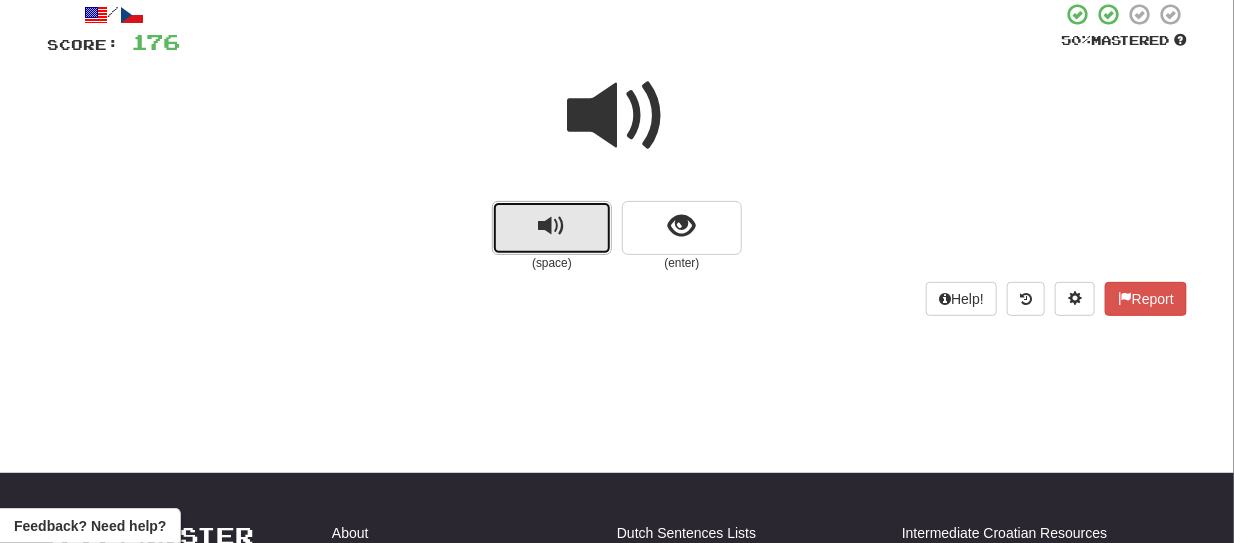 click at bounding box center [552, 228] 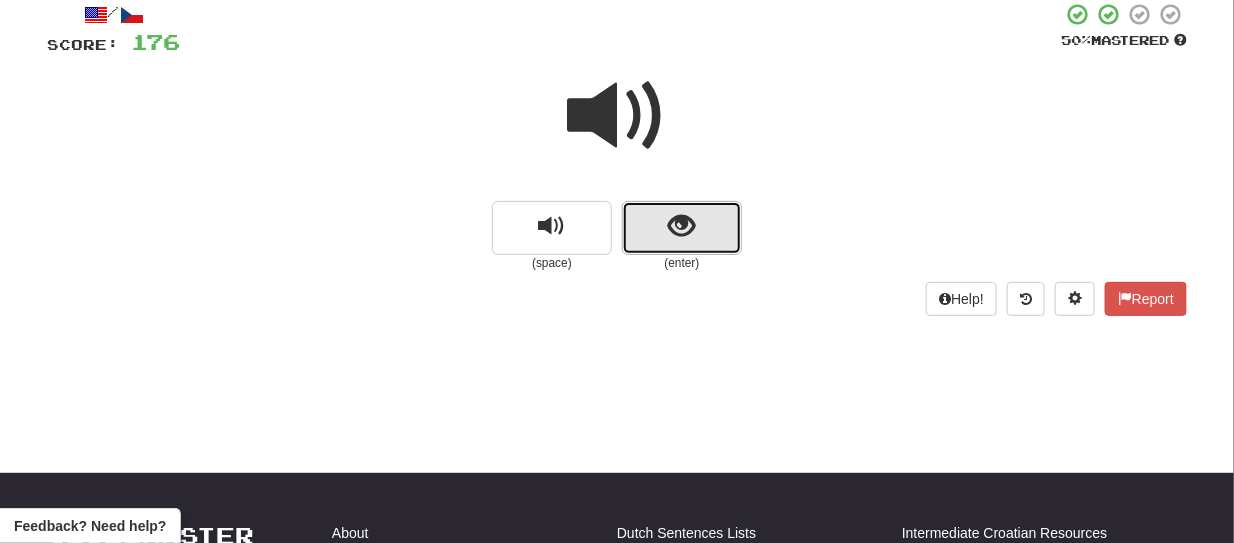 click at bounding box center (682, 228) 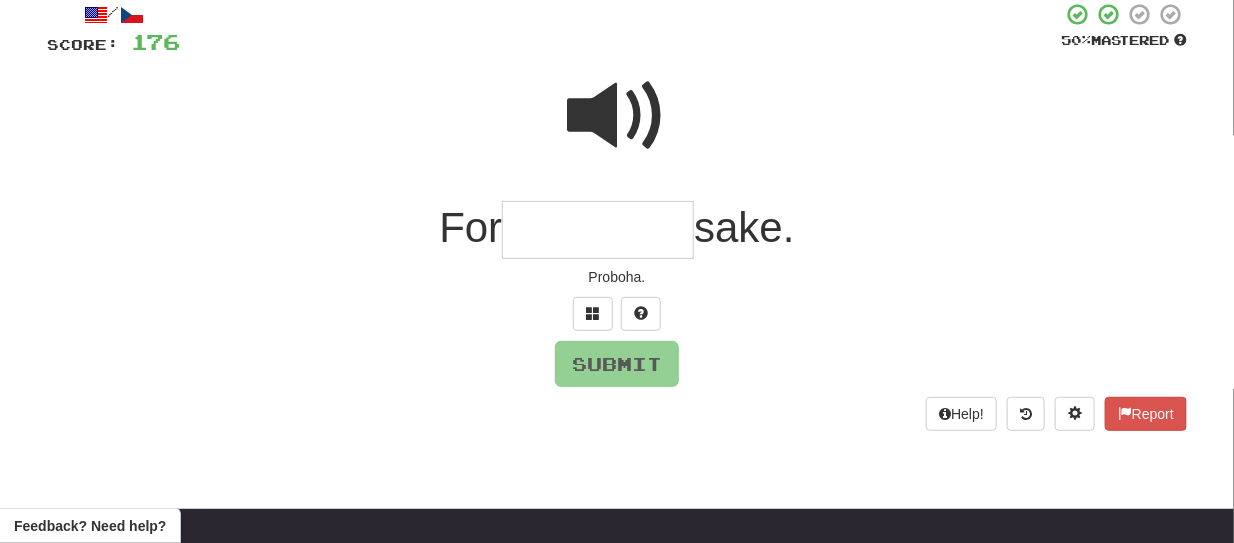 click at bounding box center (598, 230) 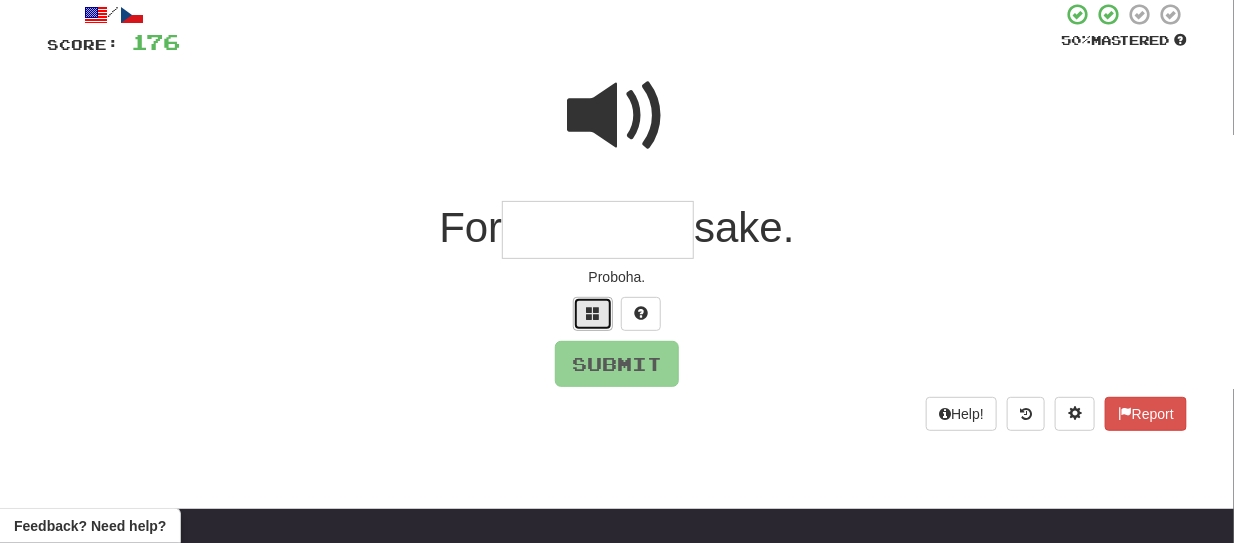 click at bounding box center [593, 313] 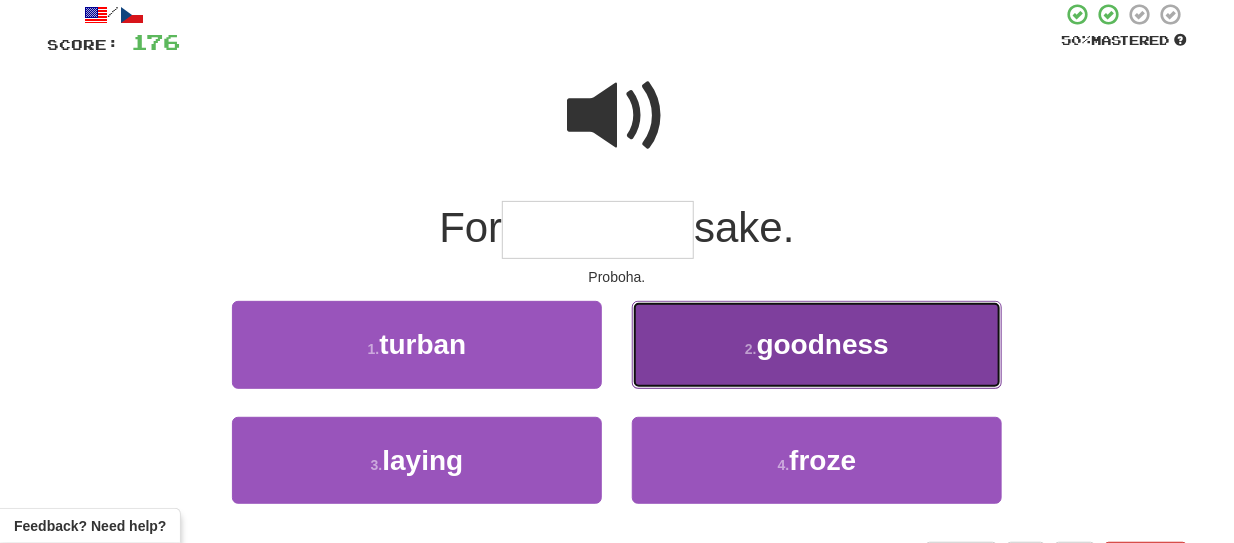 click on "goodness" at bounding box center (823, 344) 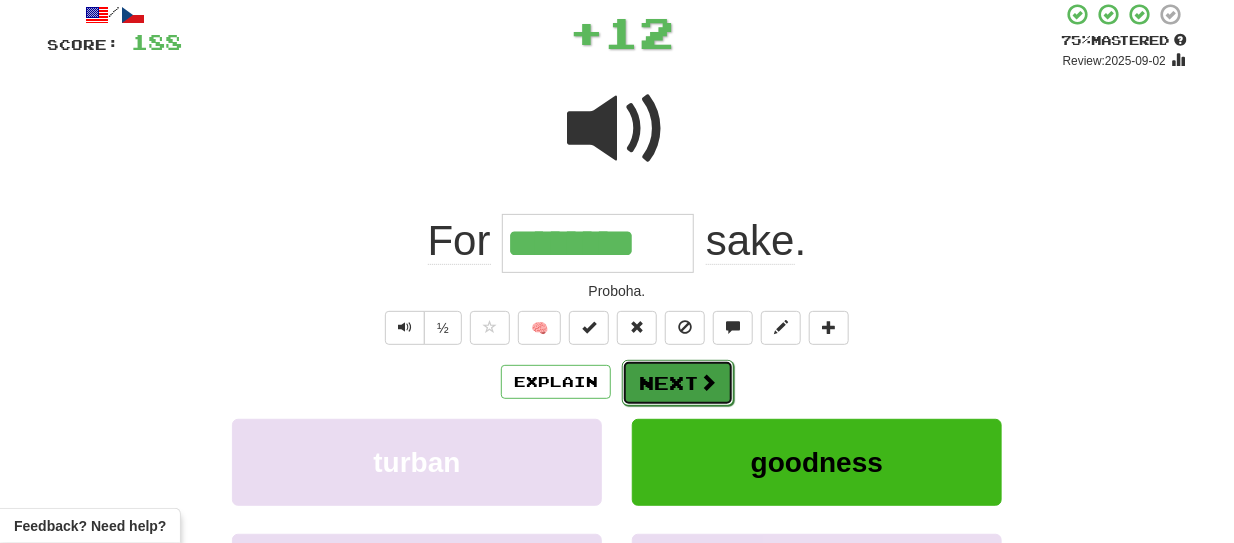 click on "Next" at bounding box center (678, 383) 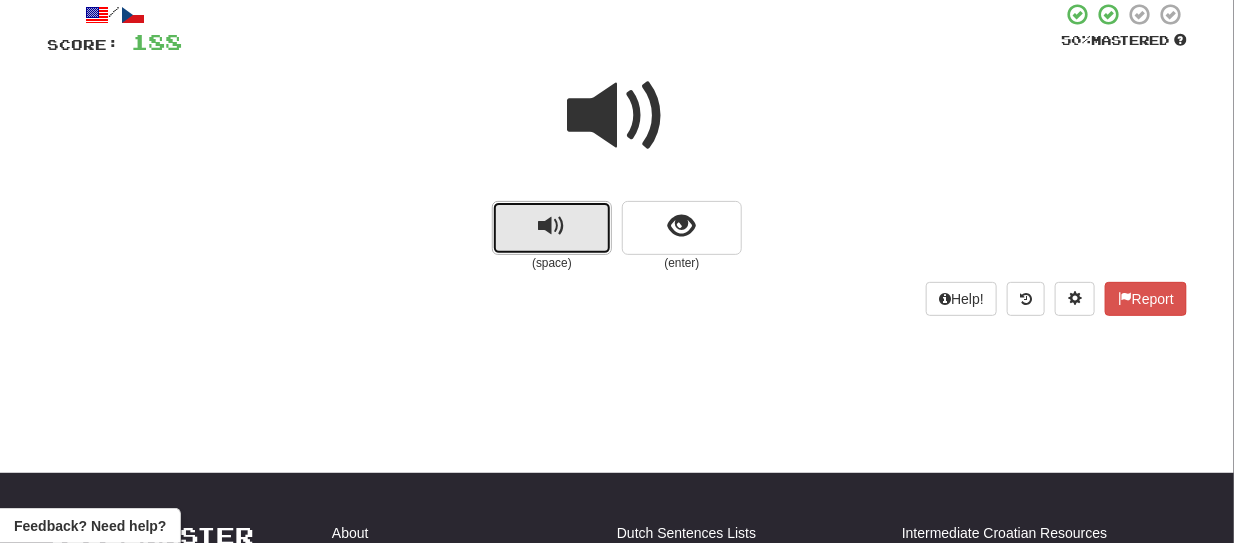 click at bounding box center [552, 228] 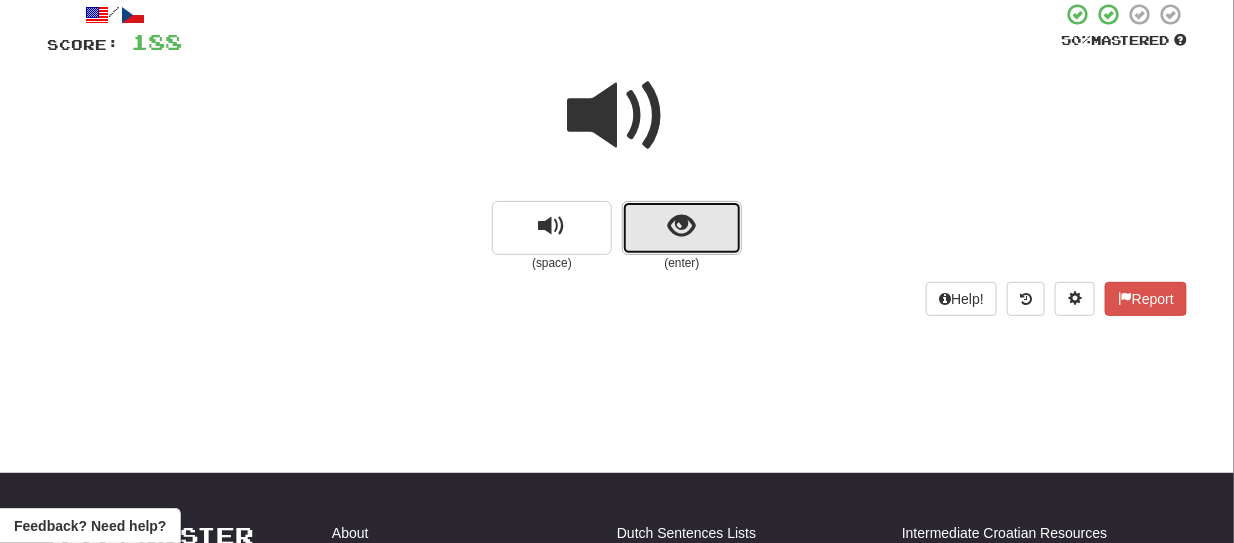 click at bounding box center (682, 228) 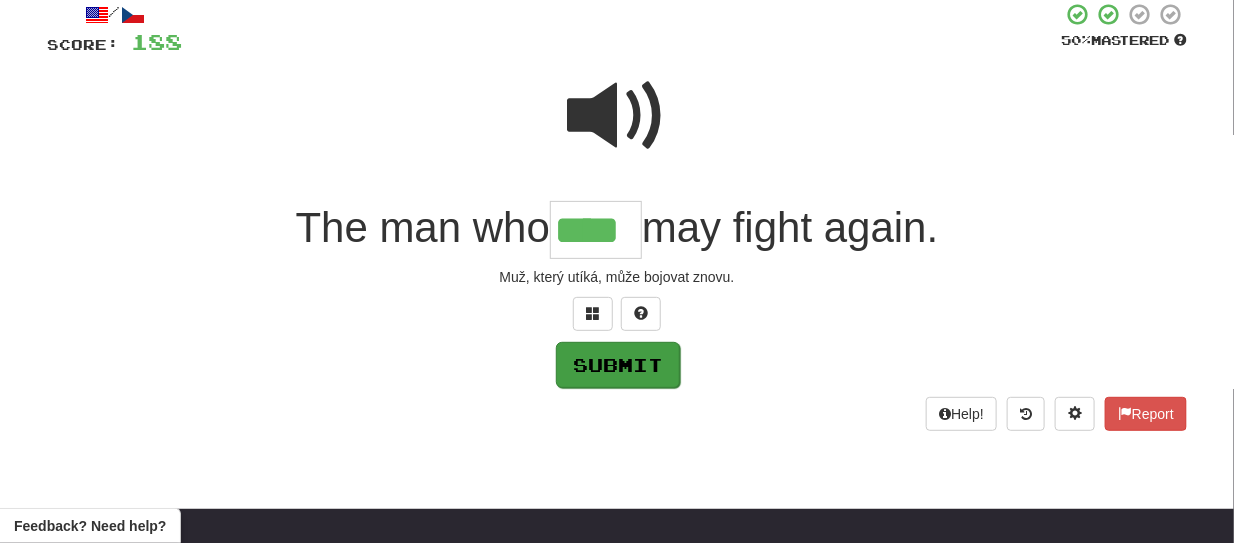 type on "****" 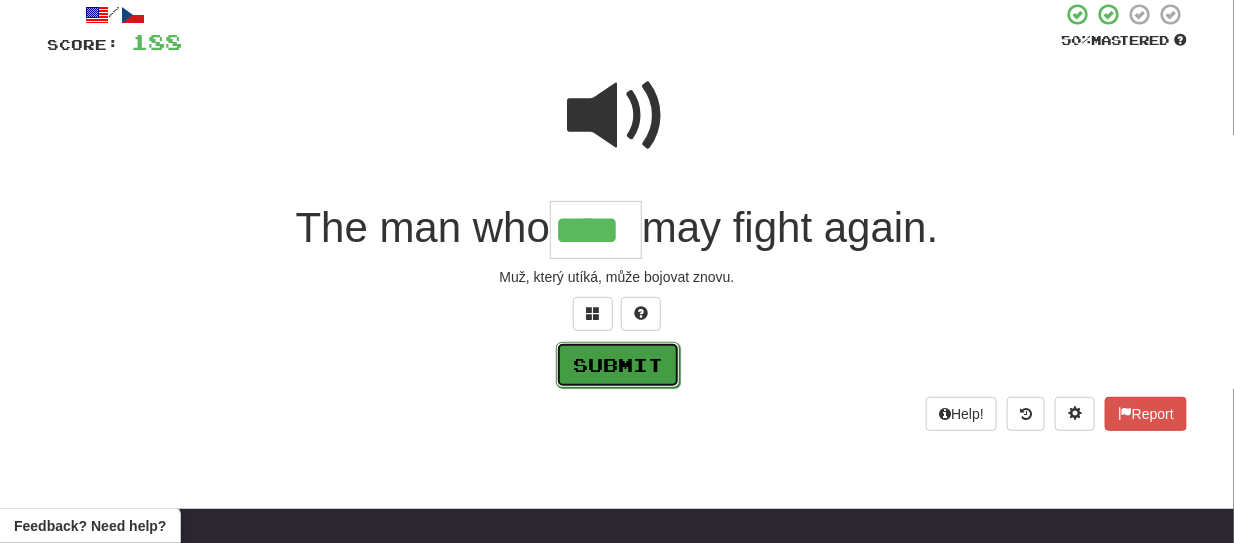 click on "Submit" at bounding box center (618, 365) 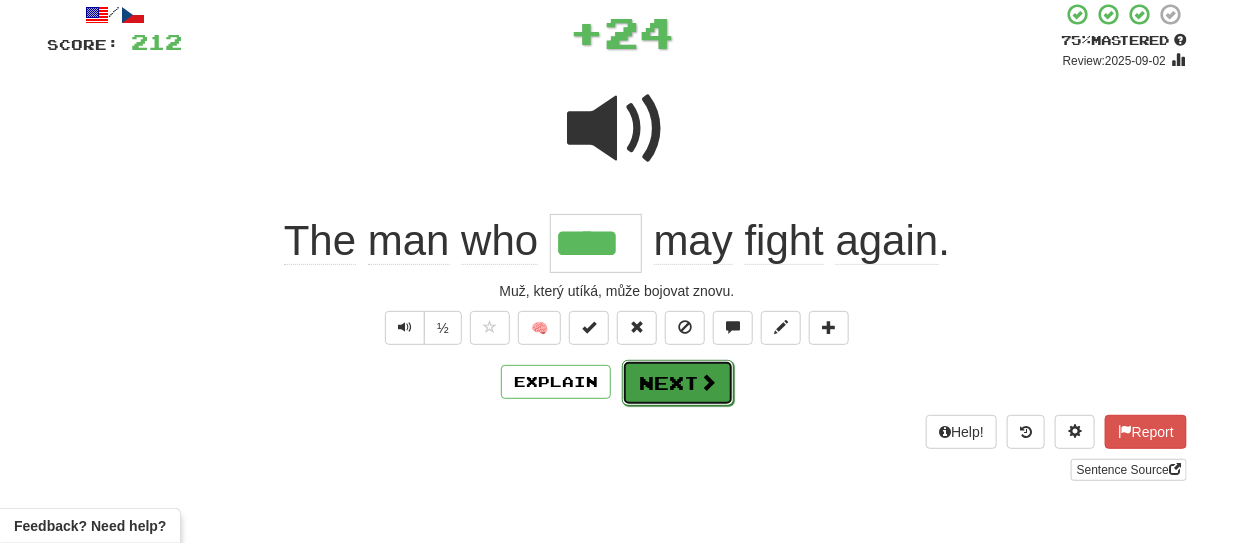 click on "Next" at bounding box center (678, 383) 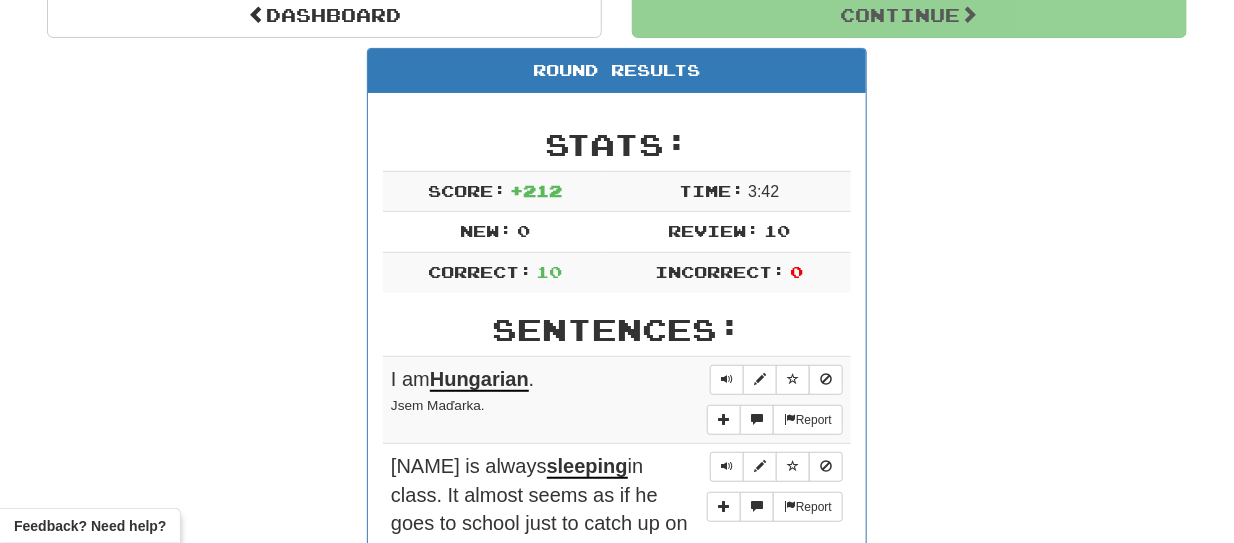 scroll, scrollTop: 207, scrollLeft: 0, axis: vertical 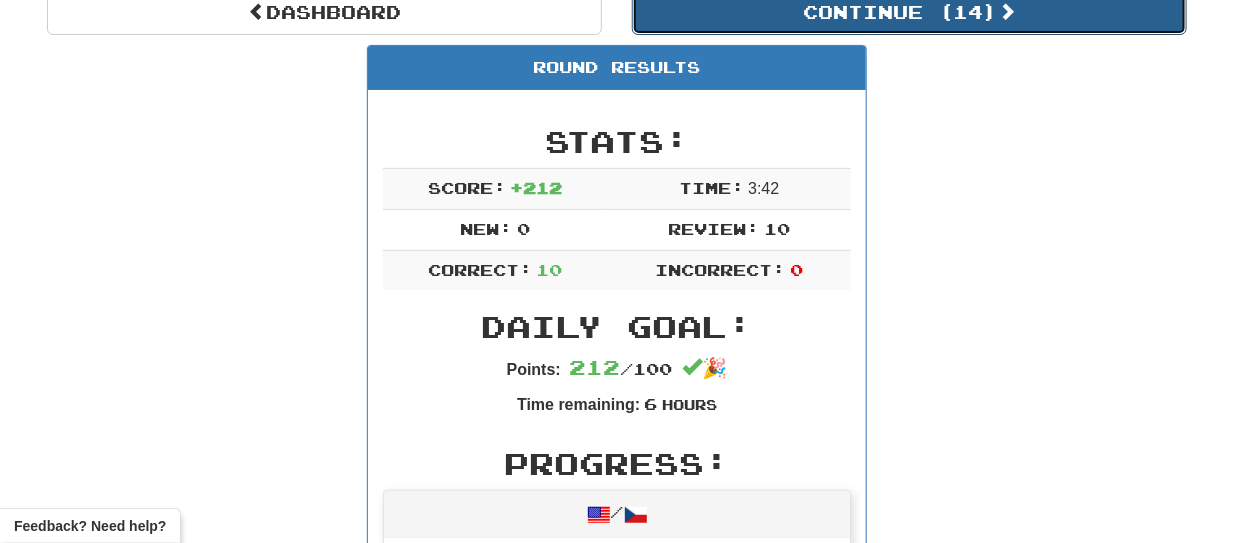 click on "Continue ( 14 )" at bounding box center (909, 12) 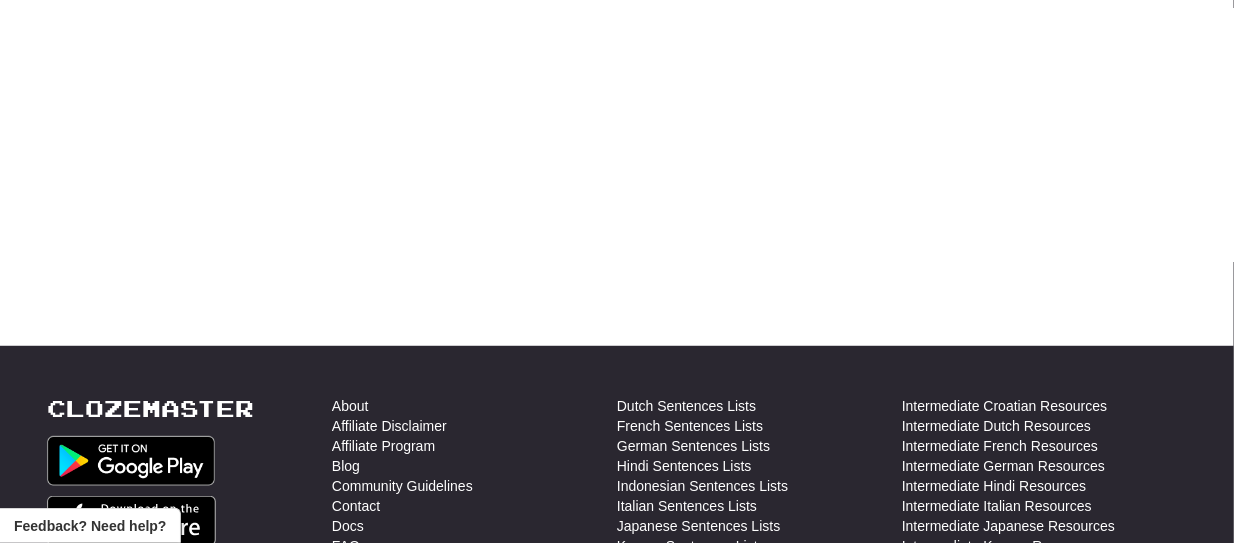 scroll, scrollTop: 207, scrollLeft: 0, axis: vertical 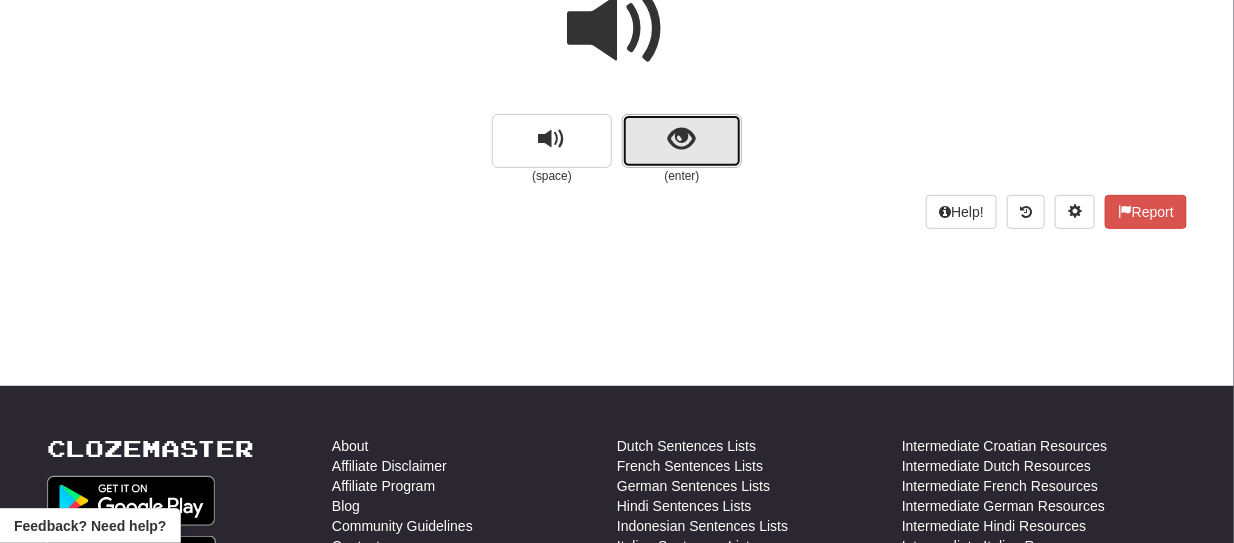 click at bounding box center [682, 141] 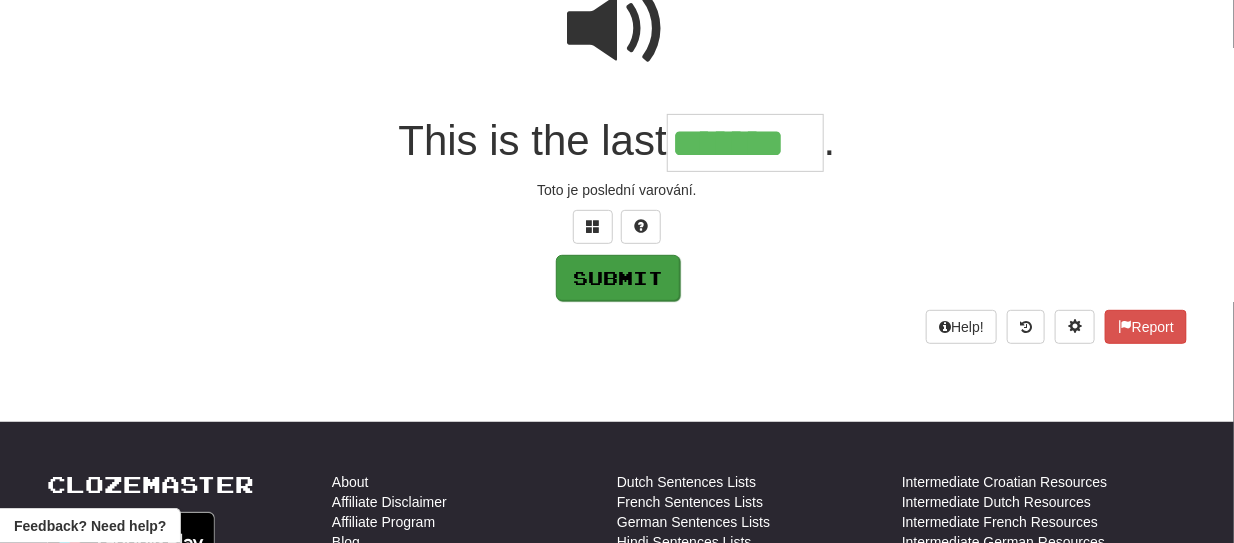 type on "*******" 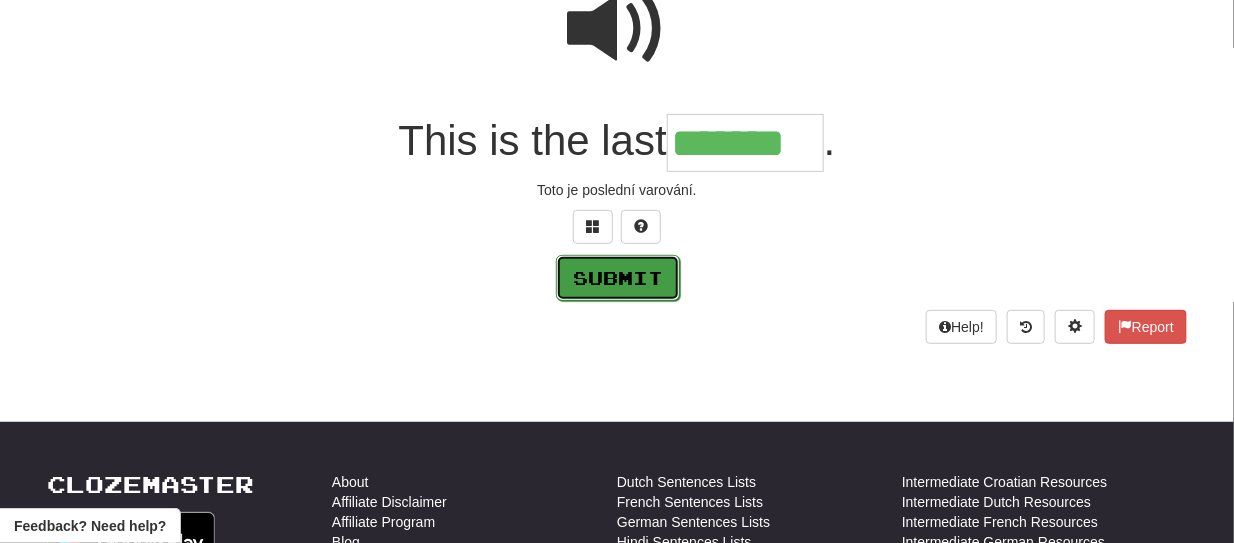 click on "Submit" at bounding box center (618, 278) 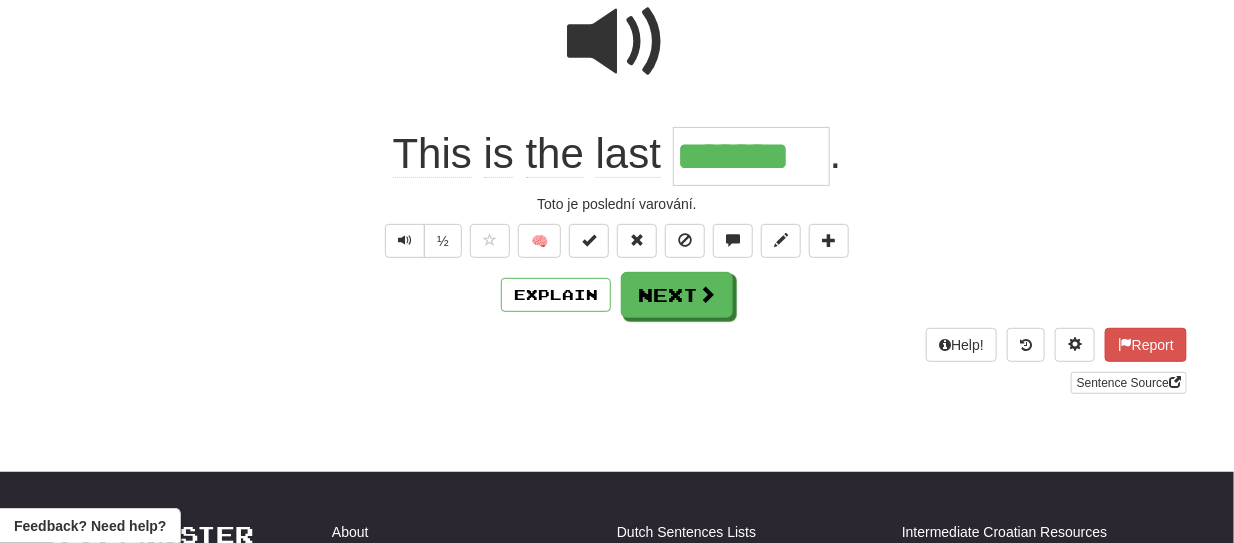 scroll, scrollTop: 220, scrollLeft: 0, axis: vertical 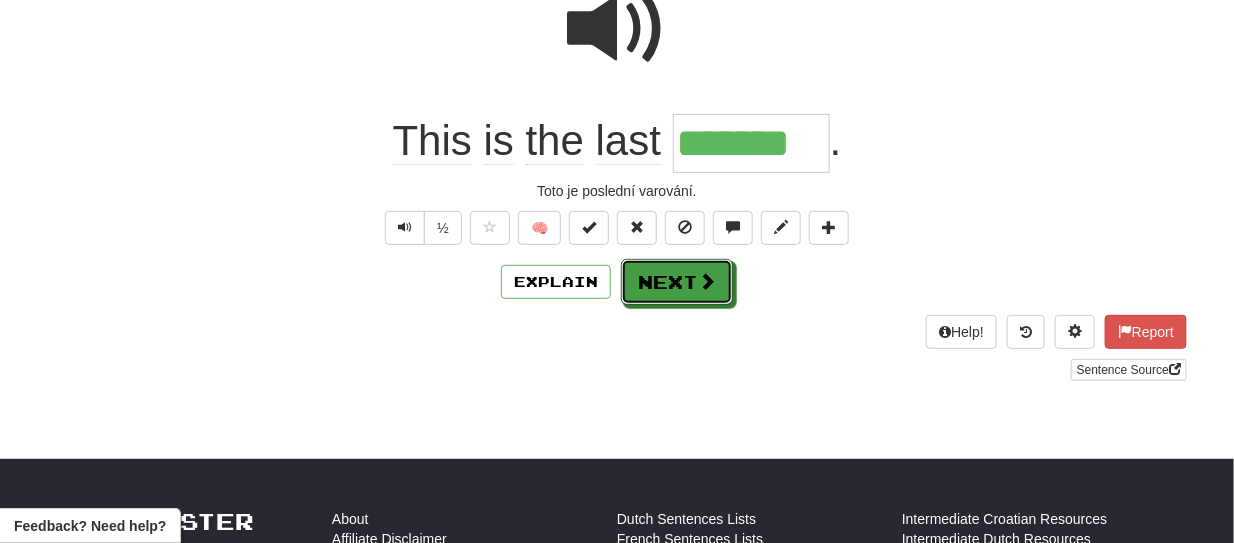 click on "Next" at bounding box center [677, 282] 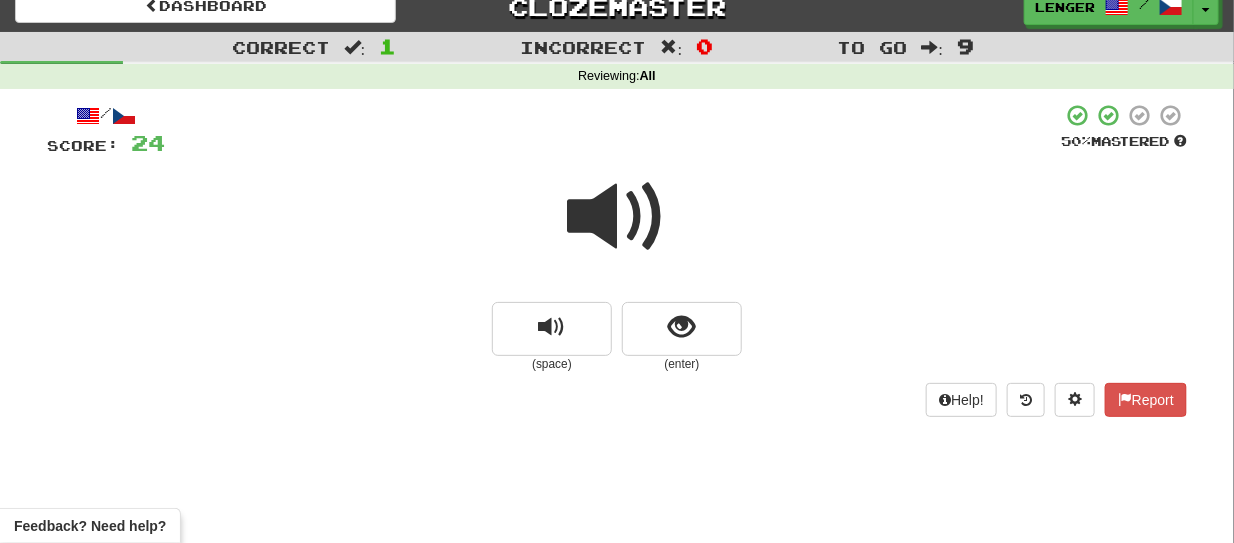 scroll, scrollTop: 91, scrollLeft: 0, axis: vertical 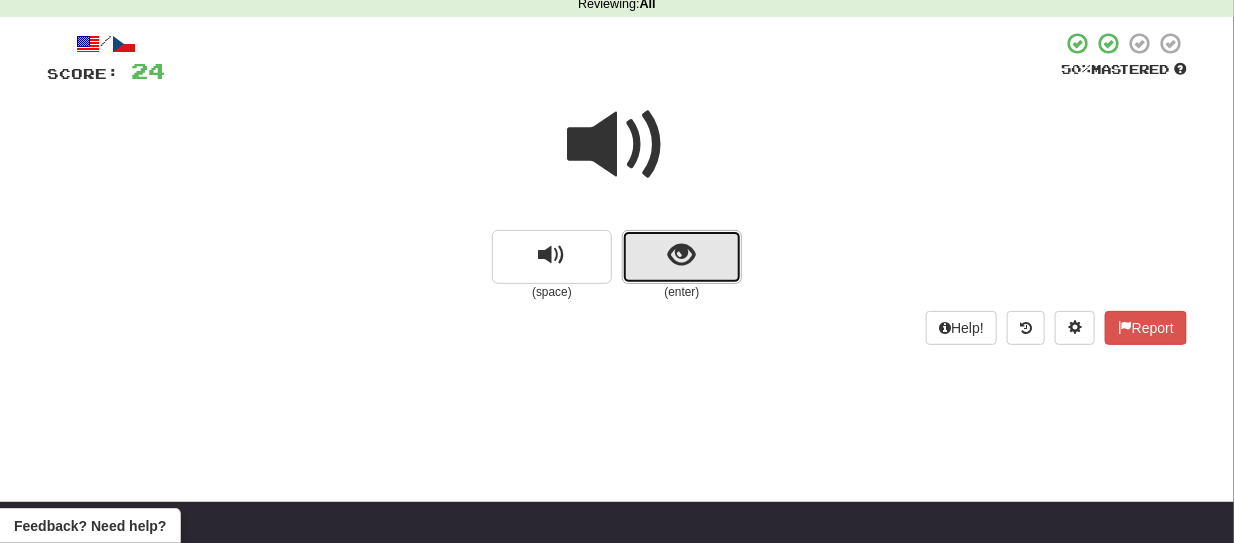 click at bounding box center (682, 257) 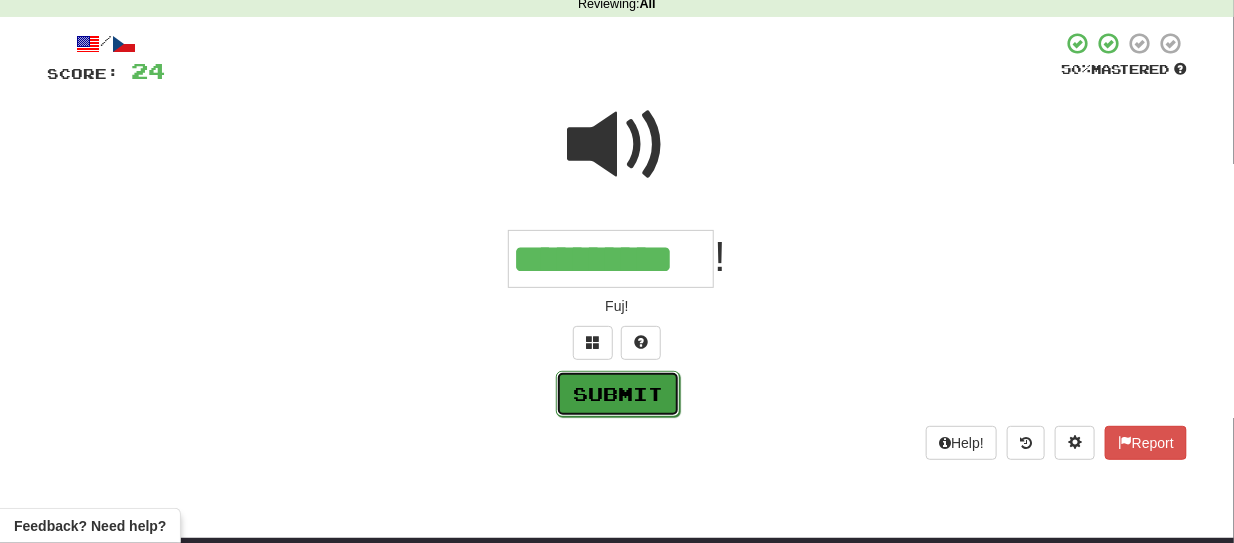 click on "Submit" at bounding box center [618, 394] 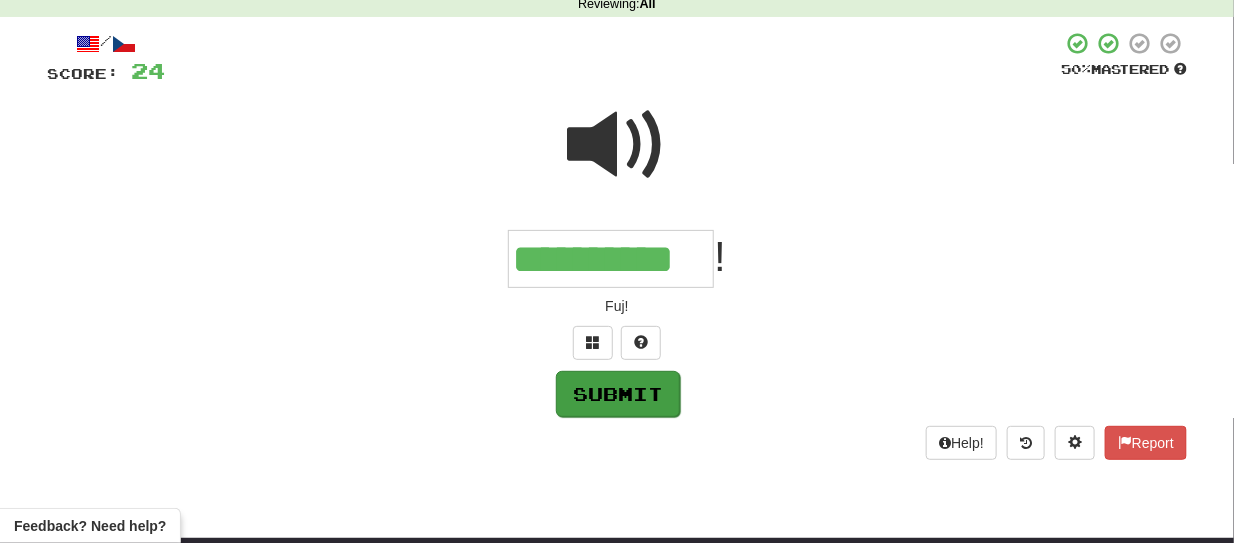 type on "**********" 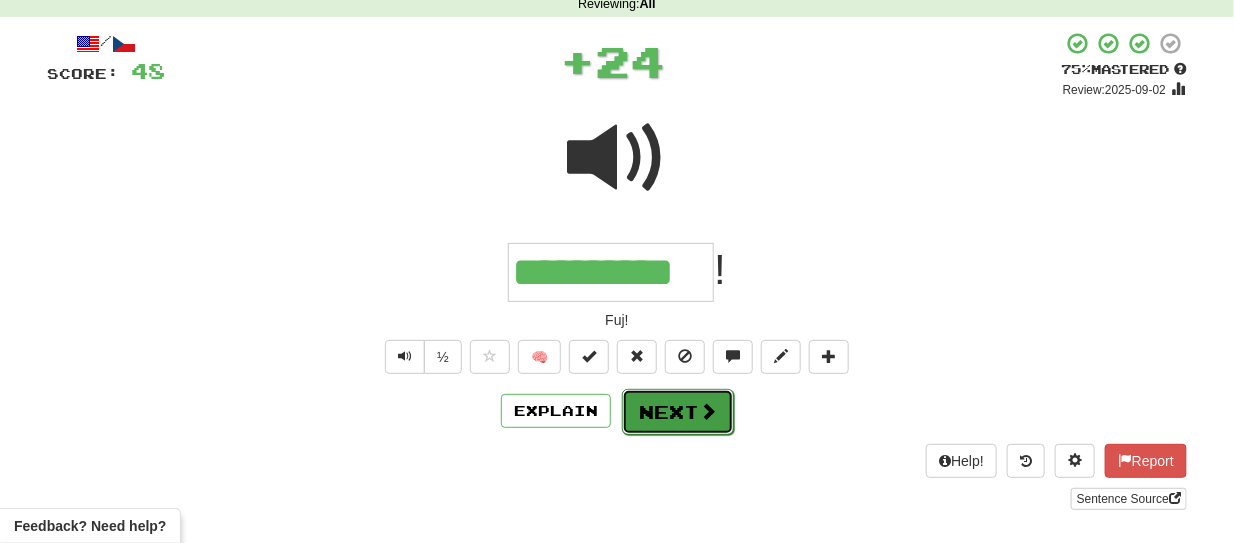 click on "Next" at bounding box center (678, 412) 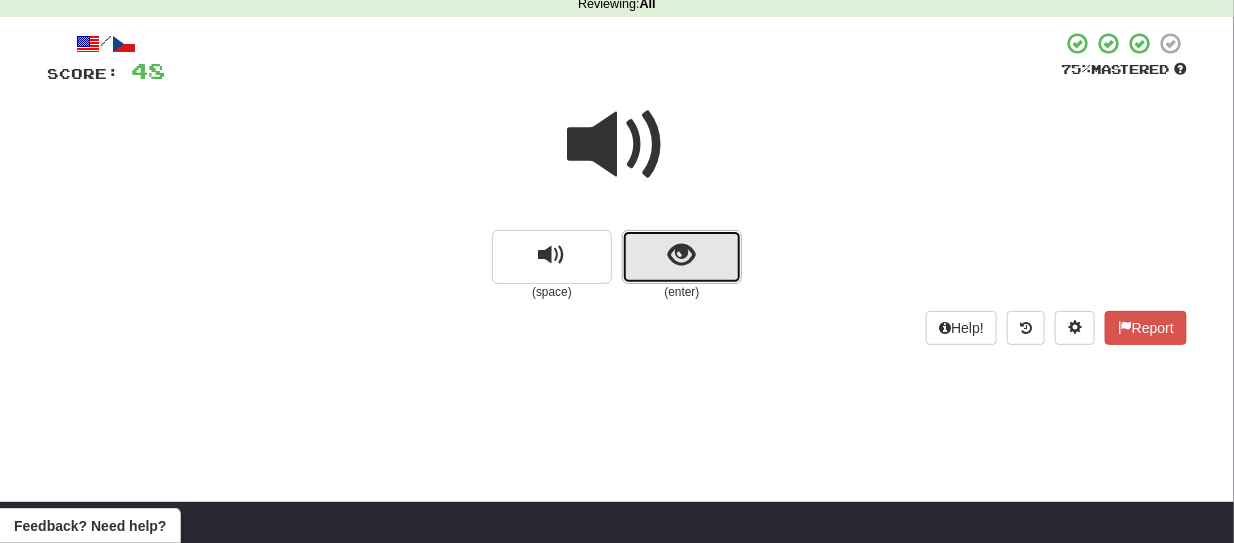 click at bounding box center [682, 257] 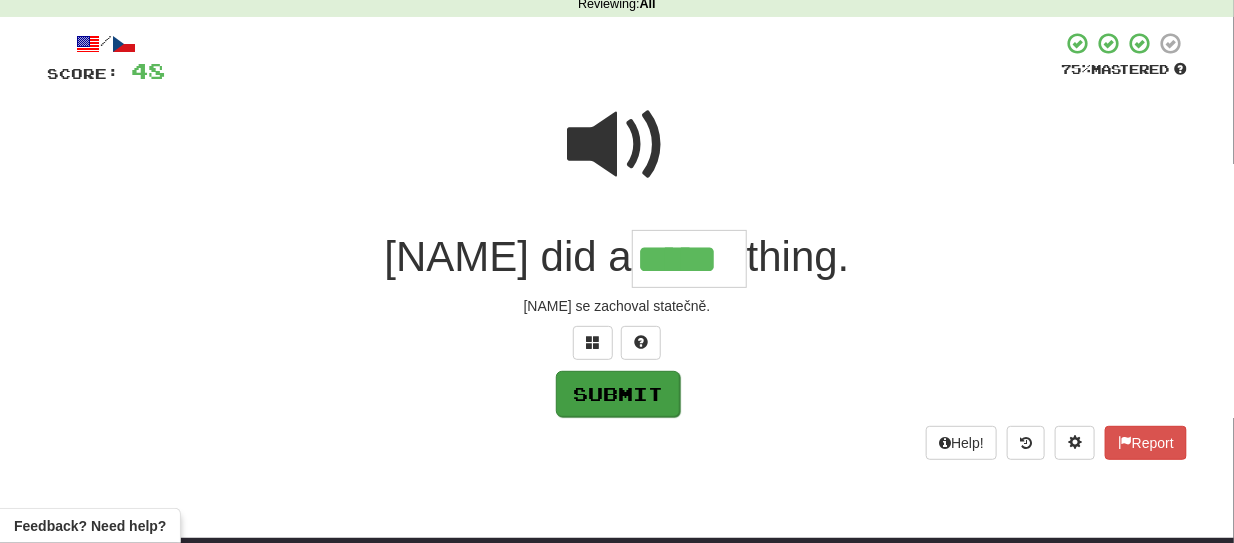 type on "*****" 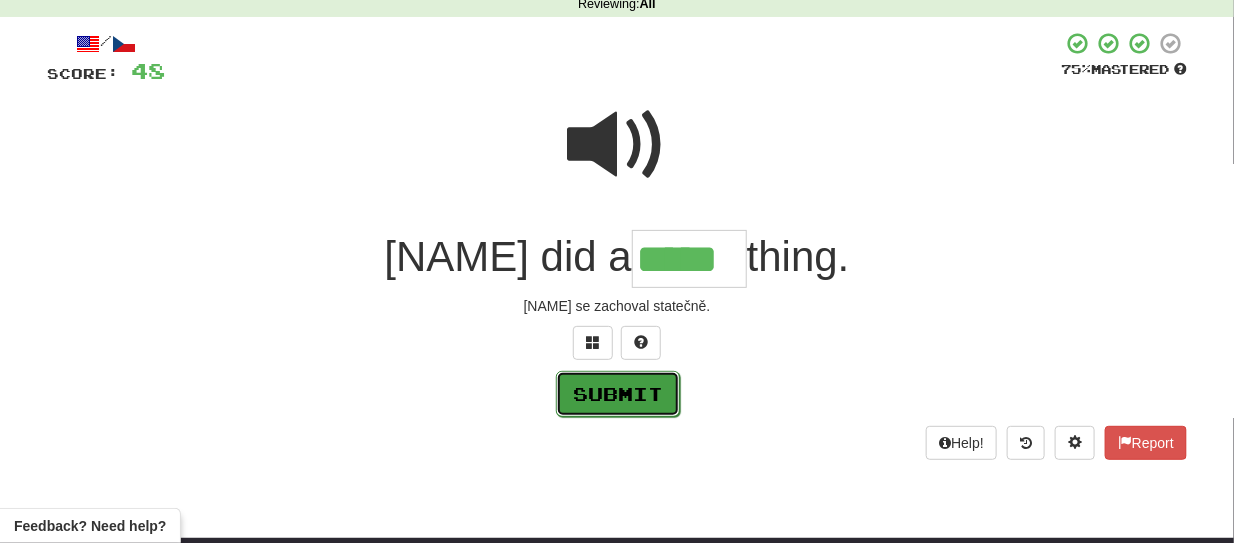 click on "Submit" at bounding box center [618, 394] 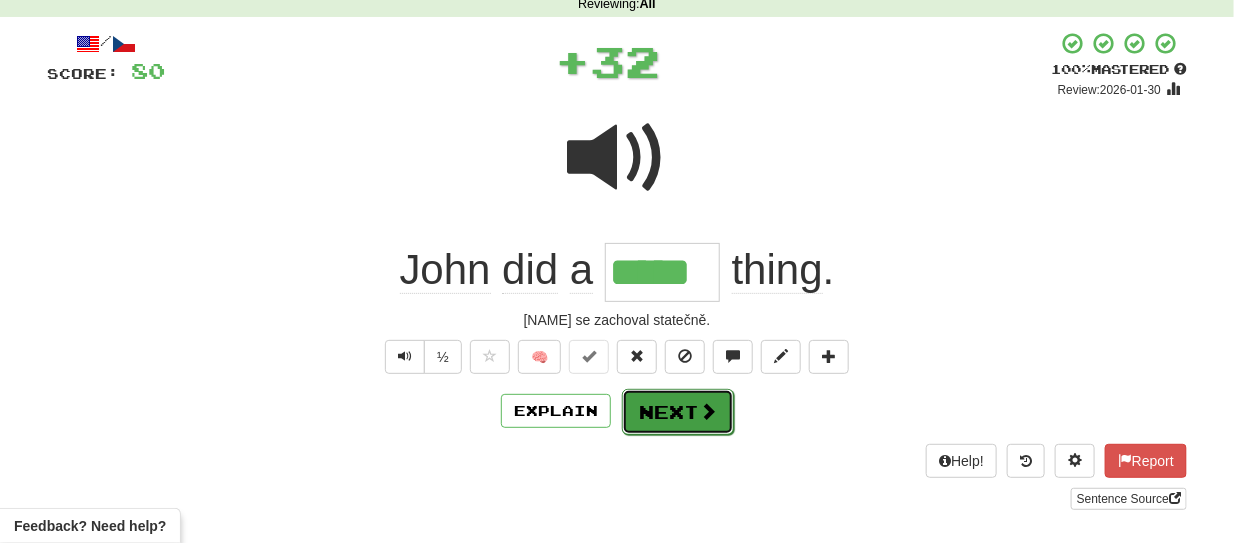 click on "Next" at bounding box center (678, 412) 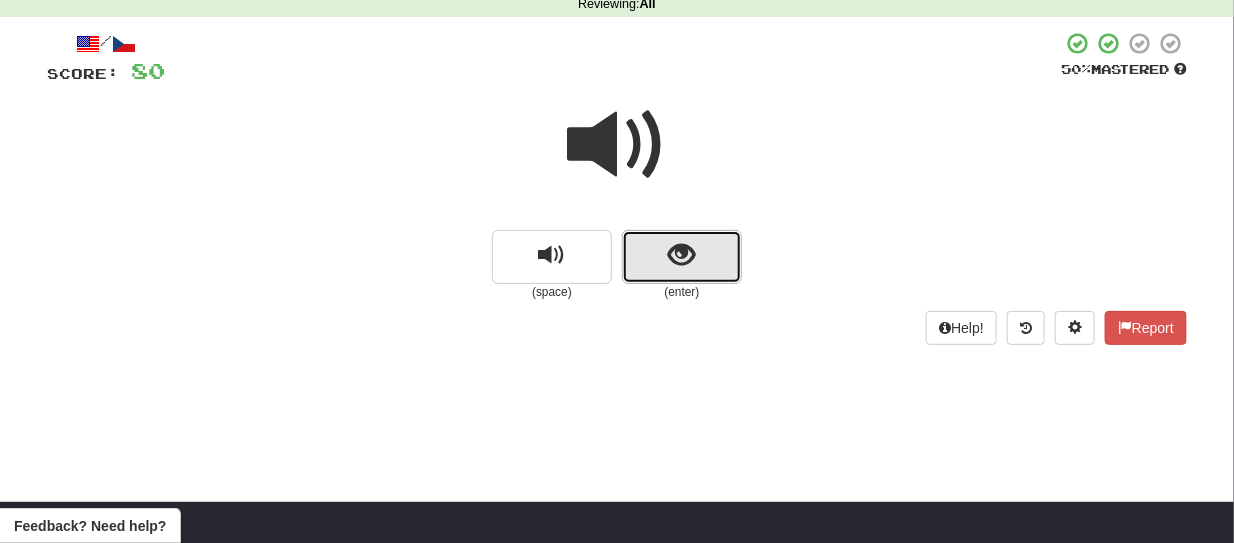click at bounding box center (682, 257) 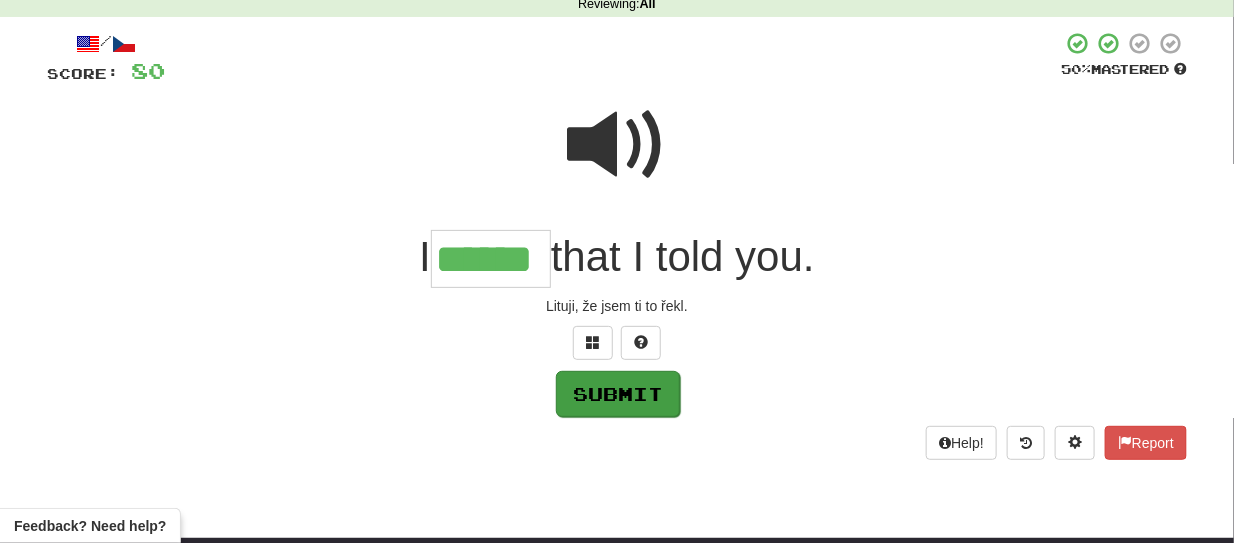 type on "******" 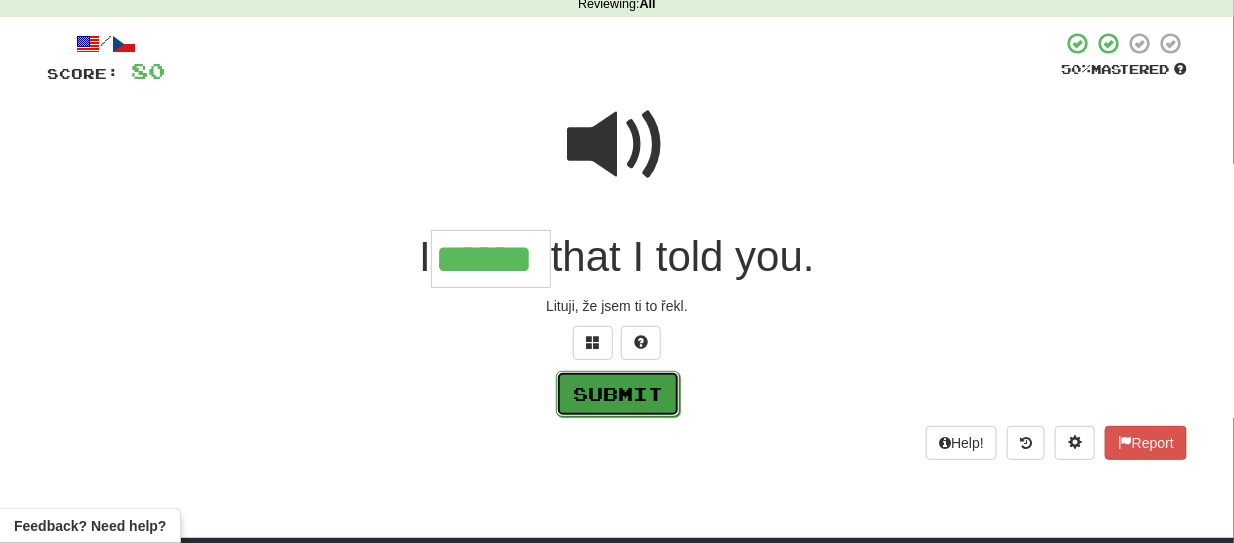 click on "Submit" at bounding box center (618, 394) 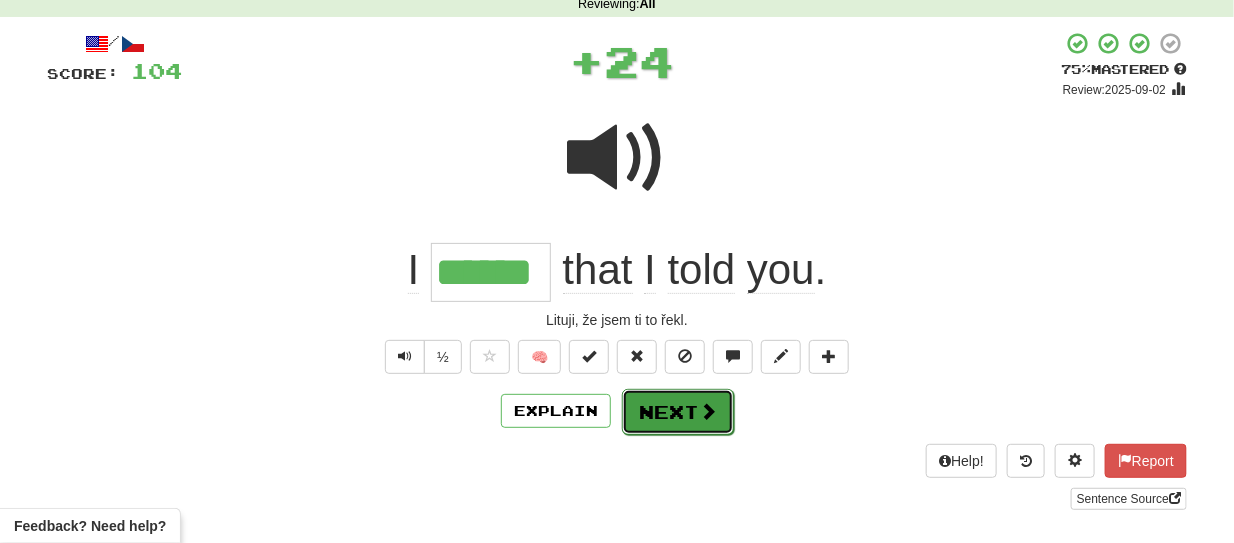 click on "Next" at bounding box center (678, 412) 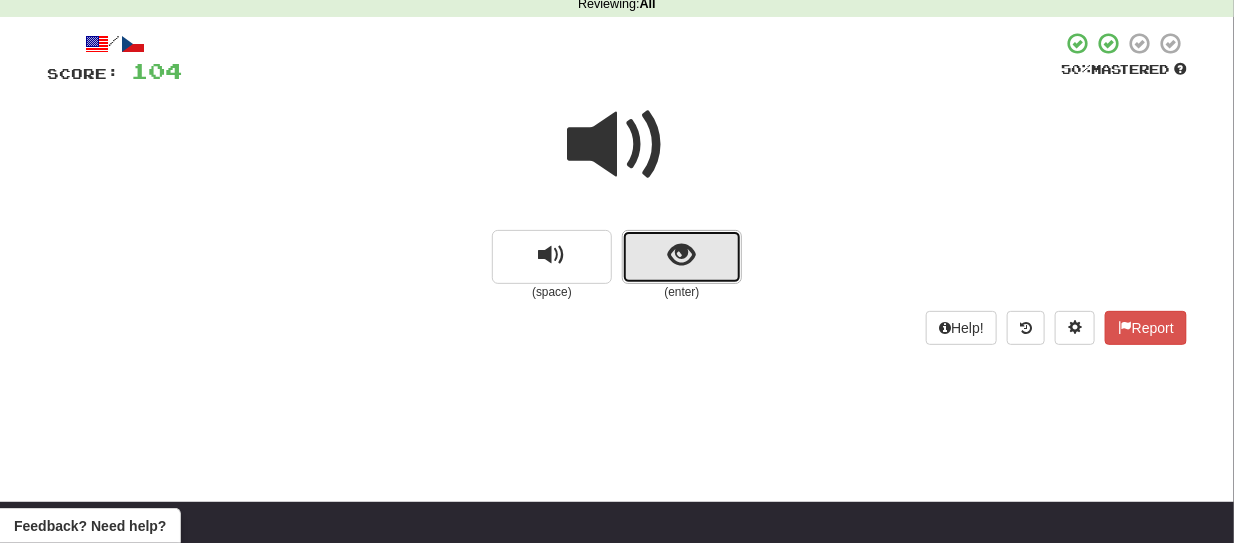click at bounding box center (682, 257) 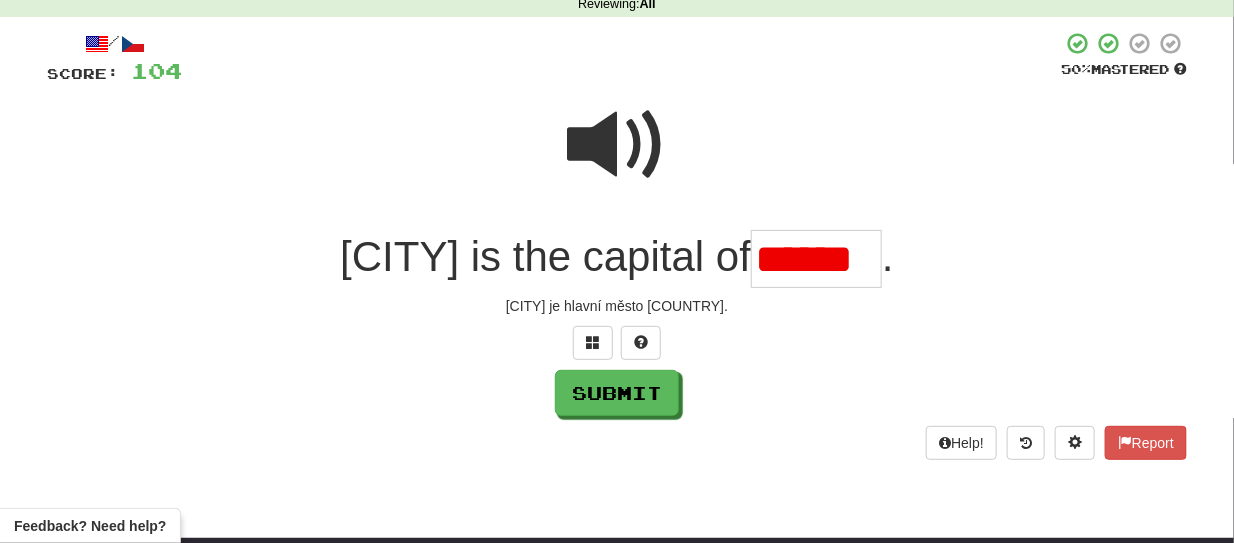 scroll, scrollTop: 0, scrollLeft: 0, axis: both 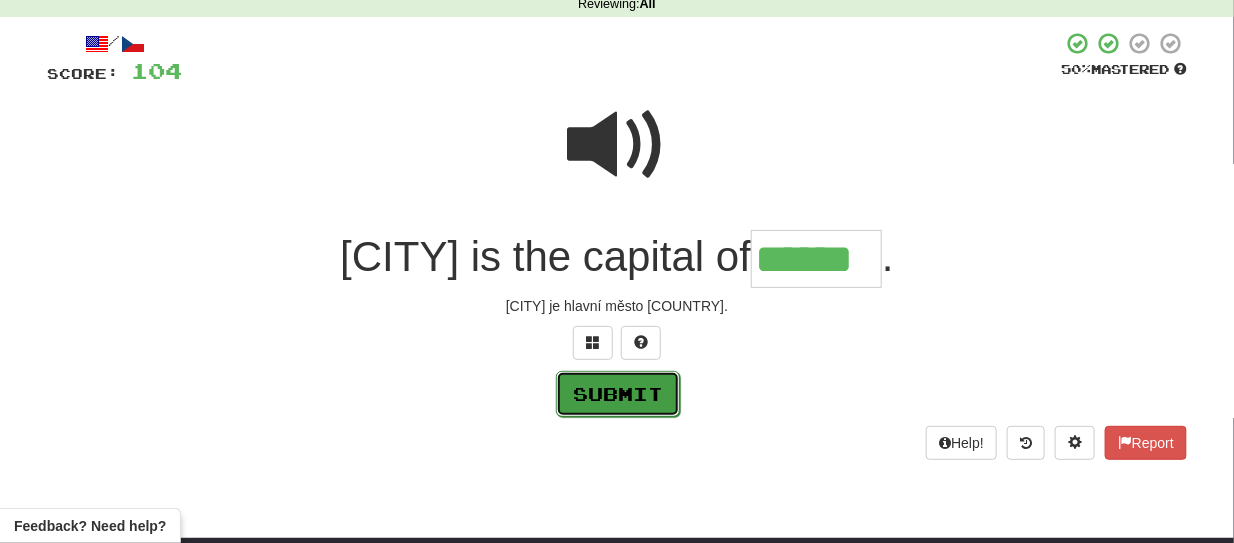 click on "Submit" at bounding box center (618, 394) 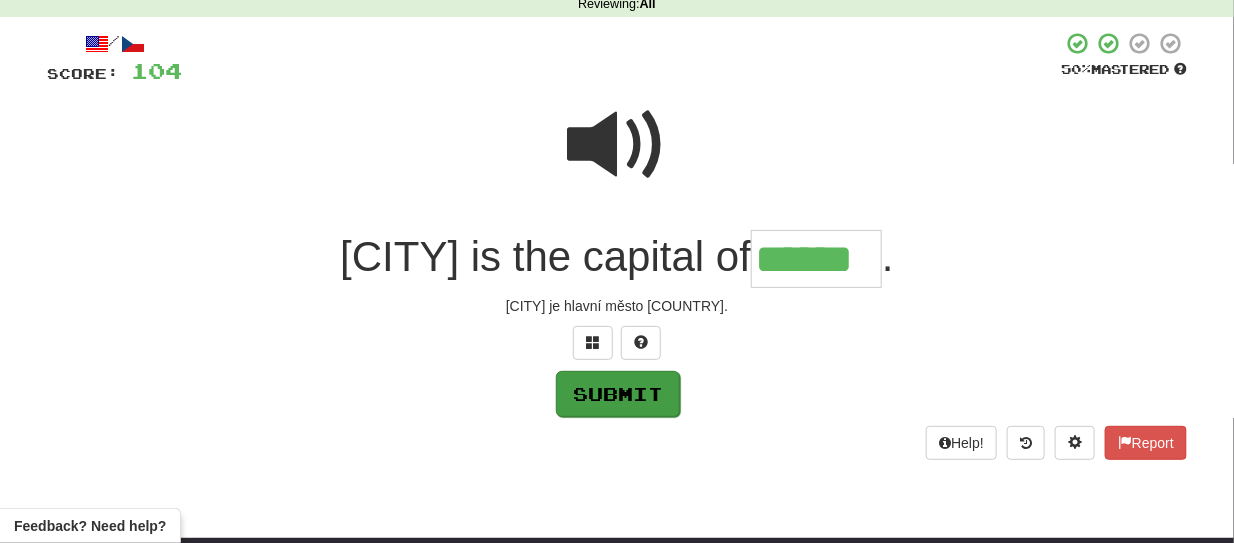 type on "******" 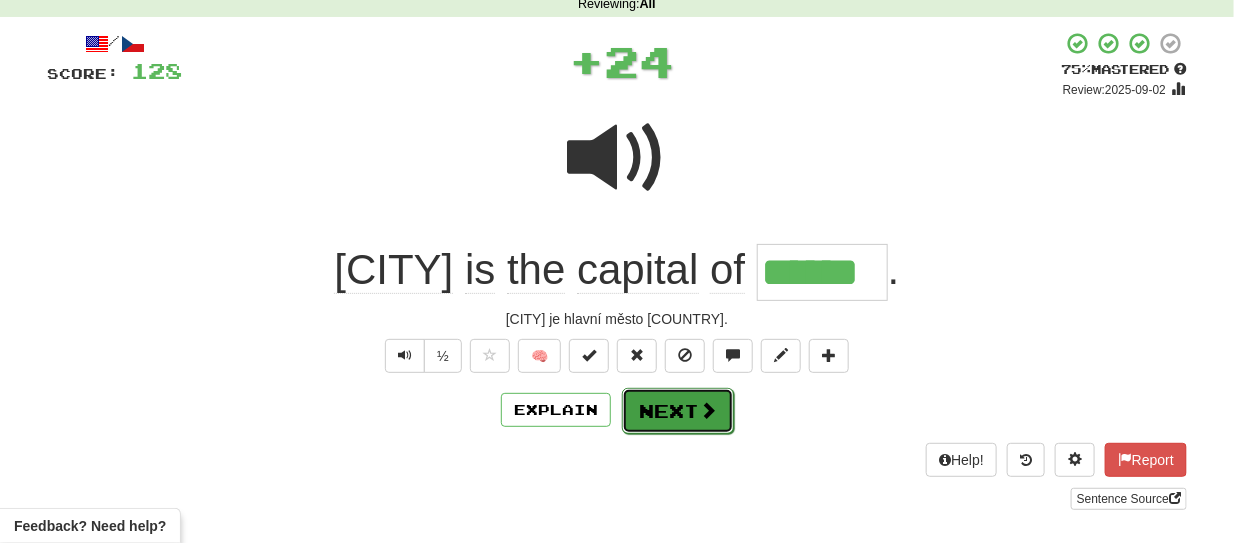 click at bounding box center (708, 410) 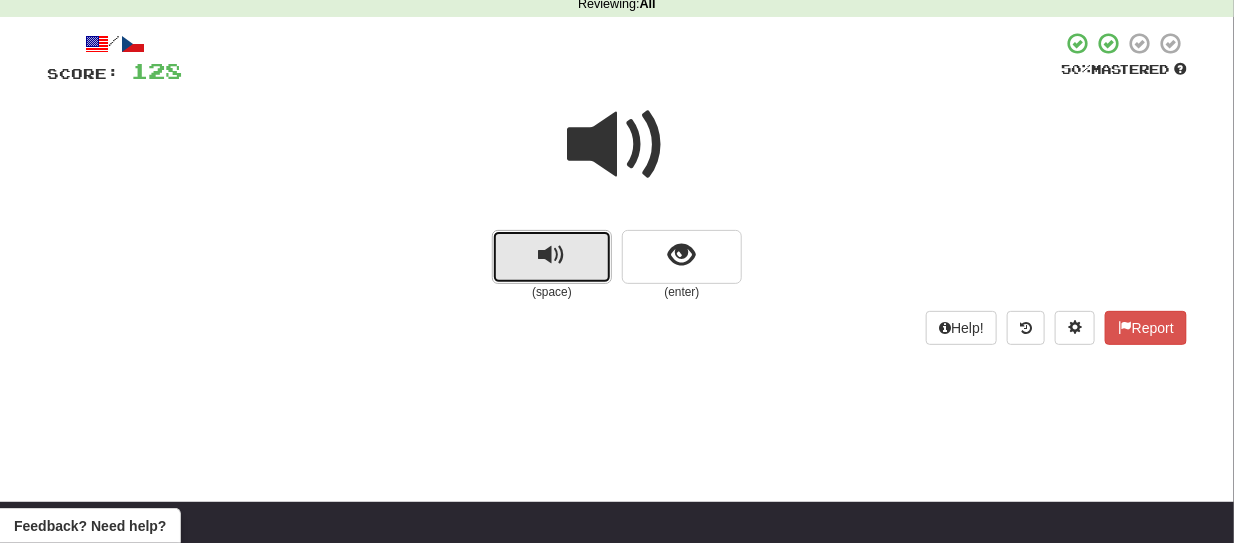 click at bounding box center (552, 257) 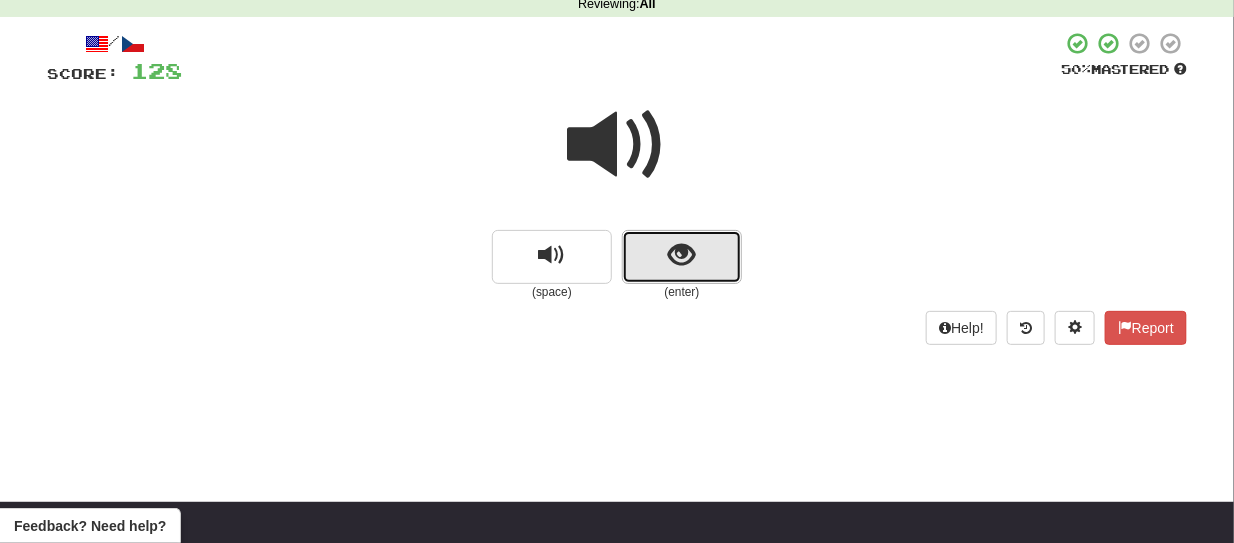 click at bounding box center [682, 257] 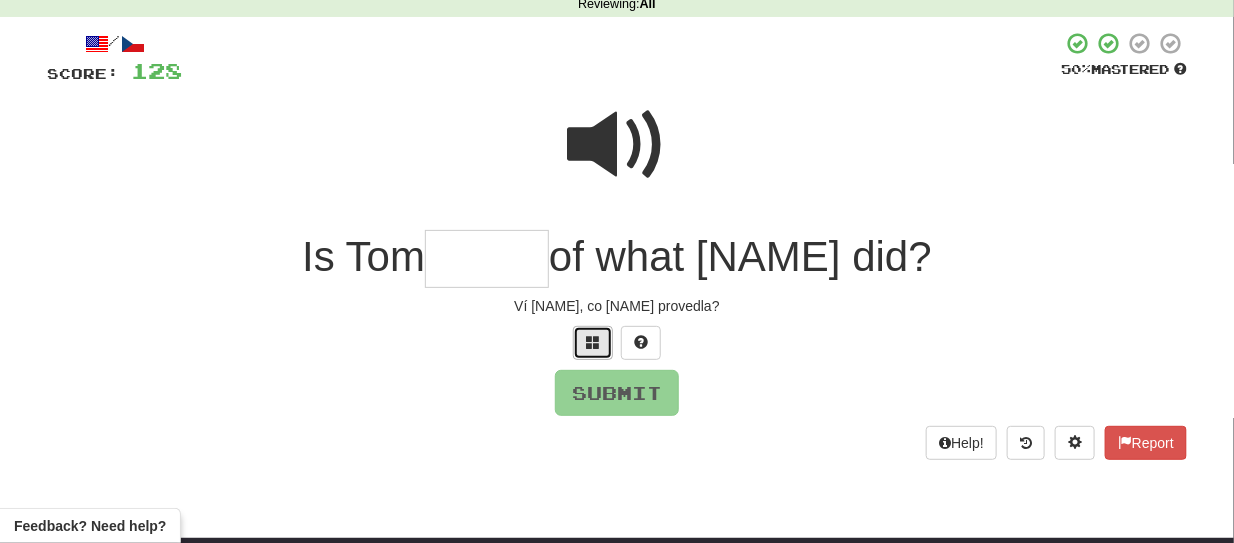 click at bounding box center (593, 343) 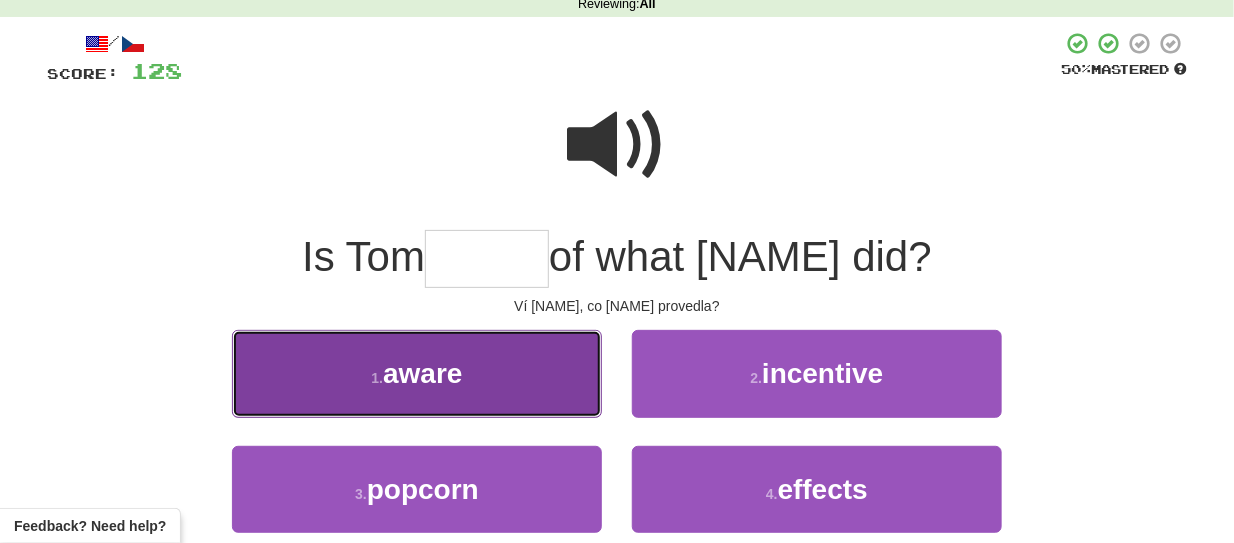 click on "1 .  aware" at bounding box center (417, 373) 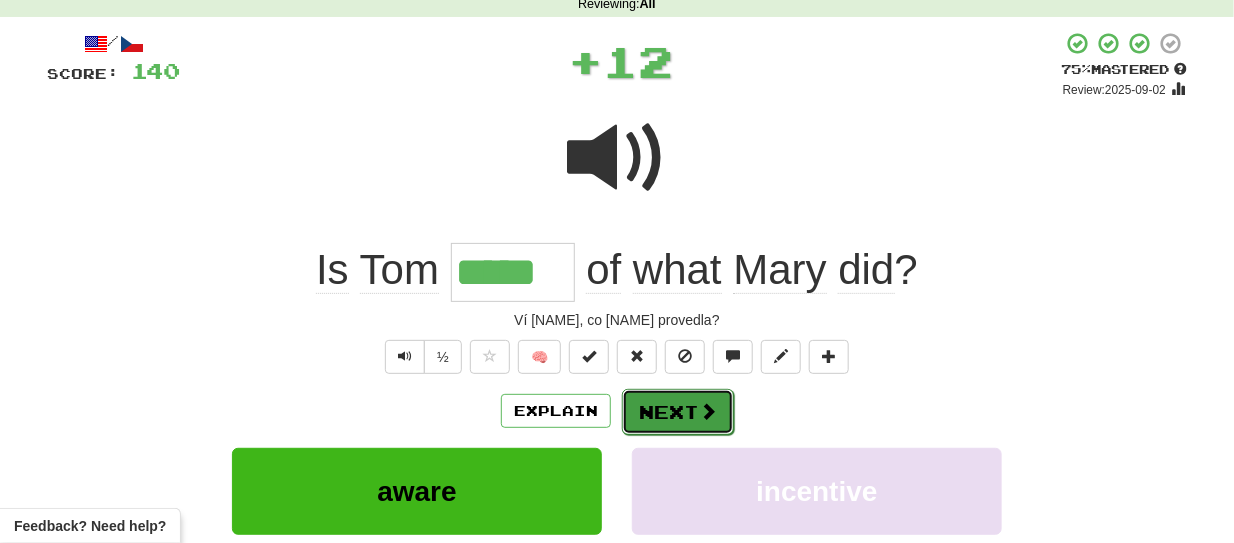 click on "Next" at bounding box center (678, 412) 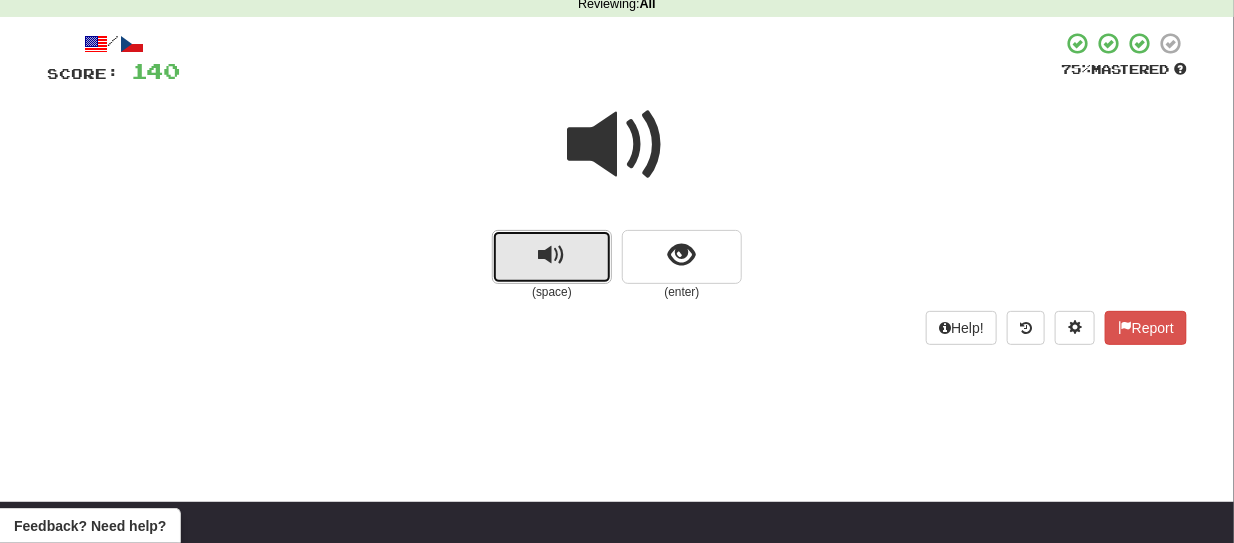 click at bounding box center (552, 257) 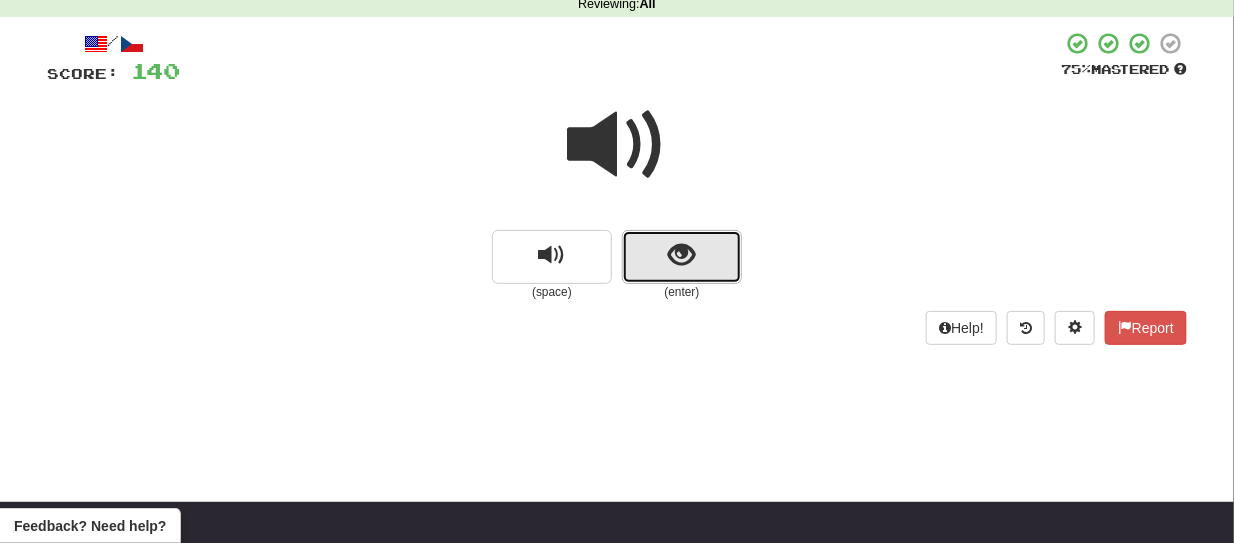 click at bounding box center (682, 257) 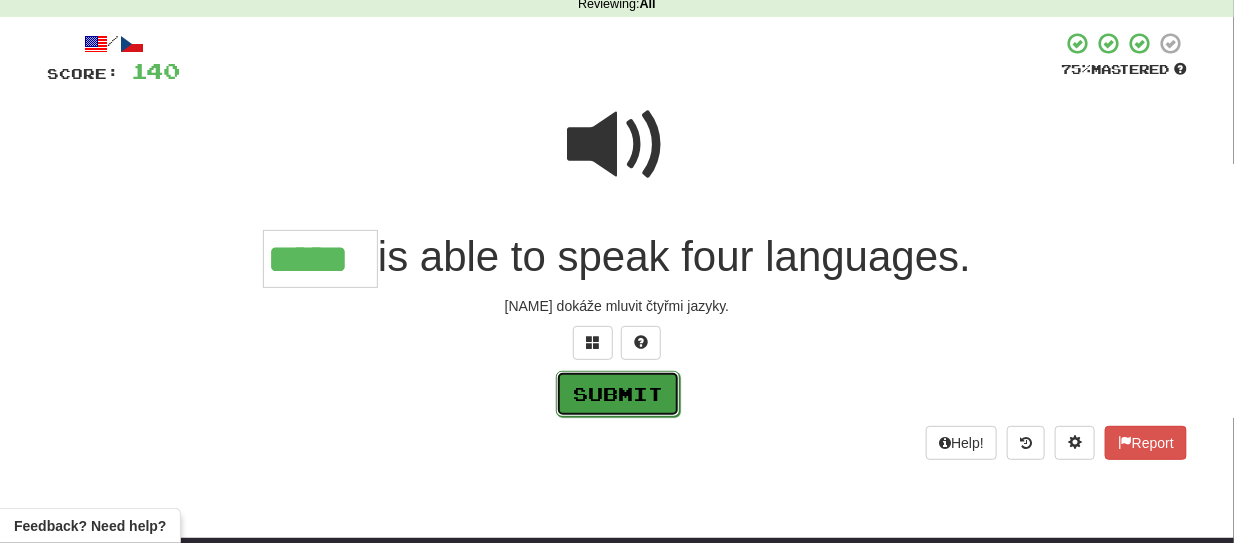 click on "Submit" at bounding box center [618, 394] 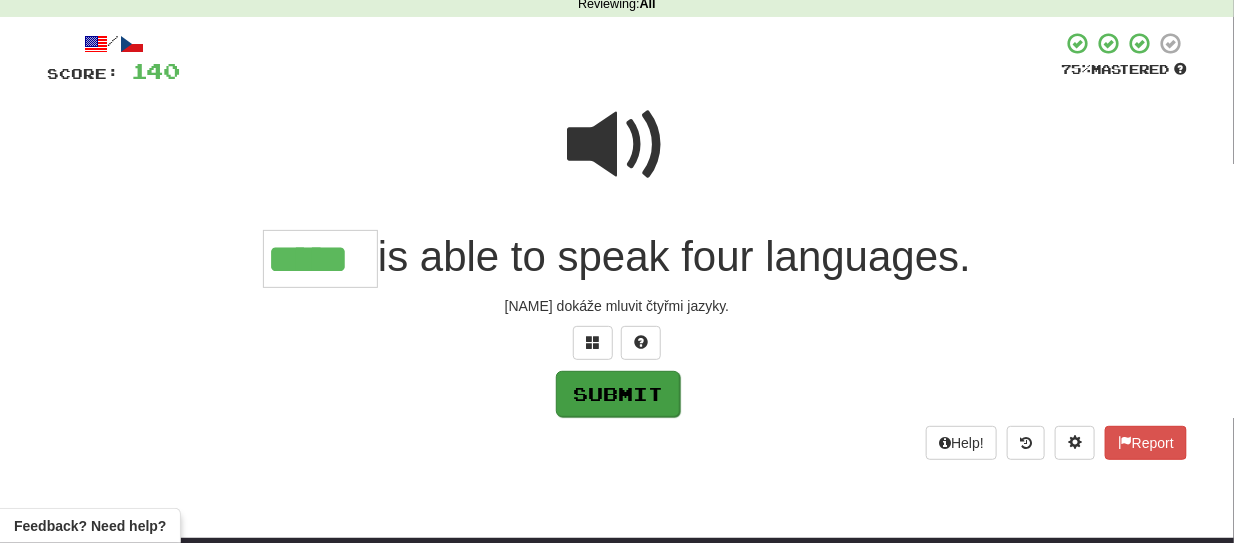 type on "*****" 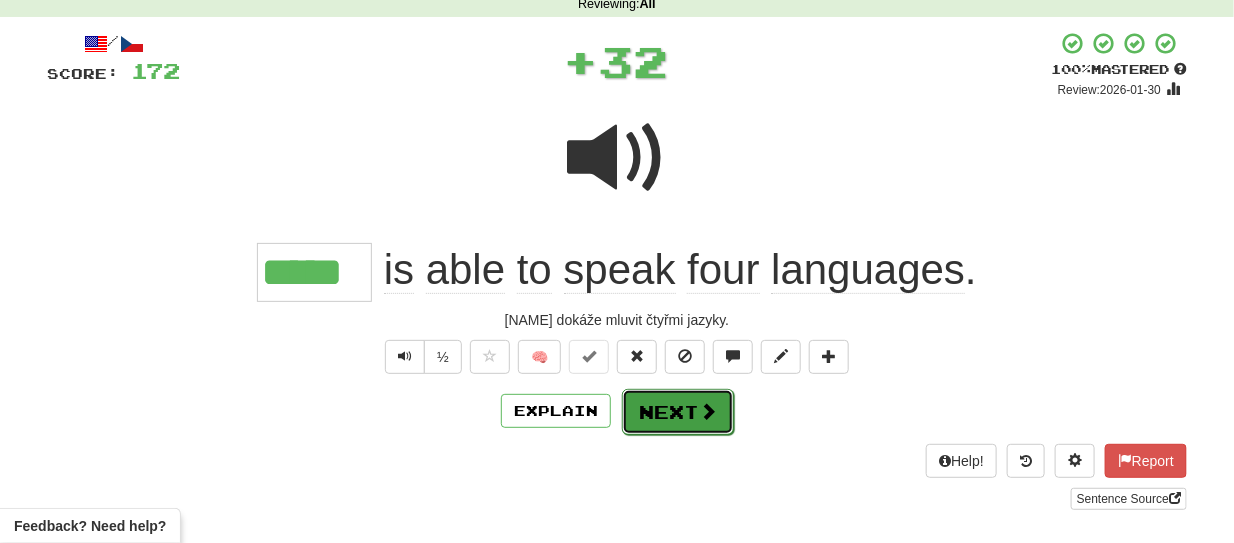 click at bounding box center (708, 411) 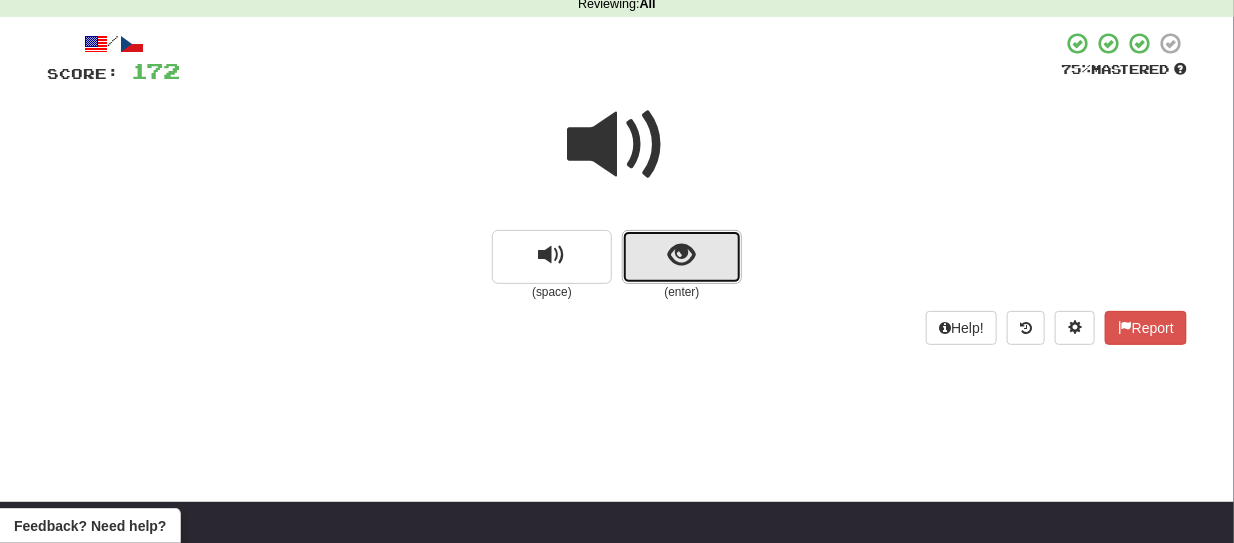click at bounding box center [682, 257] 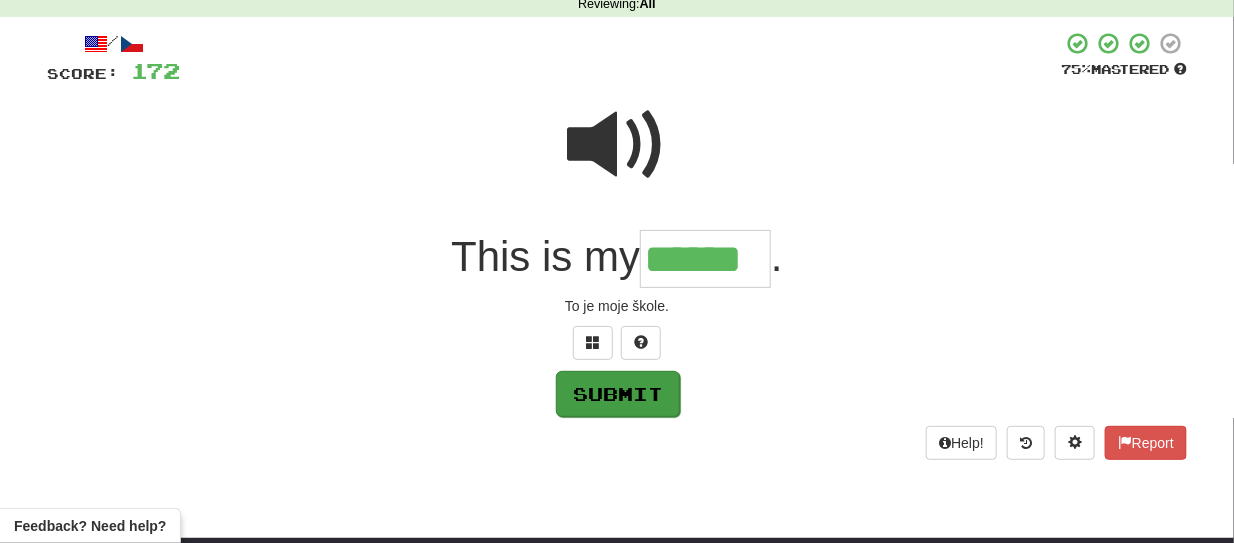 type on "******" 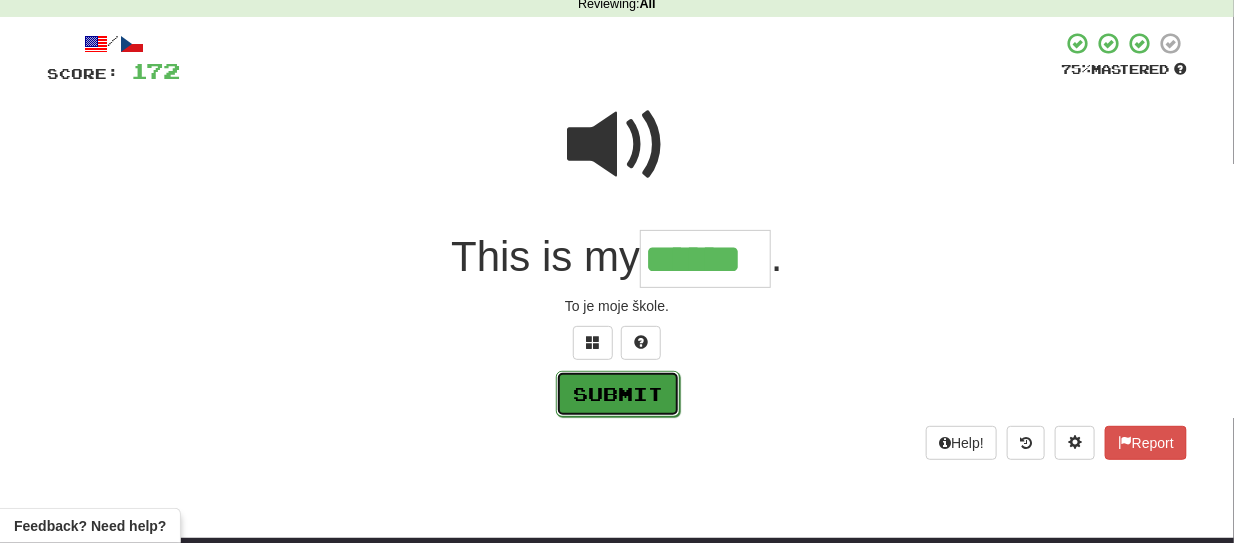 click on "Submit" at bounding box center (618, 394) 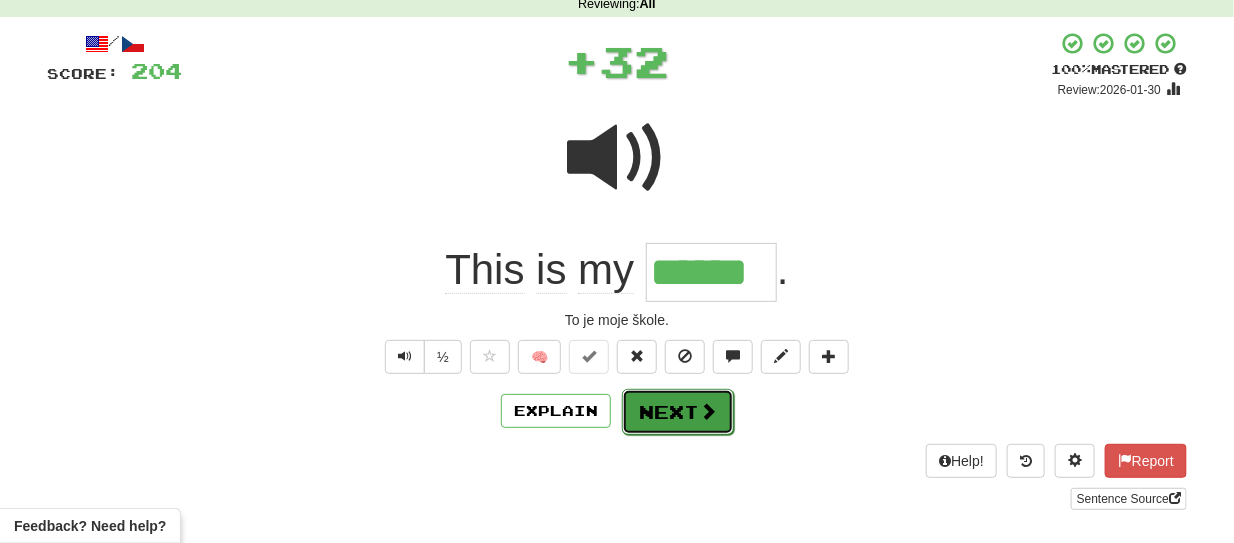 click on "Next" at bounding box center (678, 412) 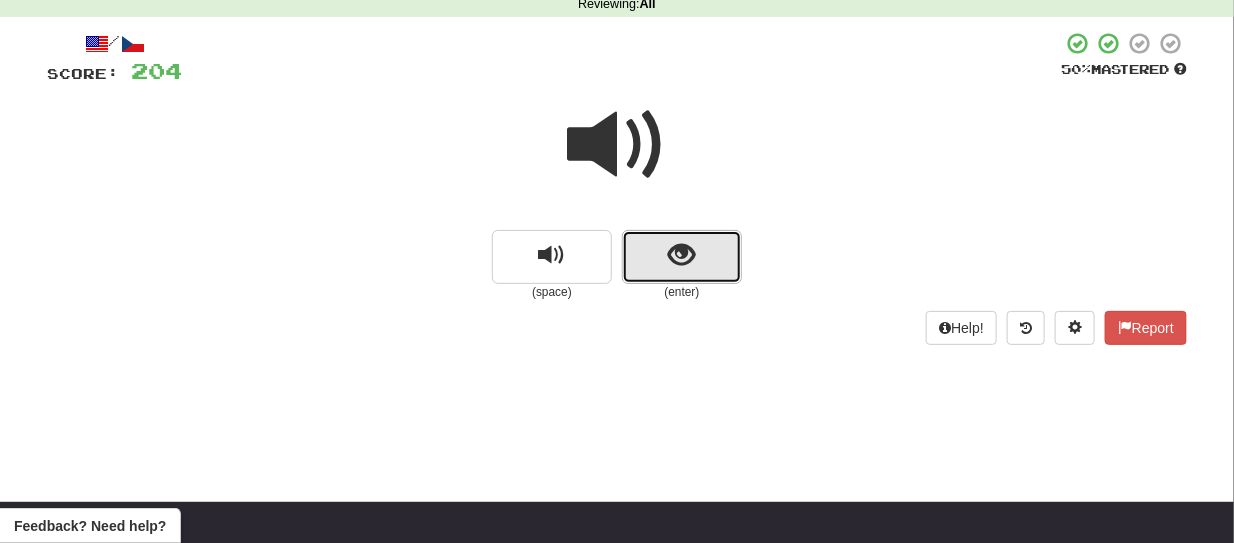 click at bounding box center (682, 257) 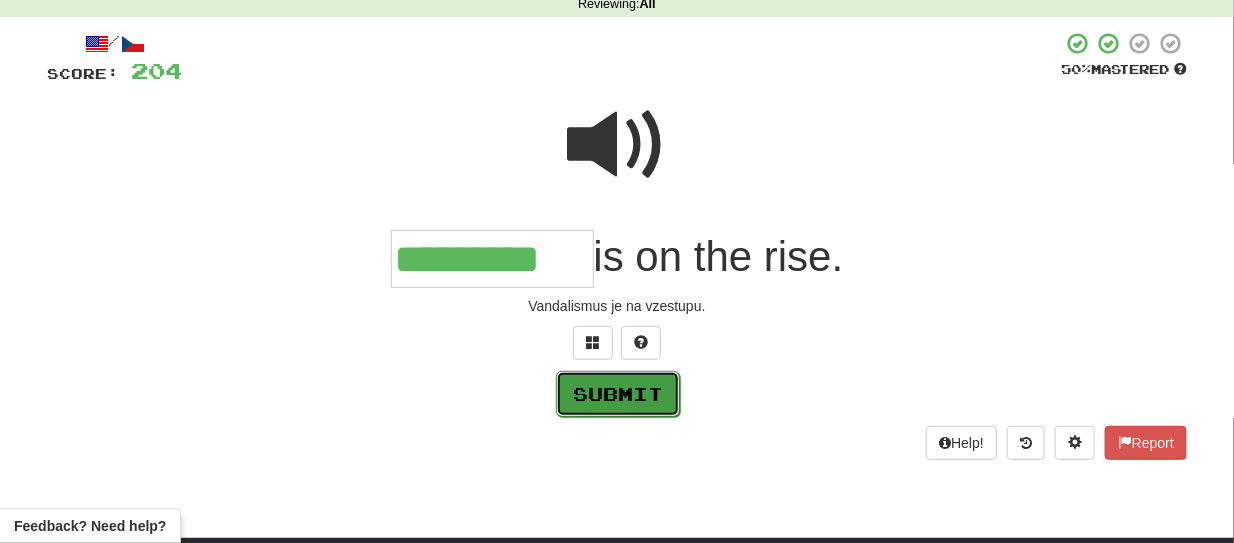 click on "Submit" at bounding box center [618, 394] 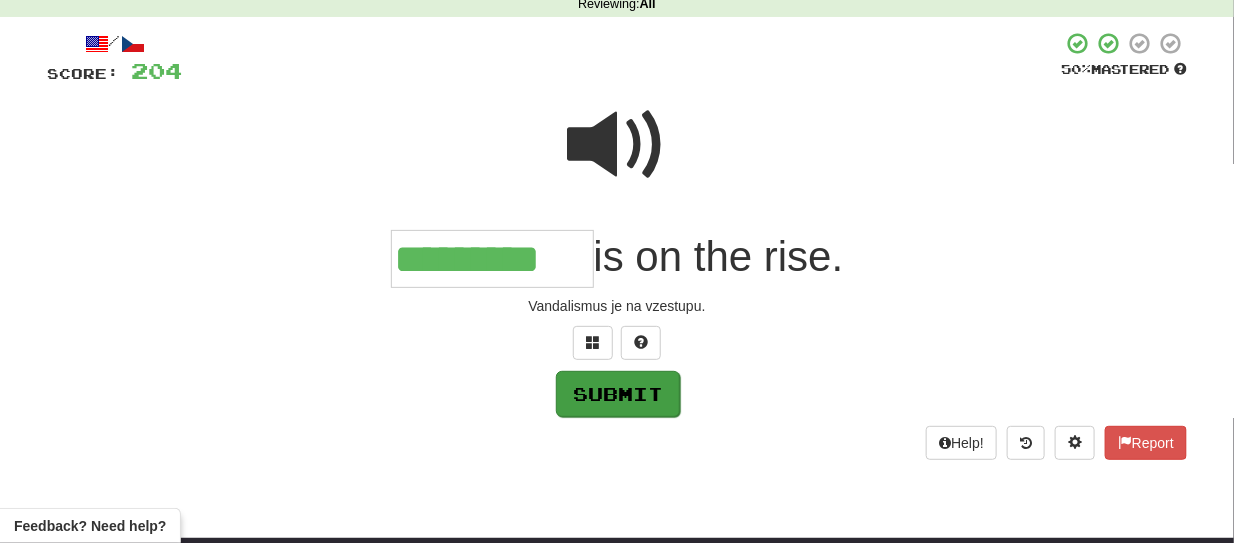 type on "*********" 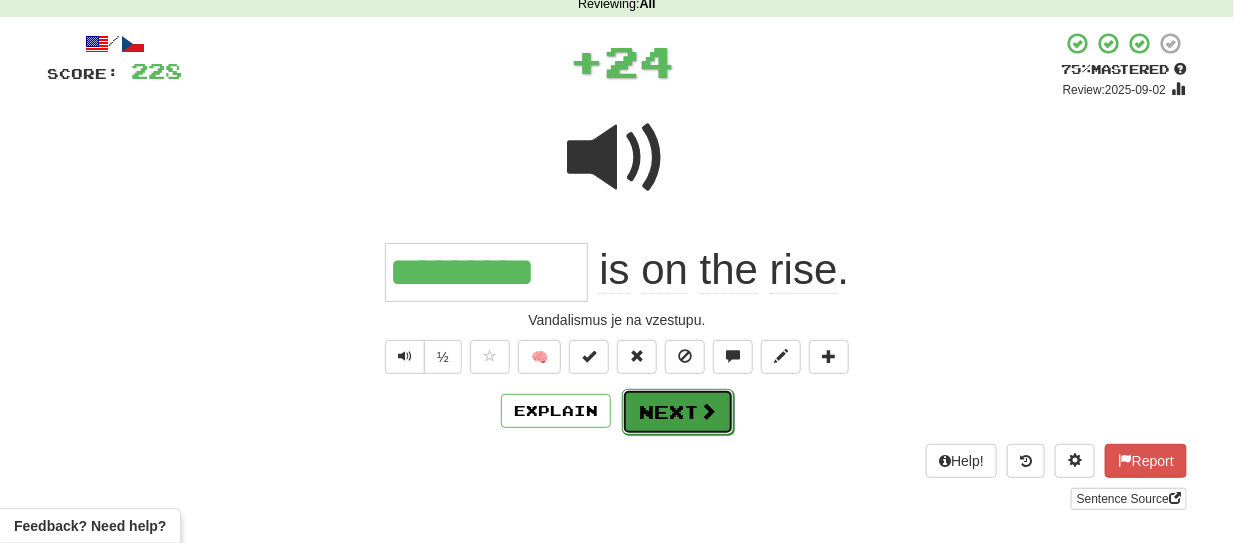 click on "Next" at bounding box center (678, 412) 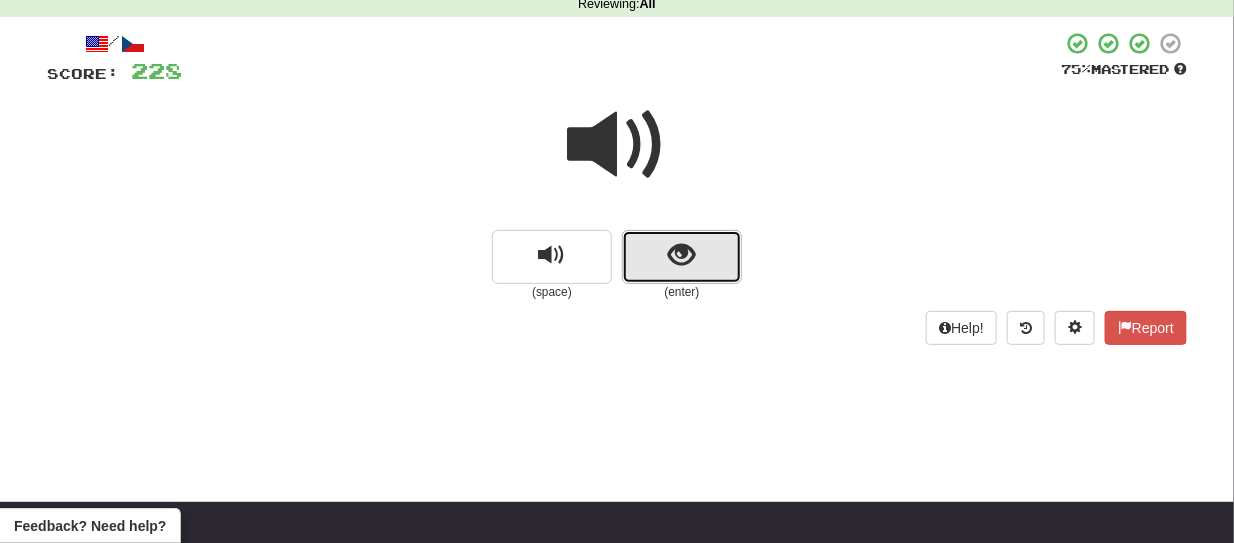 click at bounding box center (682, 257) 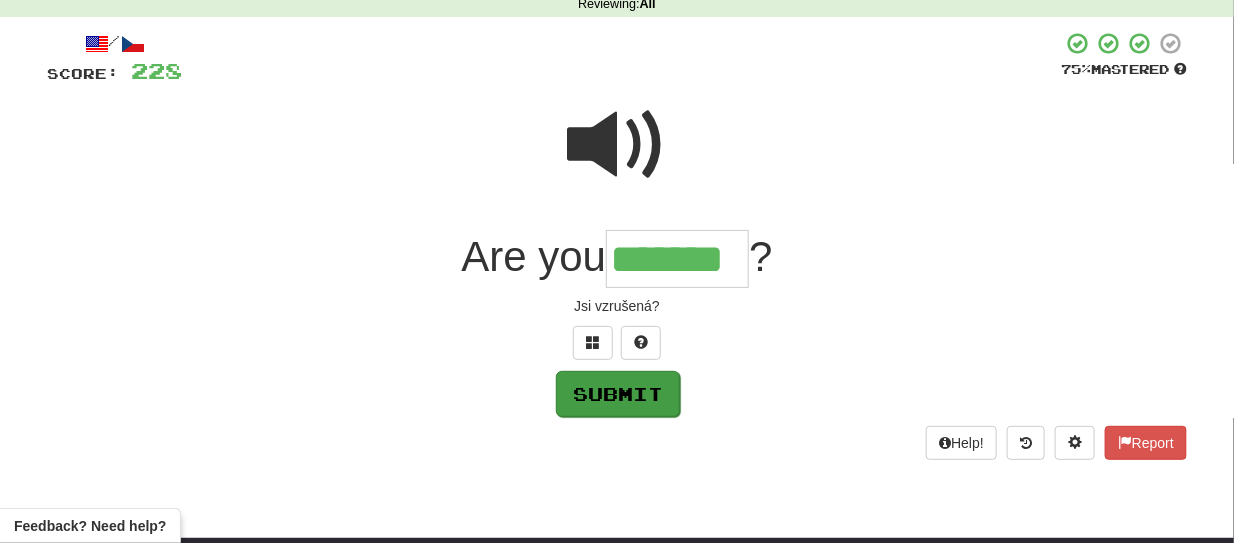 type on "*******" 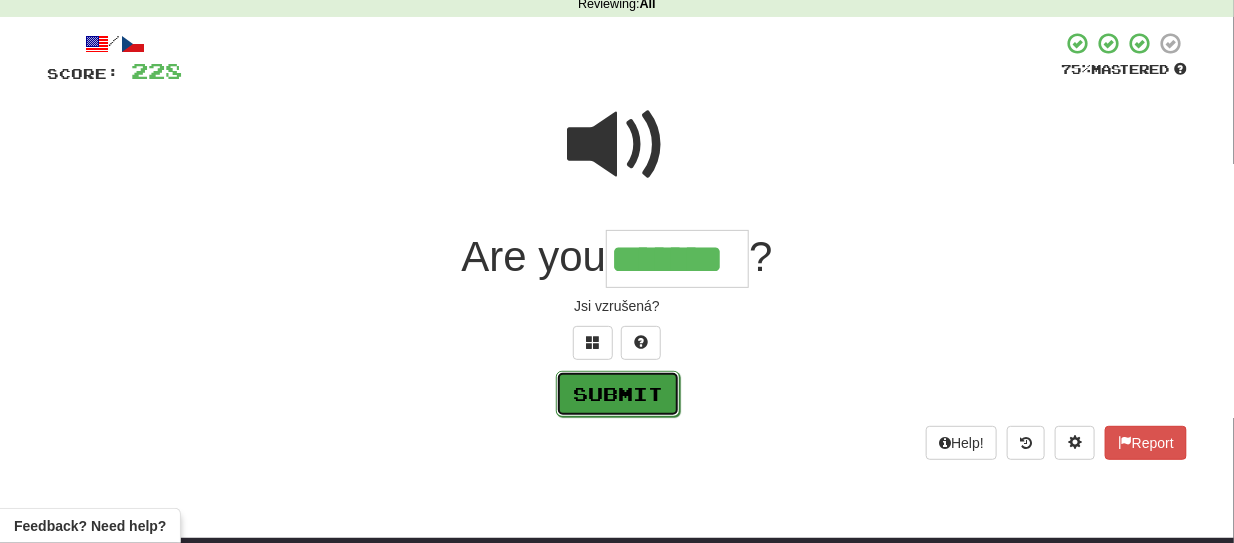 click on "Submit" at bounding box center [618, 394] 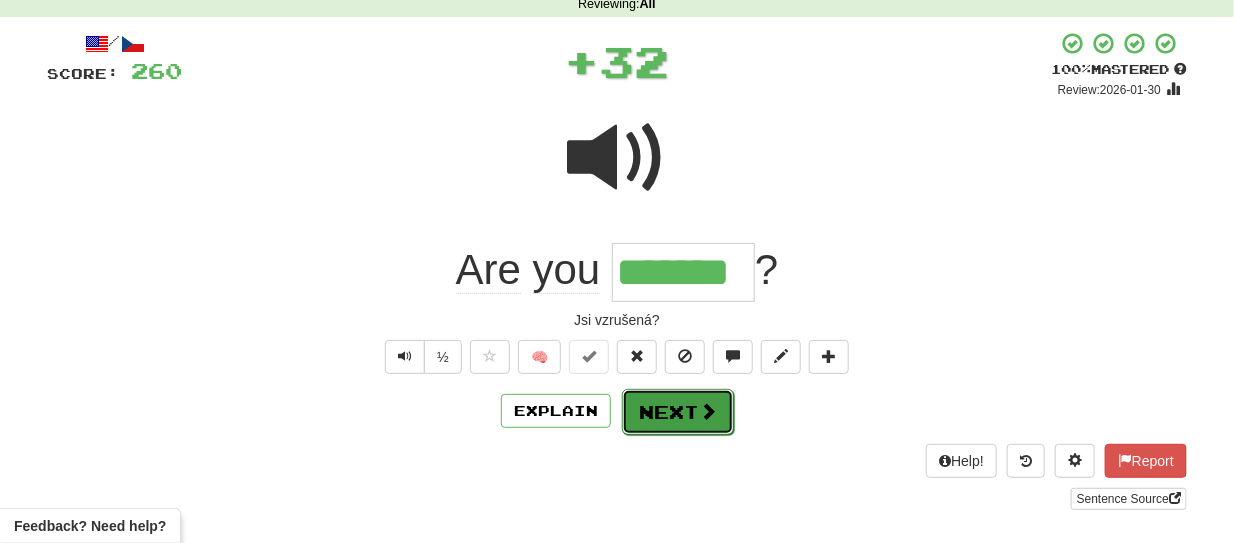 click on "Next" at bounding box center (678, 412) 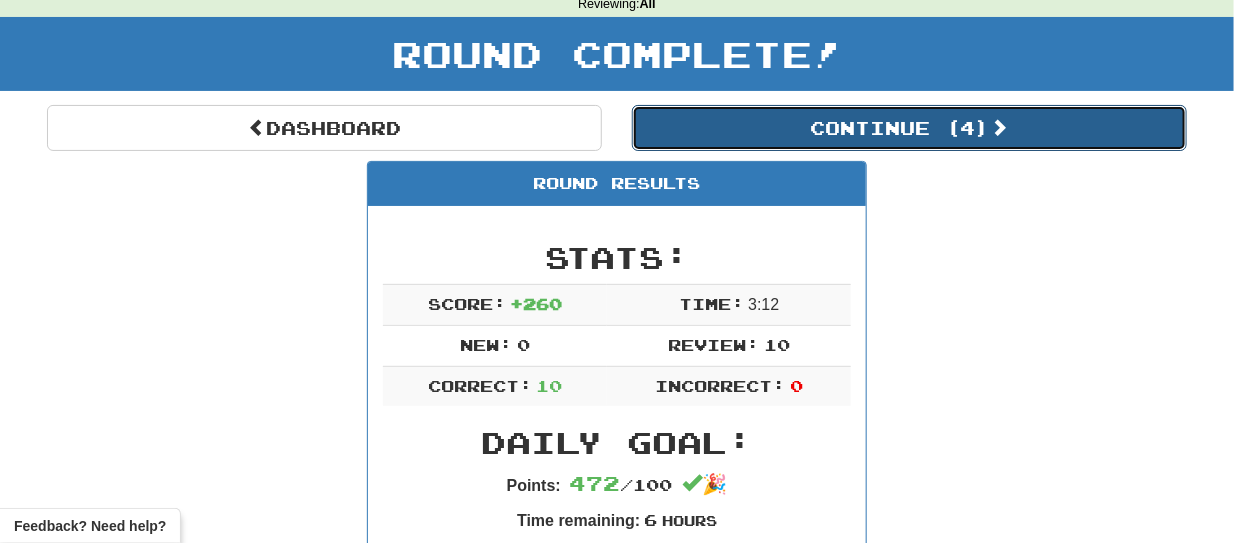 click on "Continue ( 4 )" at bounding box center [909, 128] 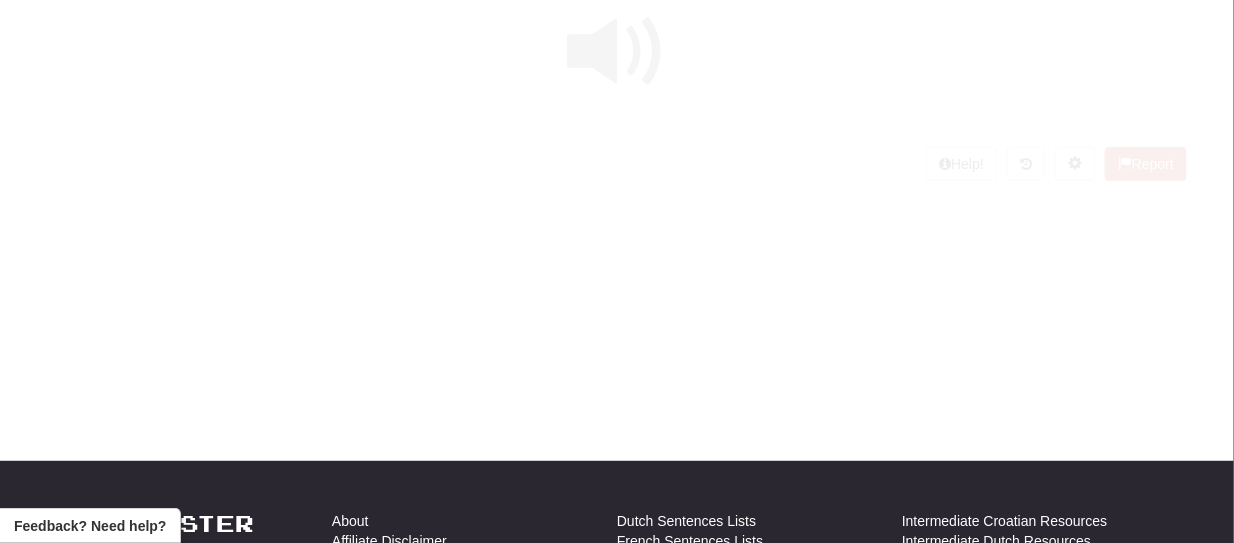 scroll, scrollTop: 91, scrollLeft: 0, axis: vertical 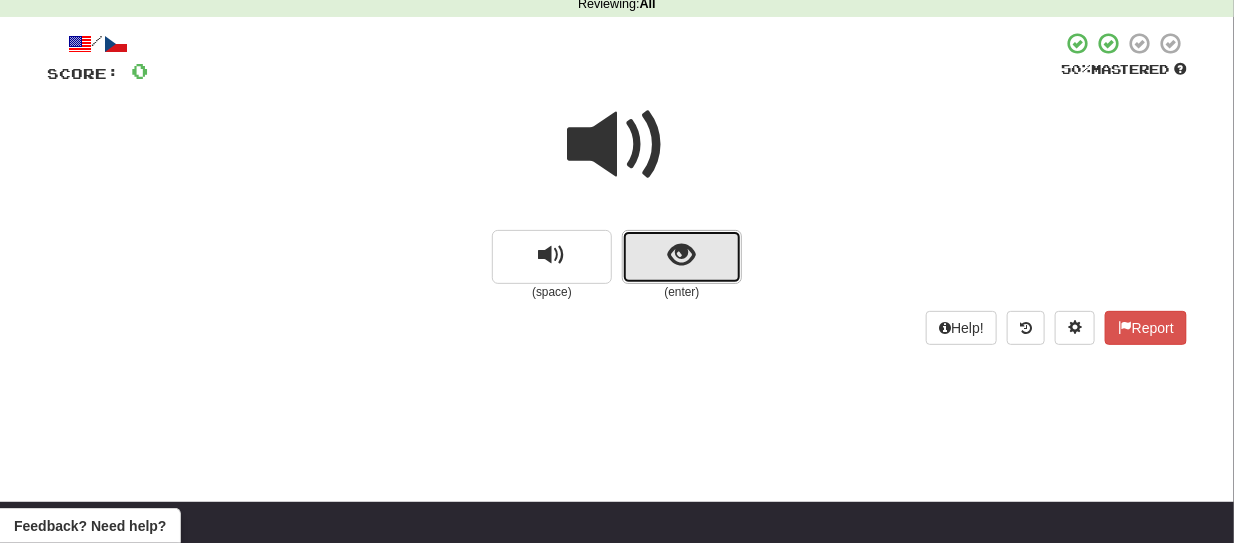 click at bounding box center (682, 257) 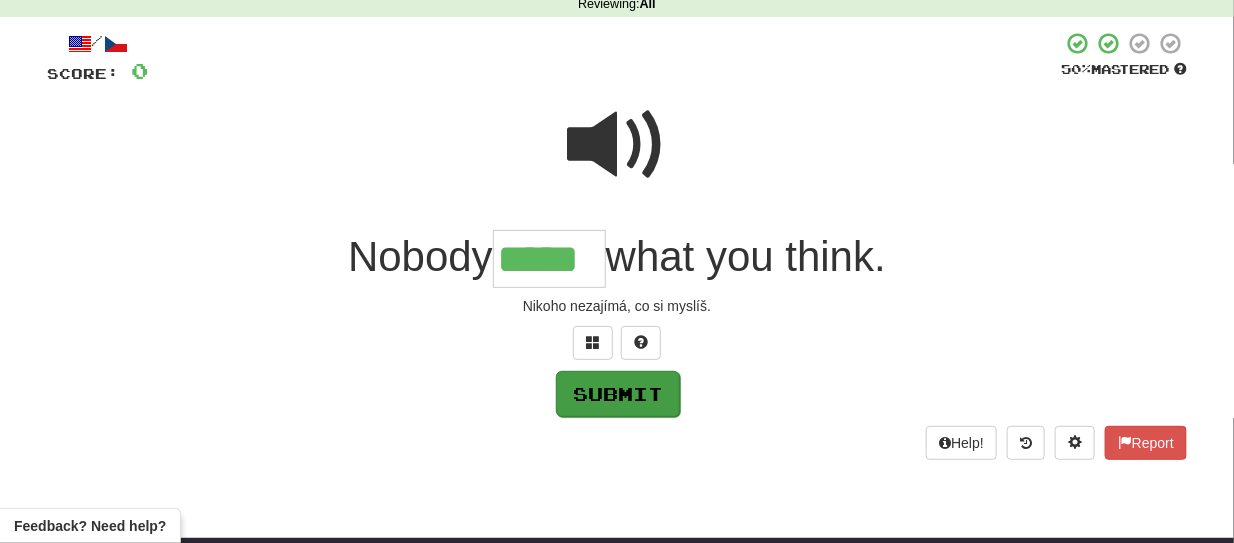 type on "*****" 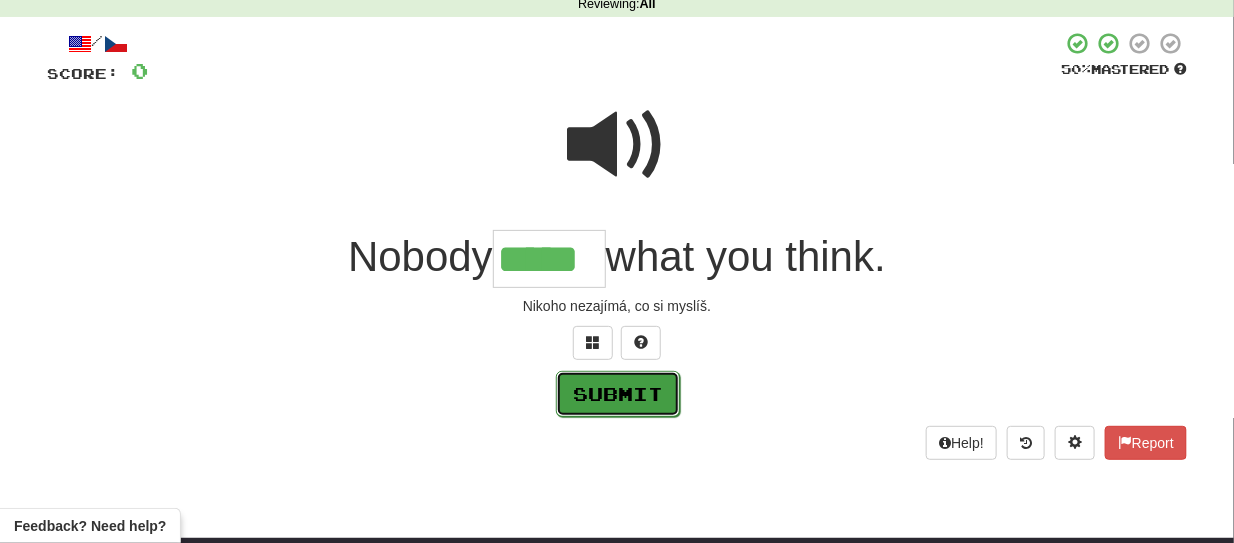 click on "Submit" at bounding box center (618, 394) 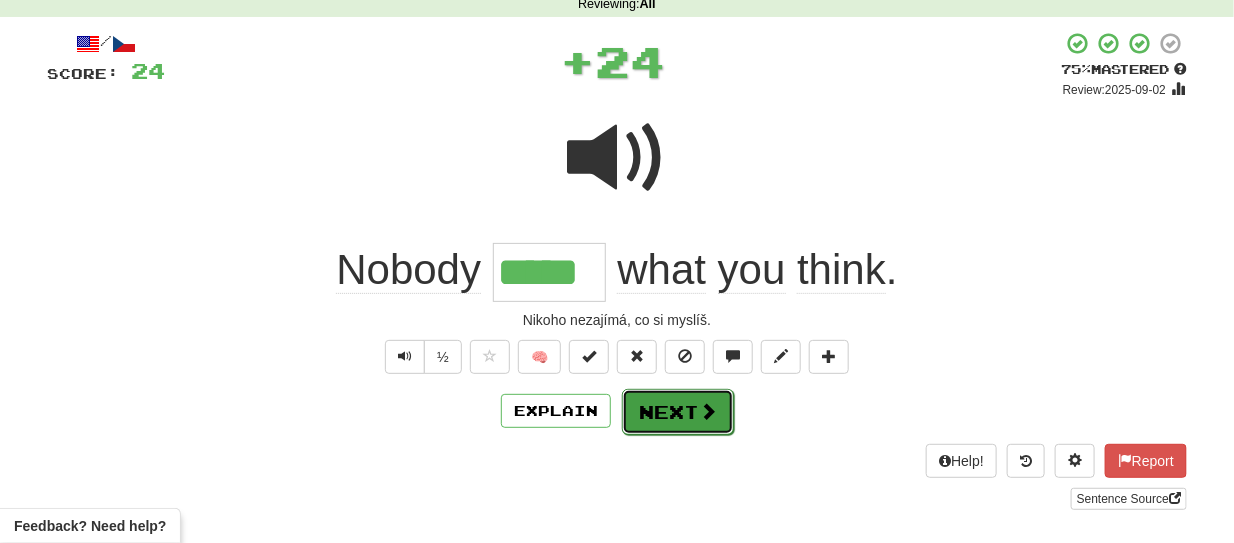 click on "Next" at bounding box center [678, 412] 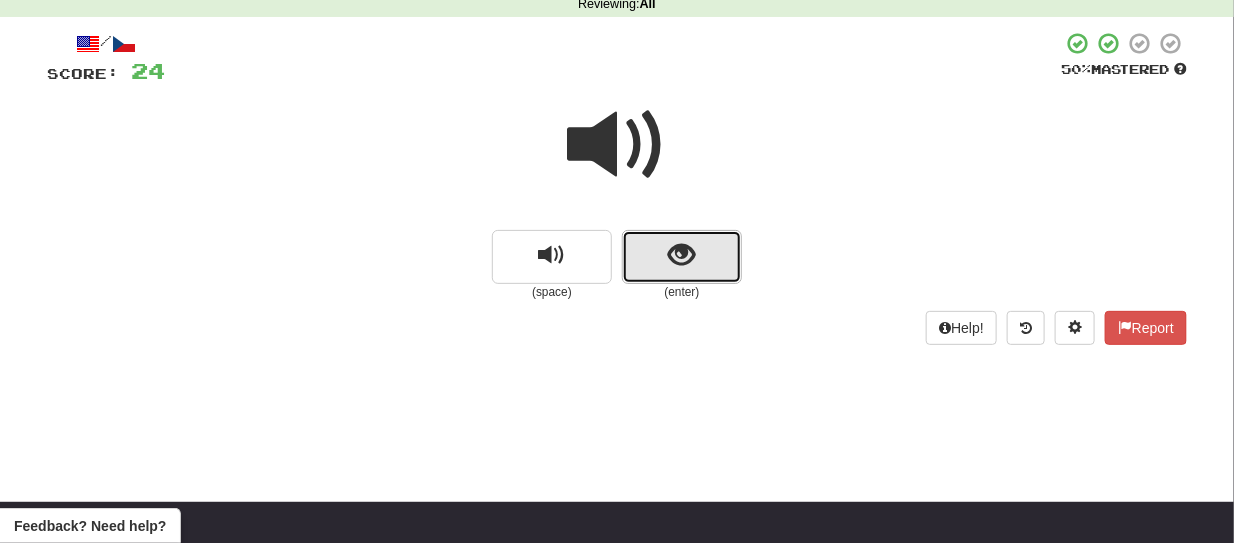click at bounding box center [682, 257] 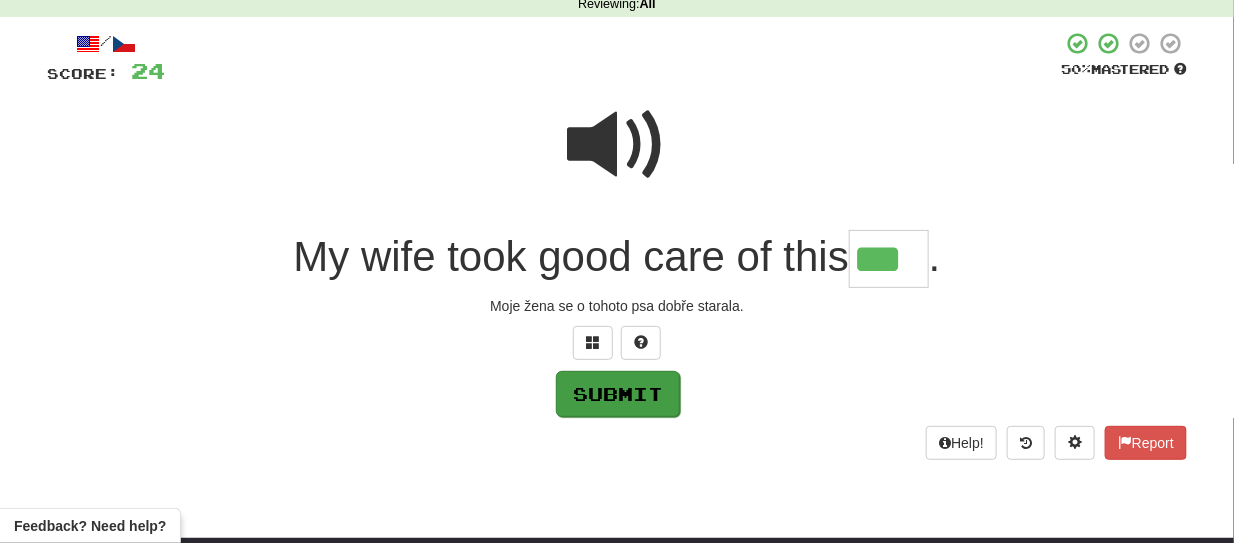 type on "***" 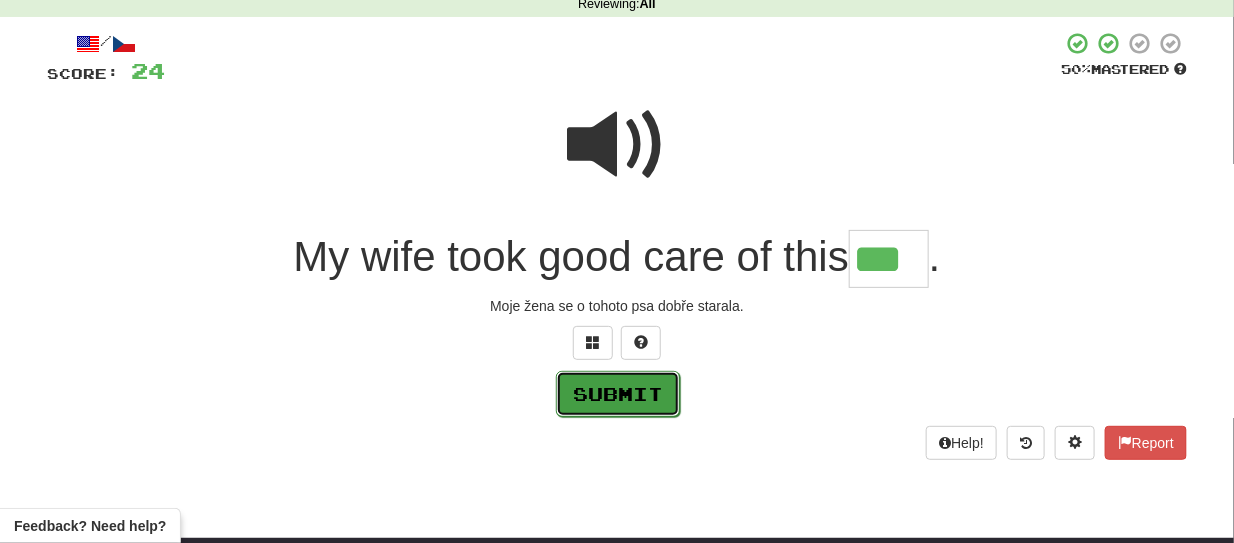 click on "Submit" at bounding box center (618, 394) 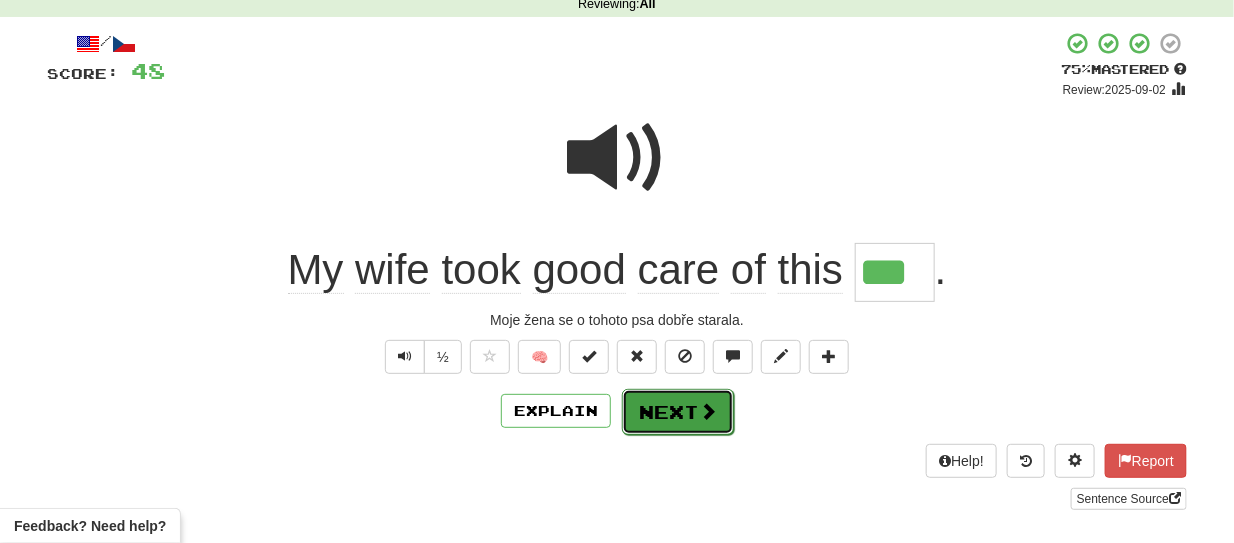 click at bounding box center [708, 411] 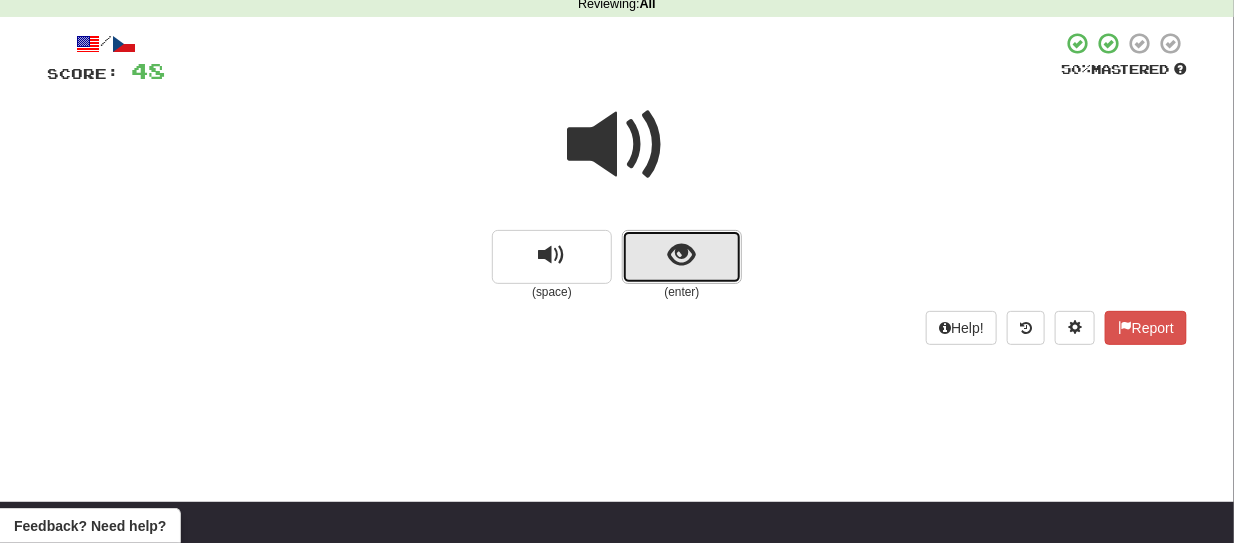 click at bounding box center [682, 257] 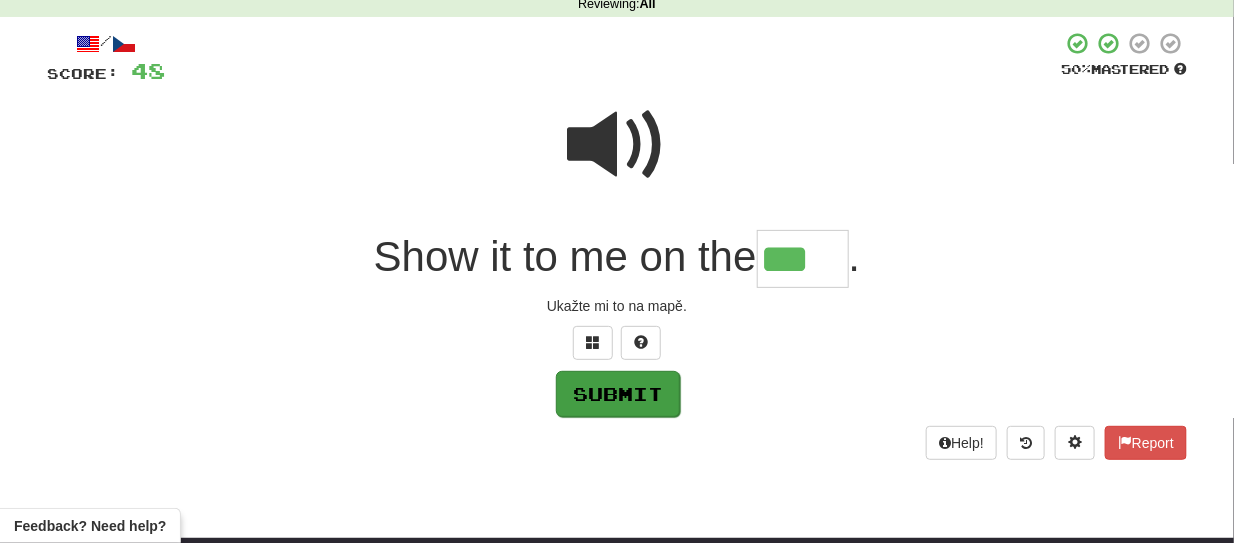 type on "***" 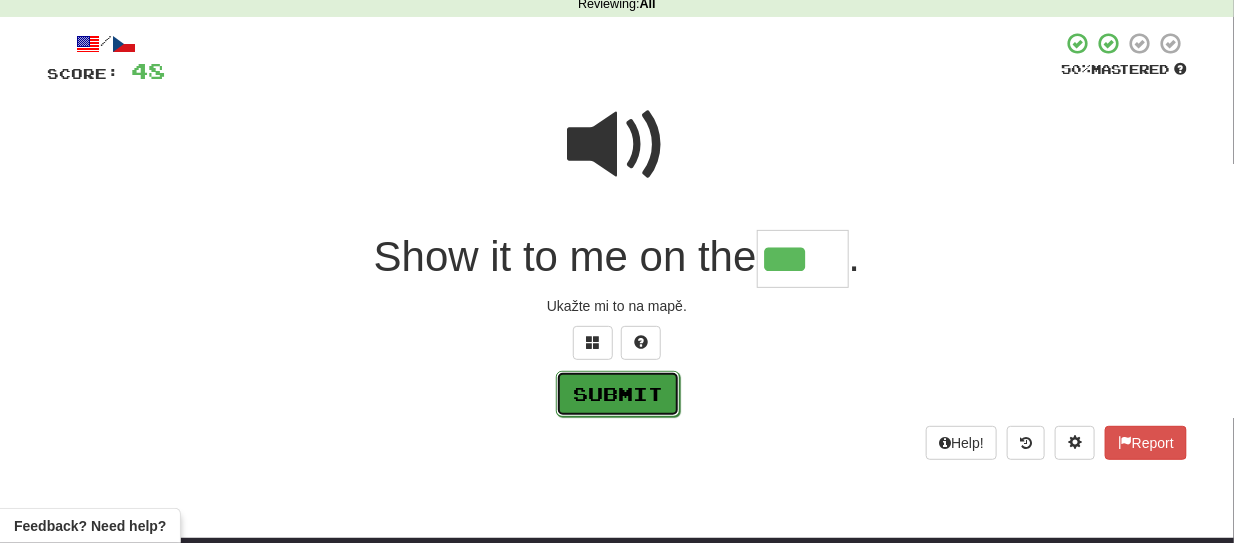 click on "Submit" at bounding box center [618, 394] 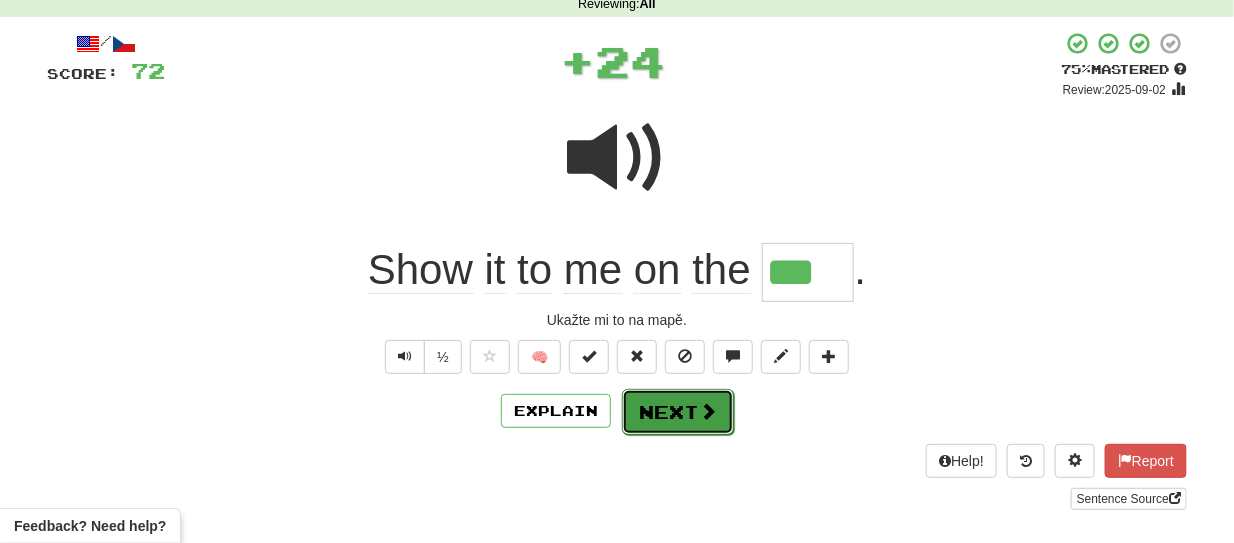 click on "Next" at bounding box center [678, 412] 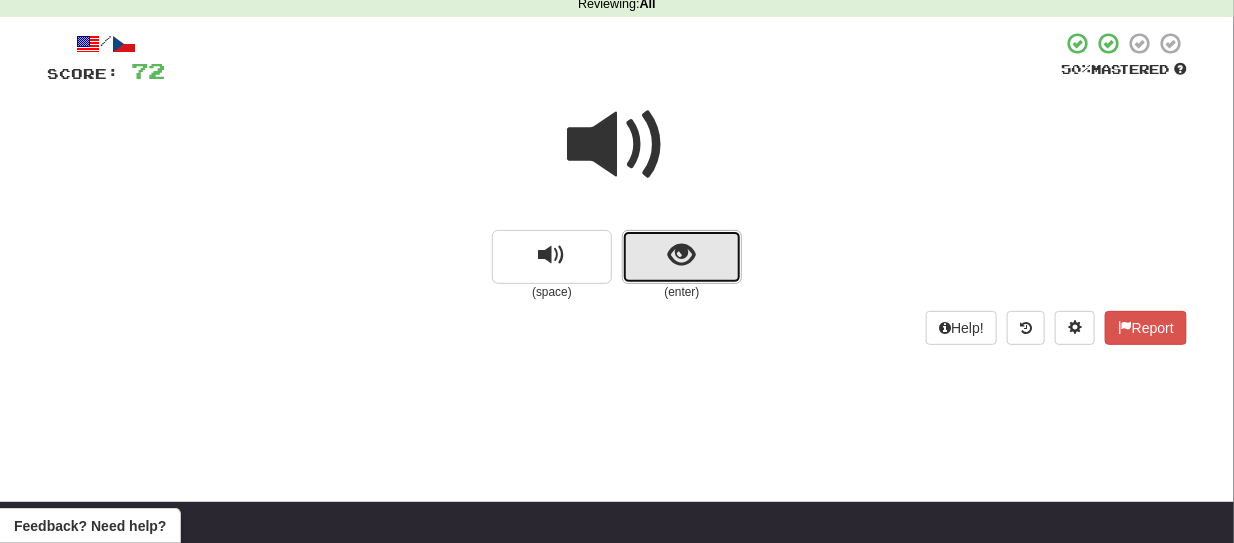 click at bounding box center (682, 257) 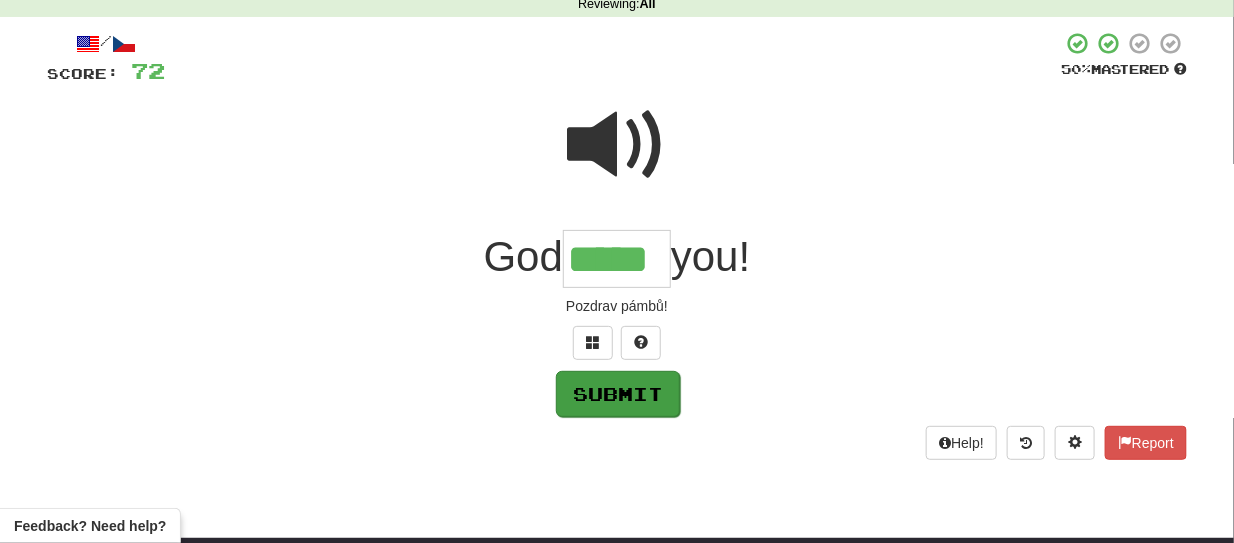 type on "*****" 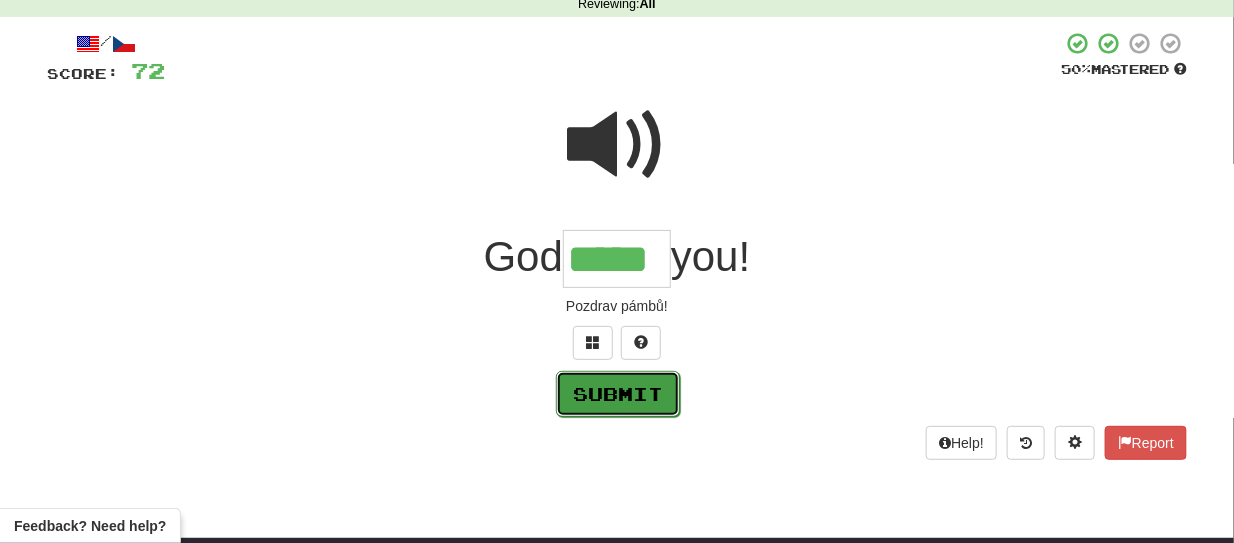 click on "Submit" at bounding box center (618, 394) 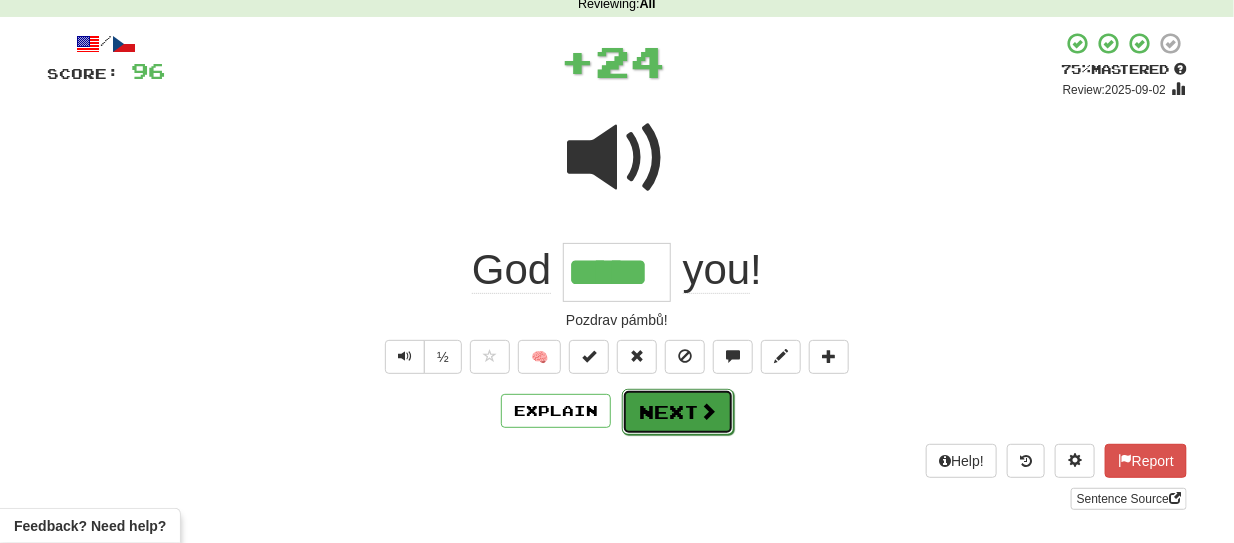 click on "Next" at bounding box center [678, 412] 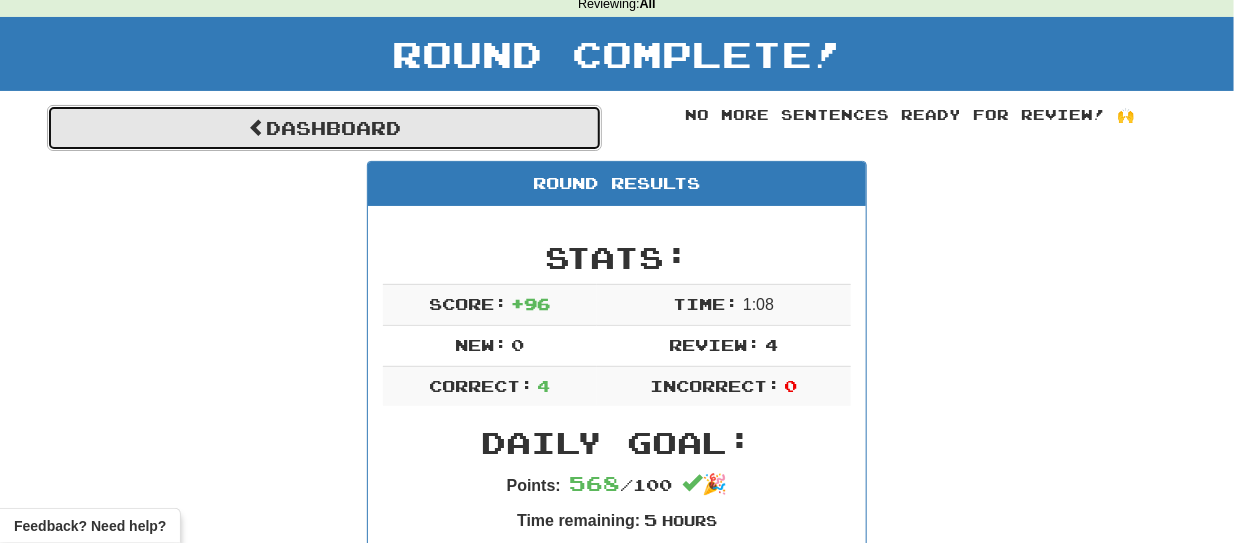 click on "Dashboard" at bounding box center (324, 128) 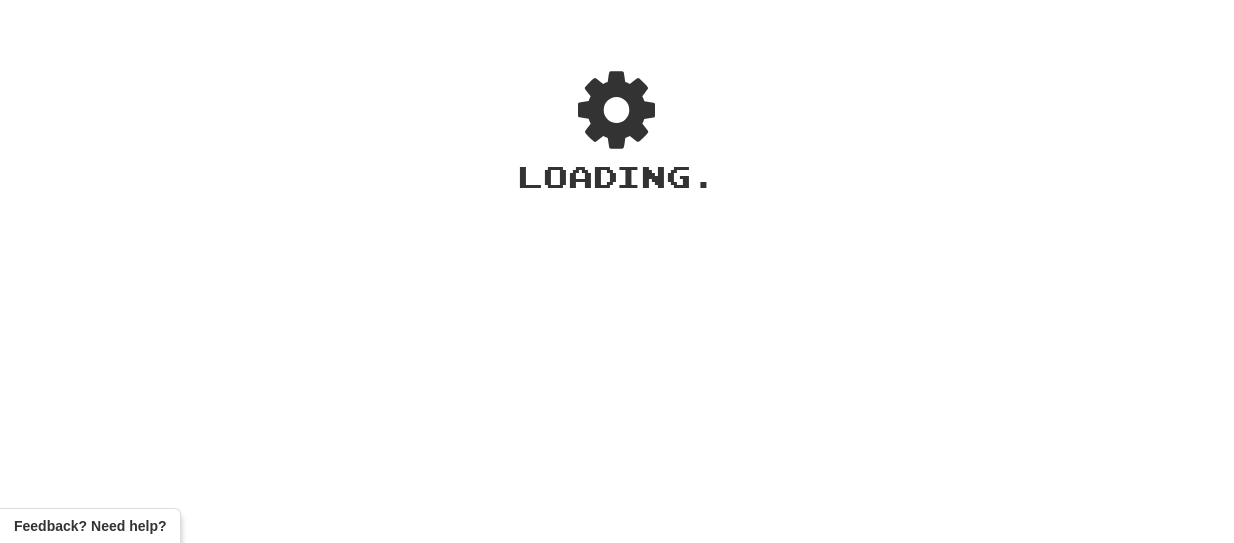 scroll, scrollTop: 0, scrollLeft: 0, axis: both 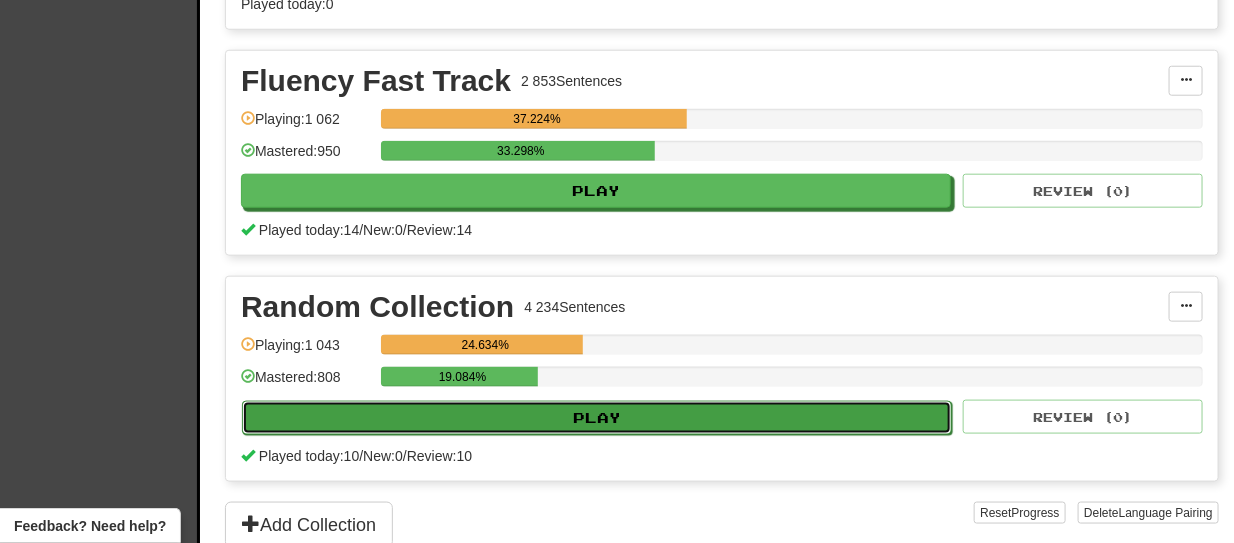 click on "Play" 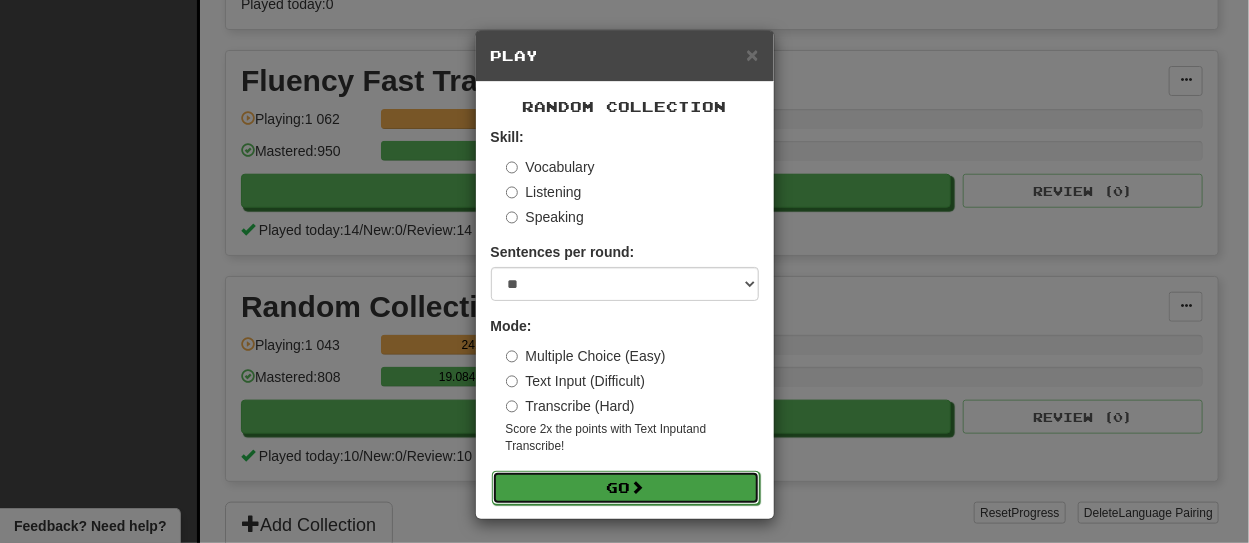 click 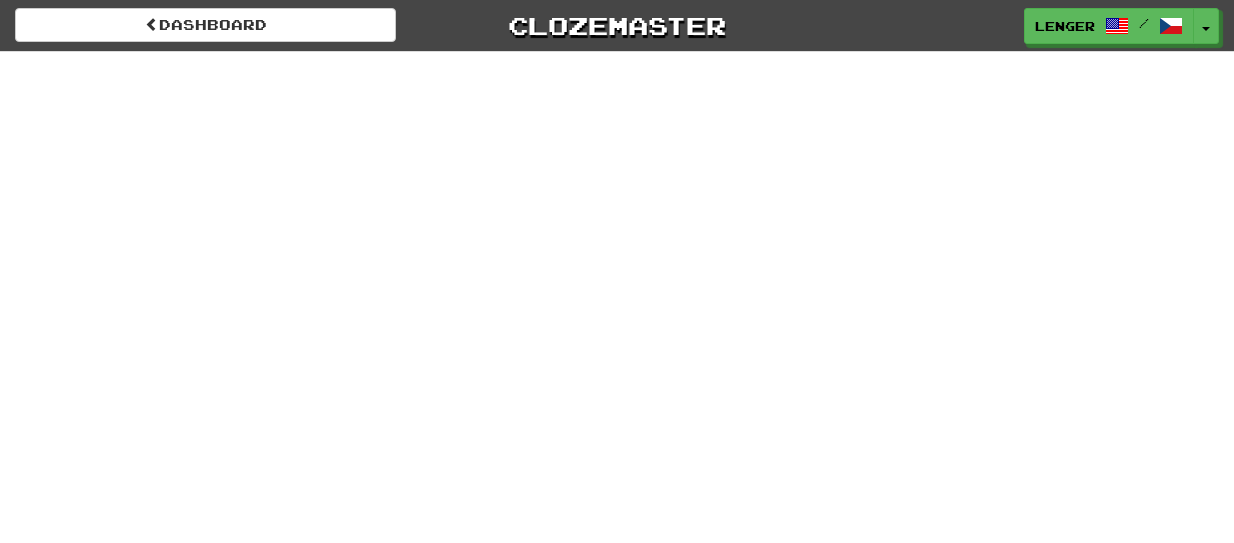 scroll, scrollTop: 0, scrollLeft: 0, axis: both 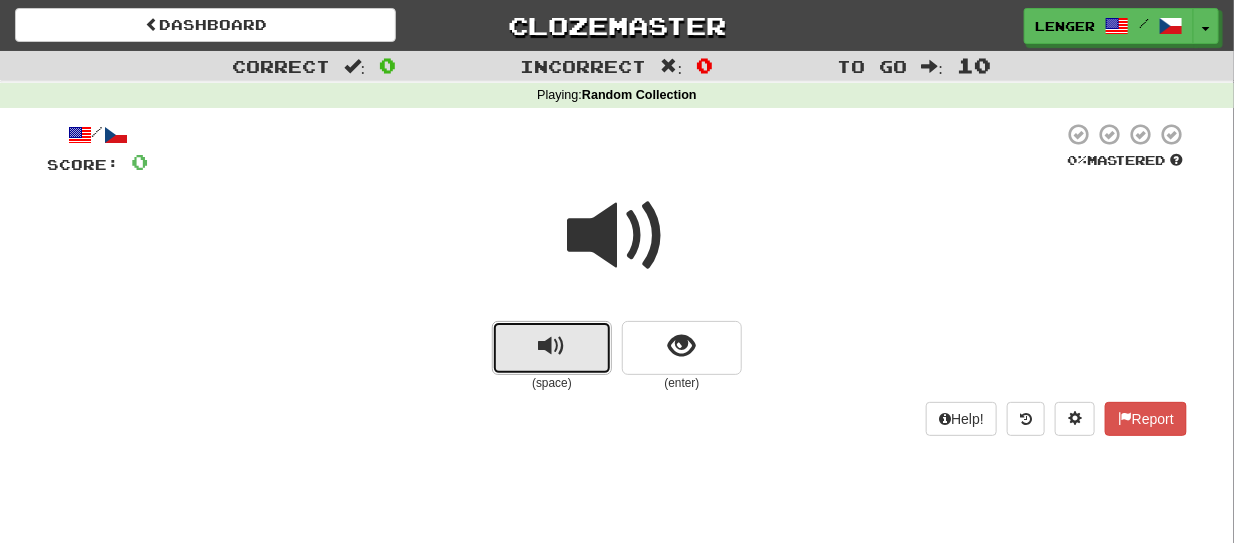 click at bounding box center (552, 348) 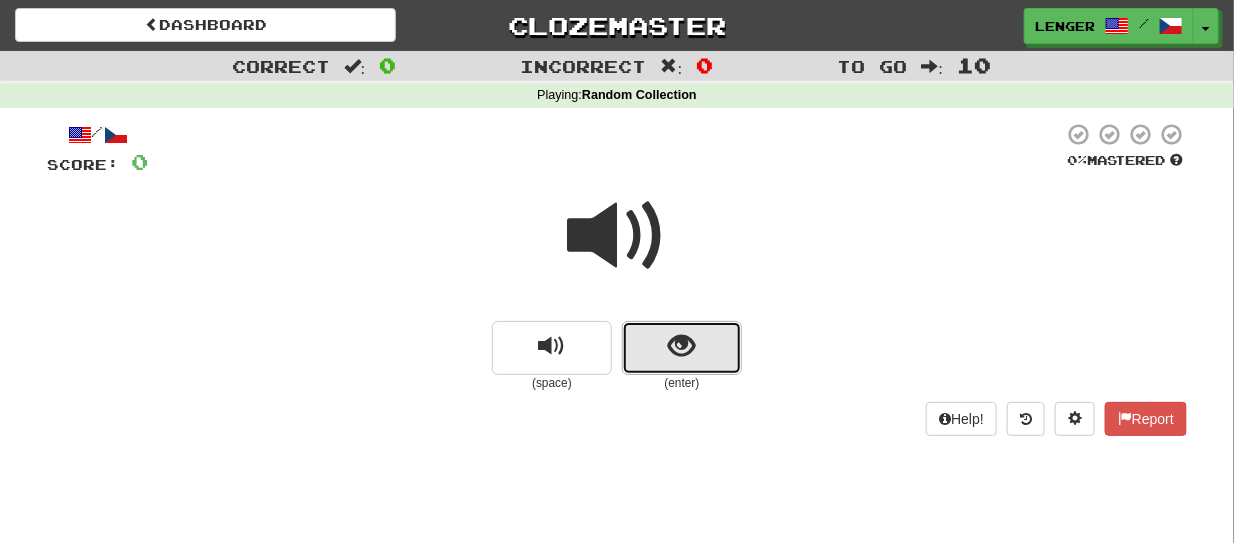 click at bounding box center (682, 348) 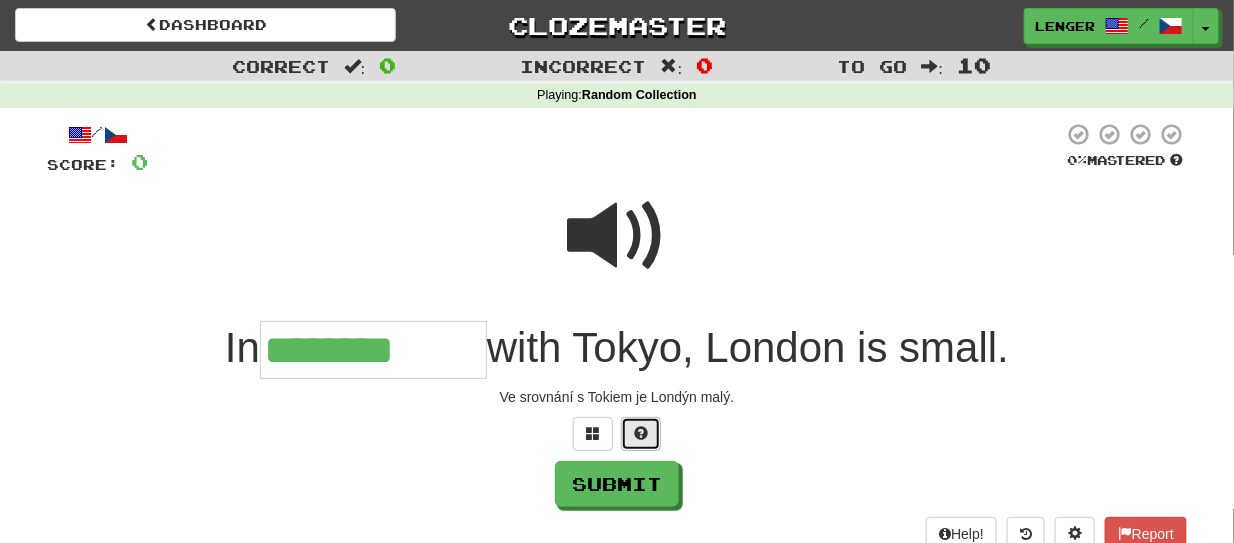 click at bounding box center (641, 433) 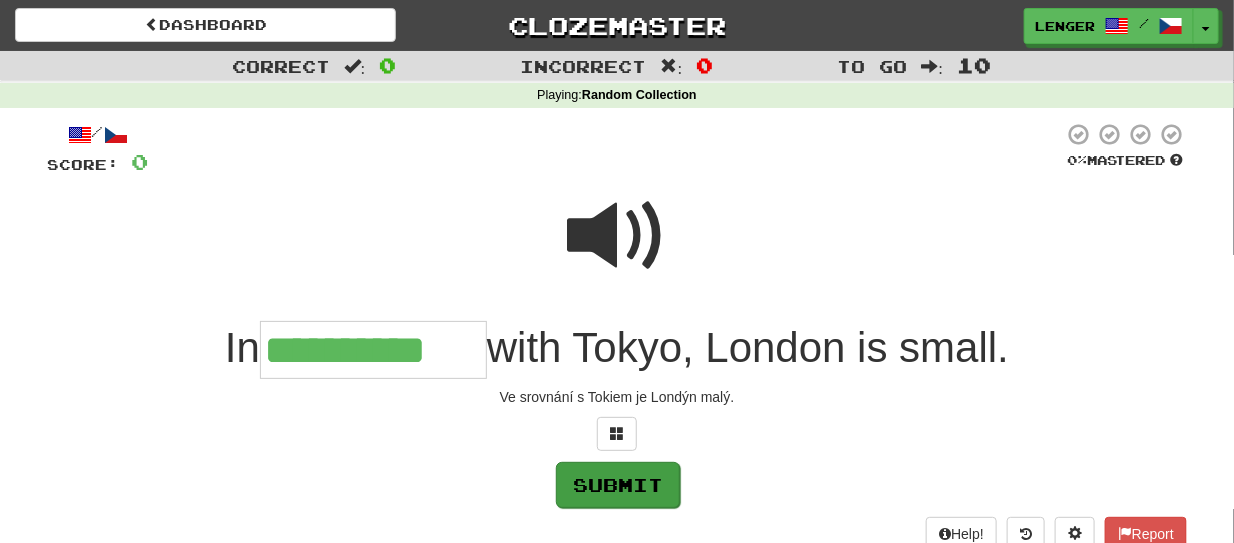 type on "**********" 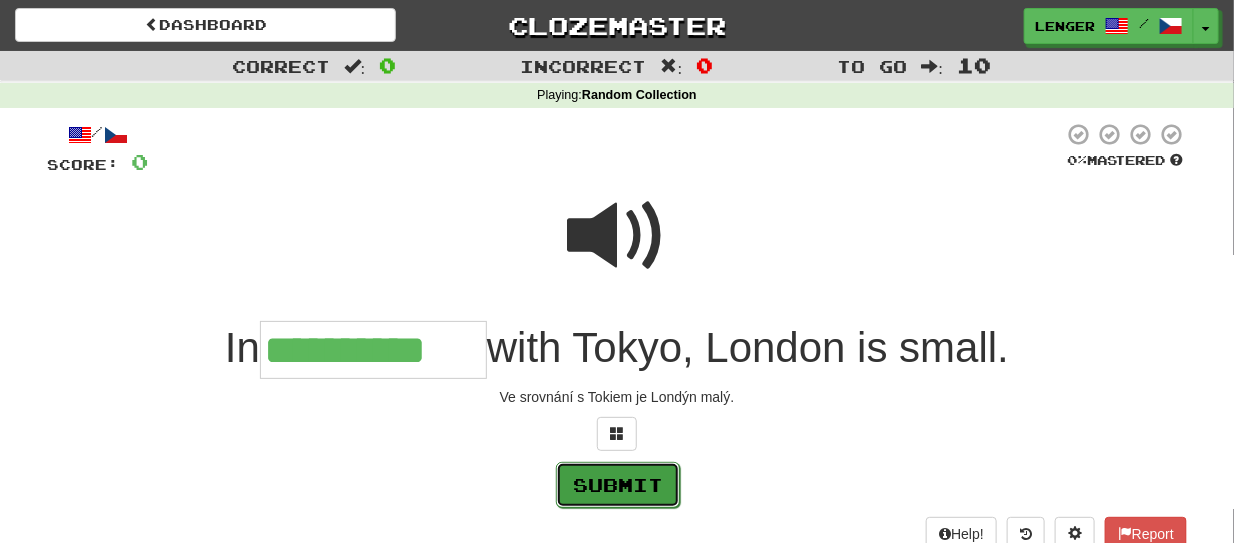 click on "Submit" at bounding box center [618, 485] 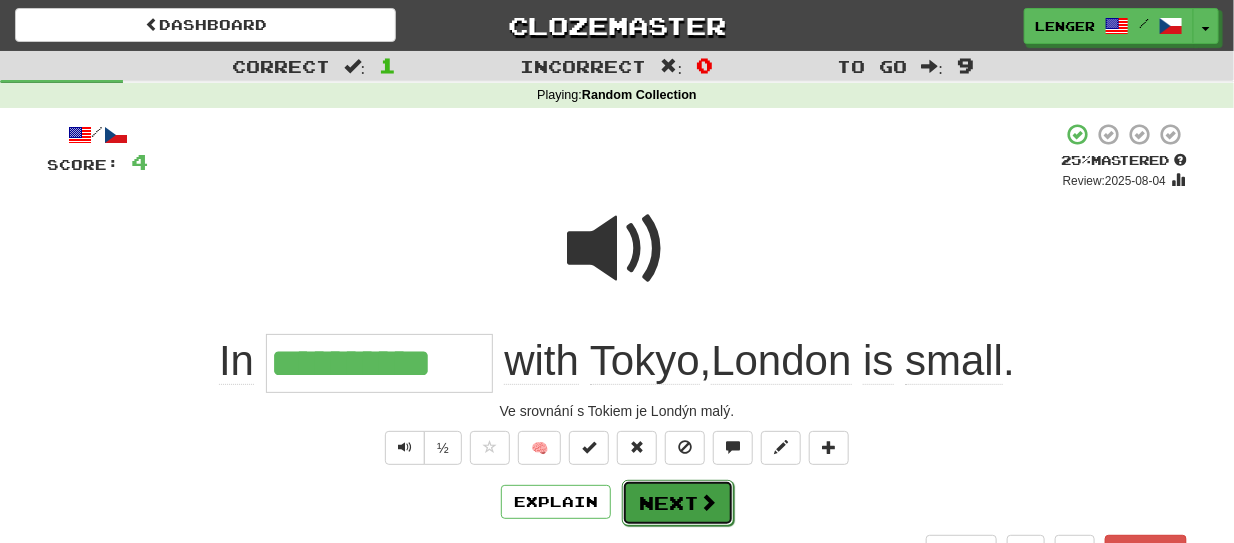 click at bounding box center (708, 502) 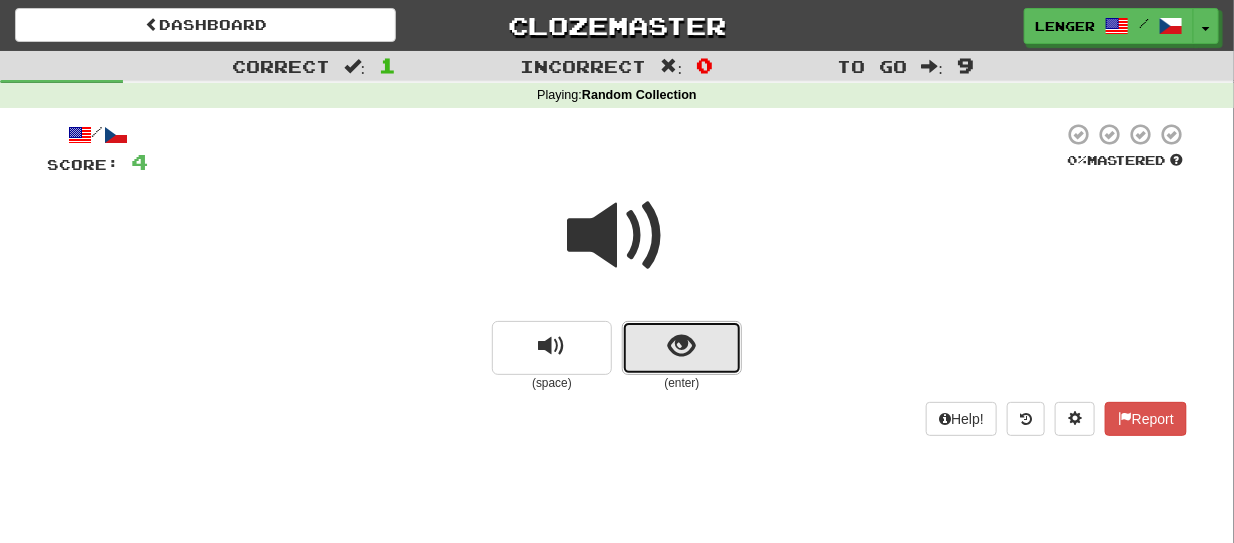 click at bounding box center (682, 348) 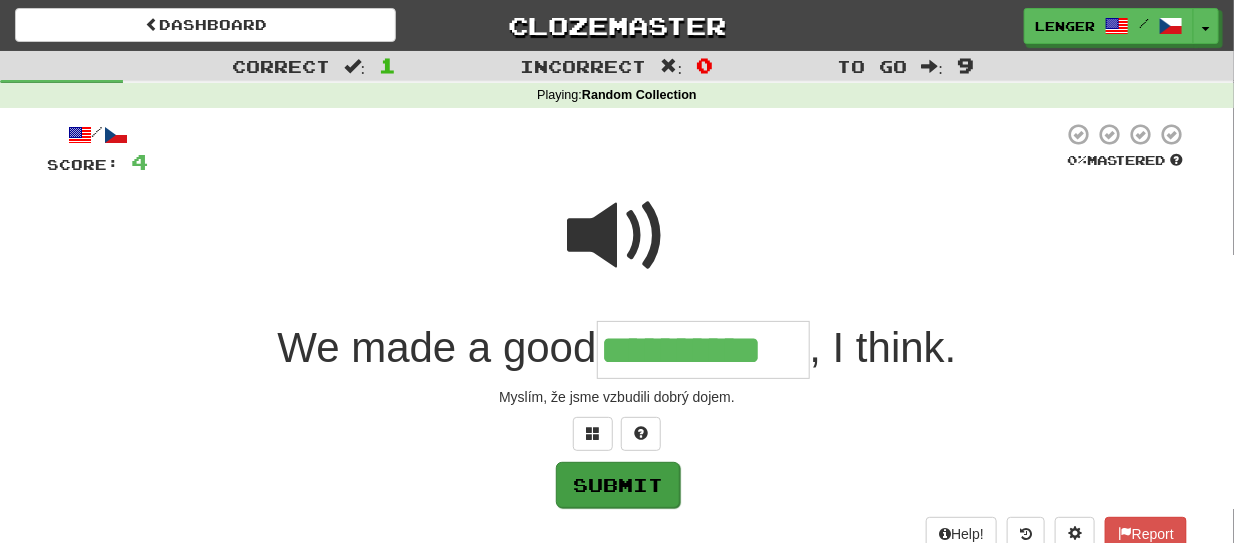 type on "**********" 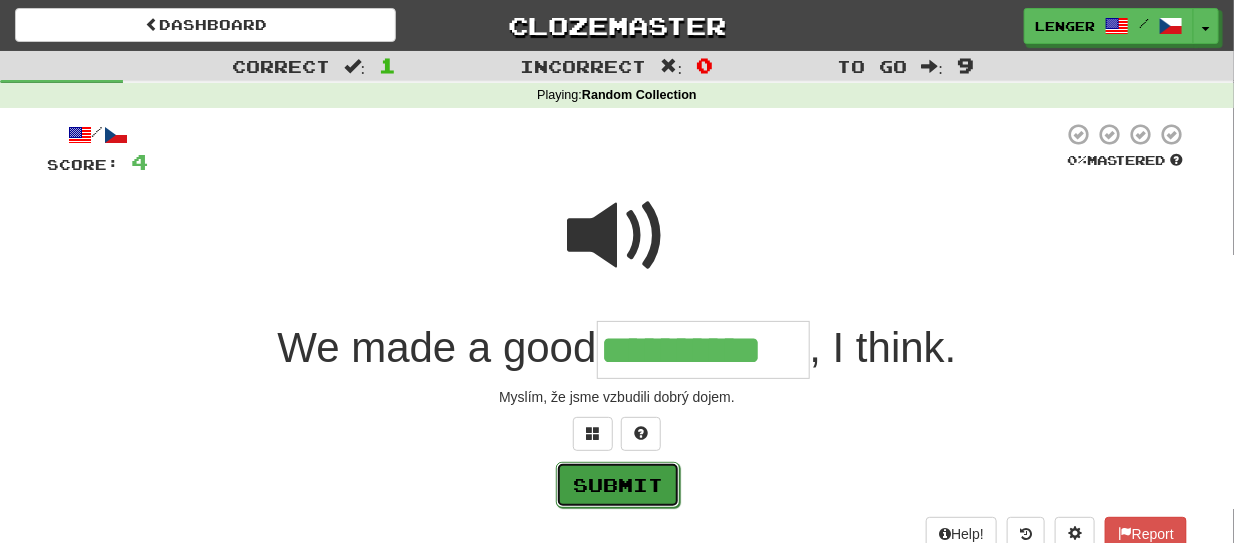 click on "Submit" at bounding box center [618, 485] 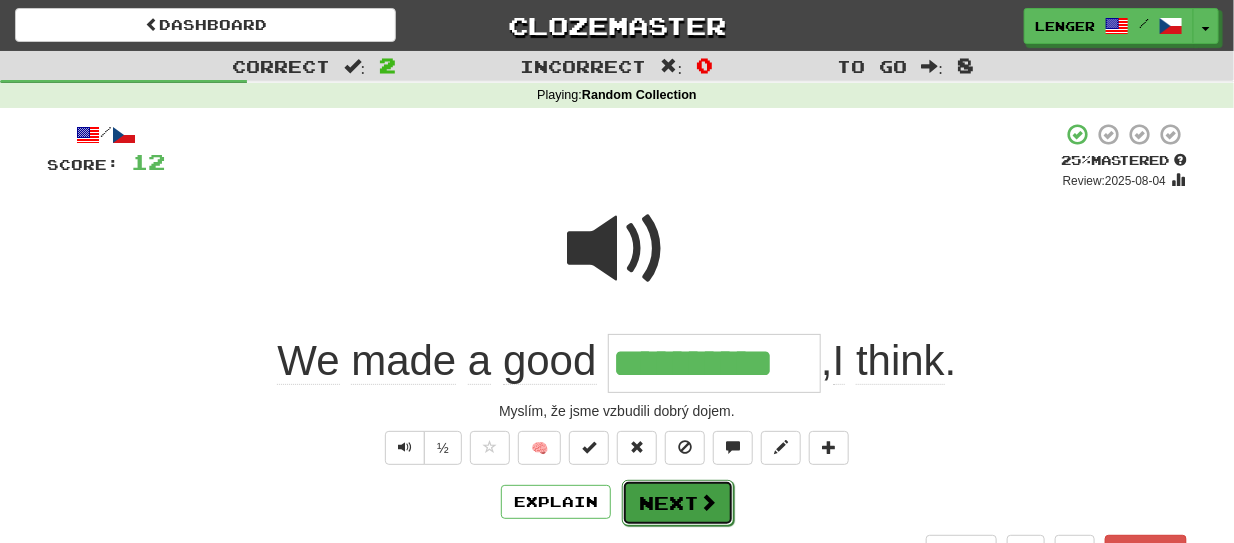 click at bounding box center (708, 502) 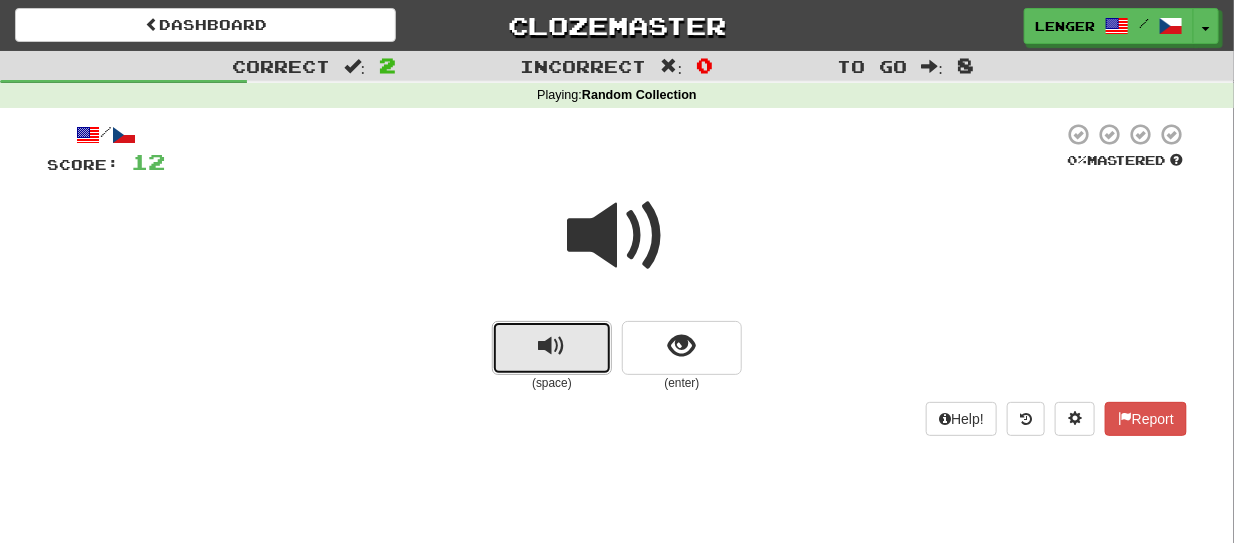 click at bounding box center (552, 348) 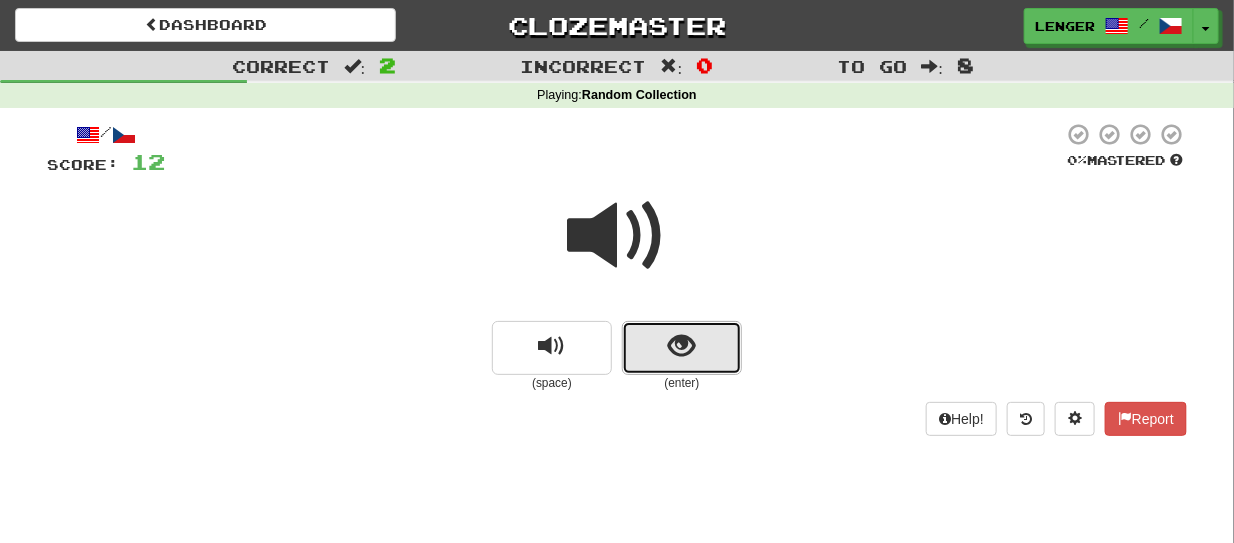 click at bounding box center (682, 348) 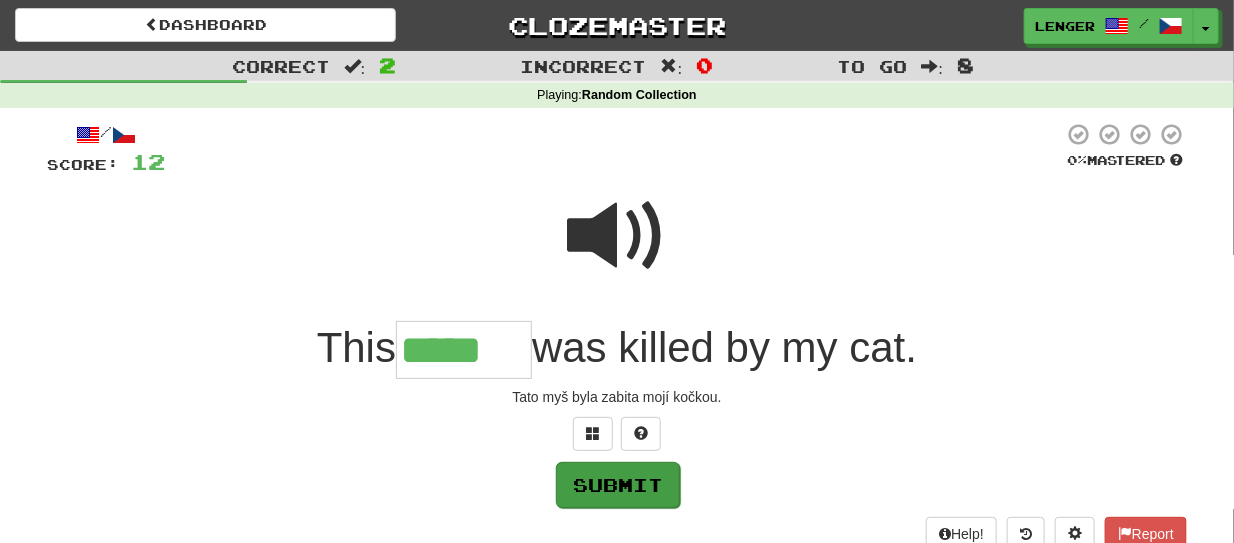 type on "*****" 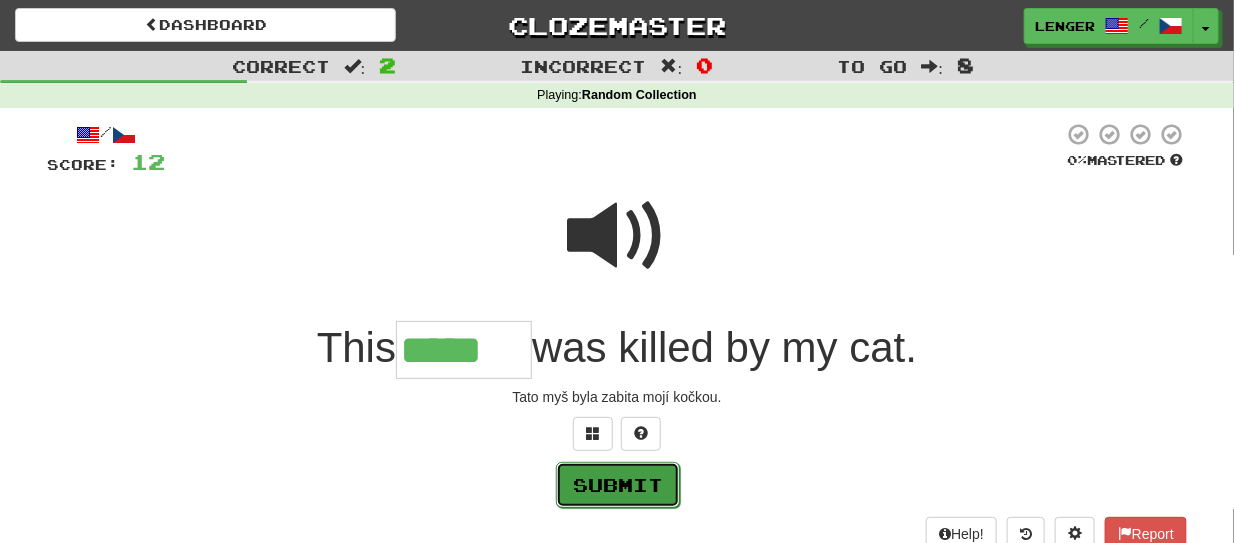click on "Submit" at bounding box center (618, 485) 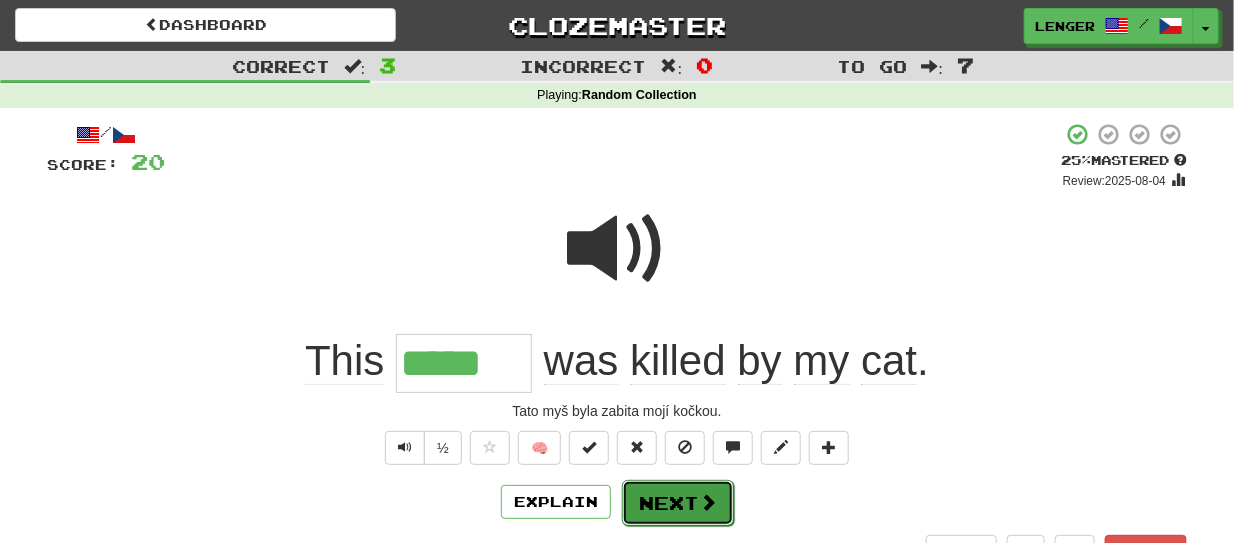 click at bounding box center [708, 502] 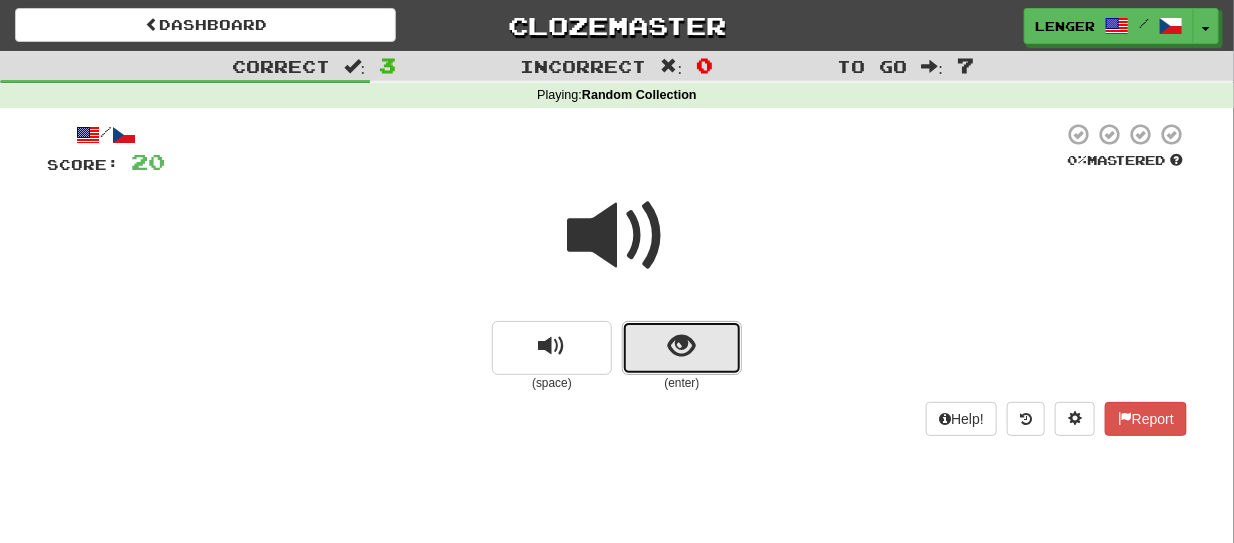 click at bounding box center (682, 348) 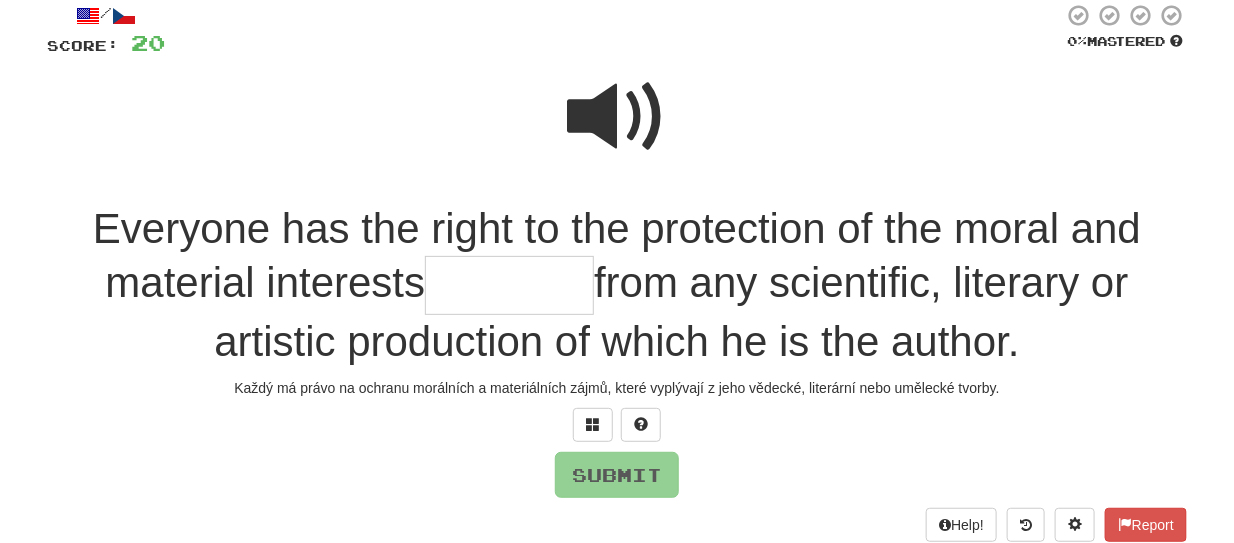 scroll, scrollTop: 120, scrollLeft: 0, axis: vertical 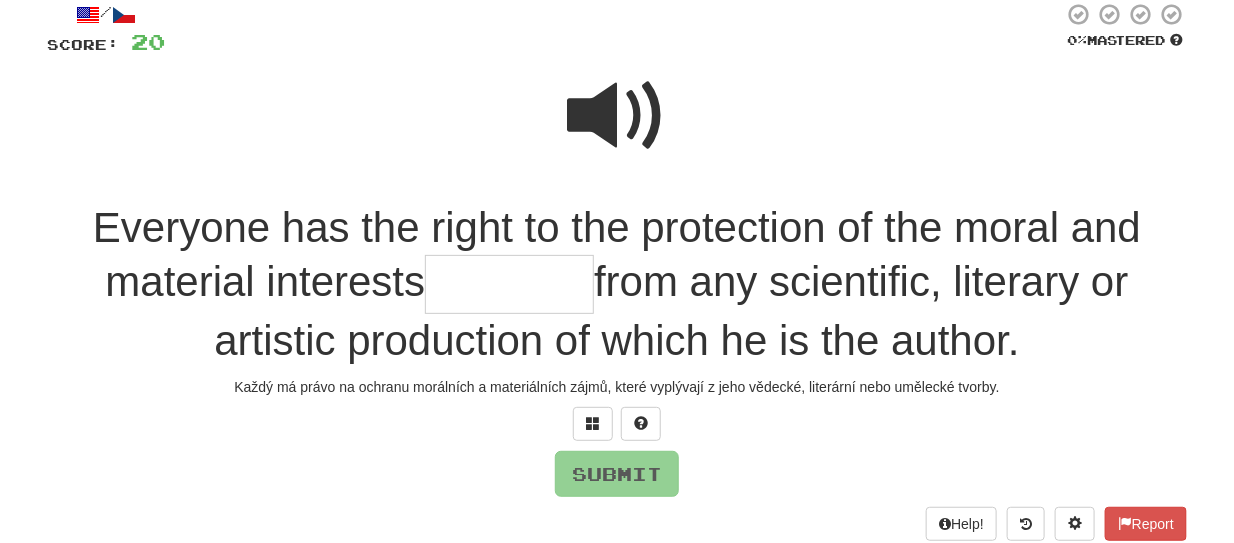 click at bounding box center [617, 116] 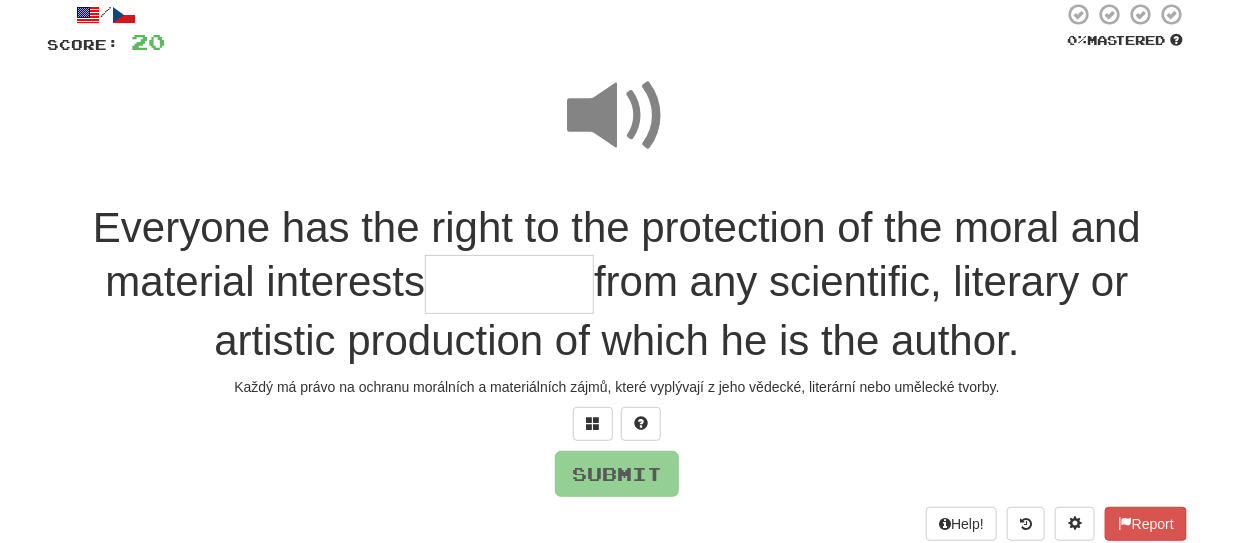 click at bounding box center [509, 284] 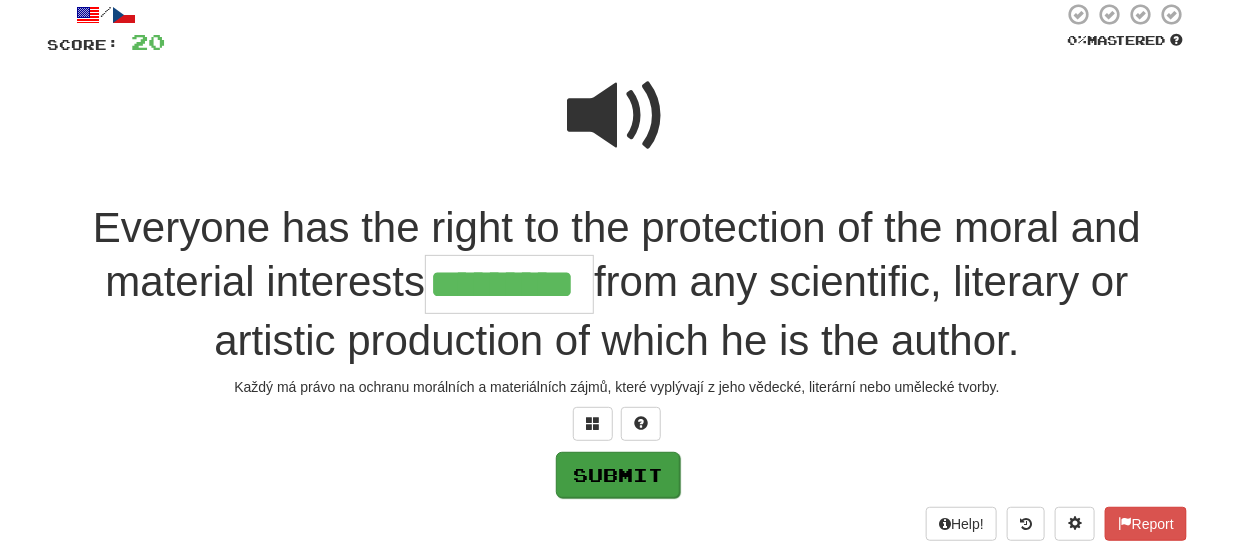 type on "*********" 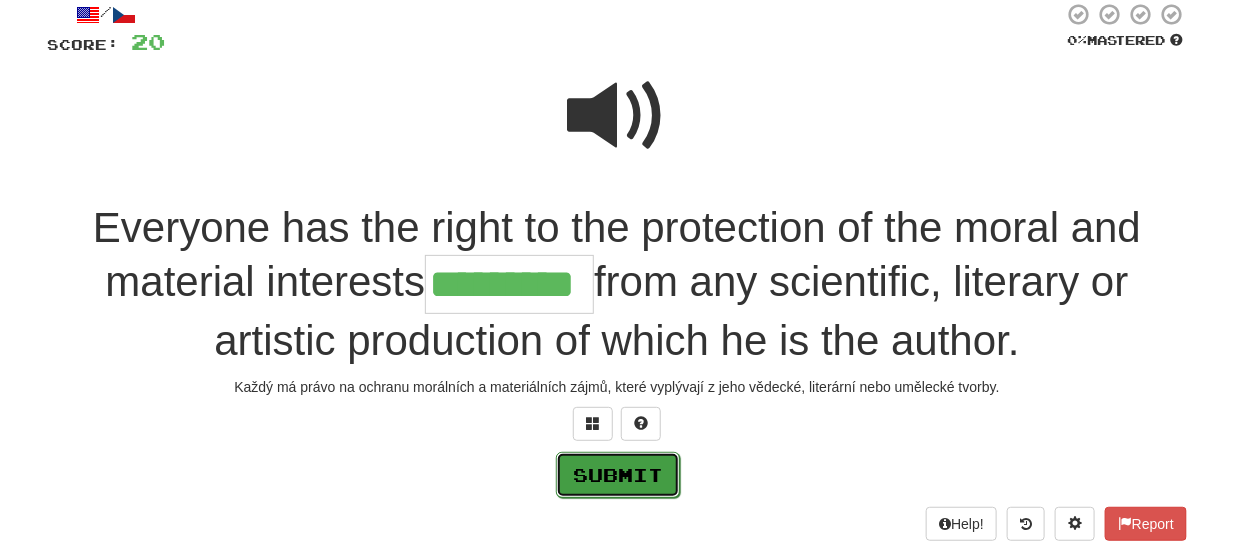 click on "Submit" at bounding box center [618, 475] 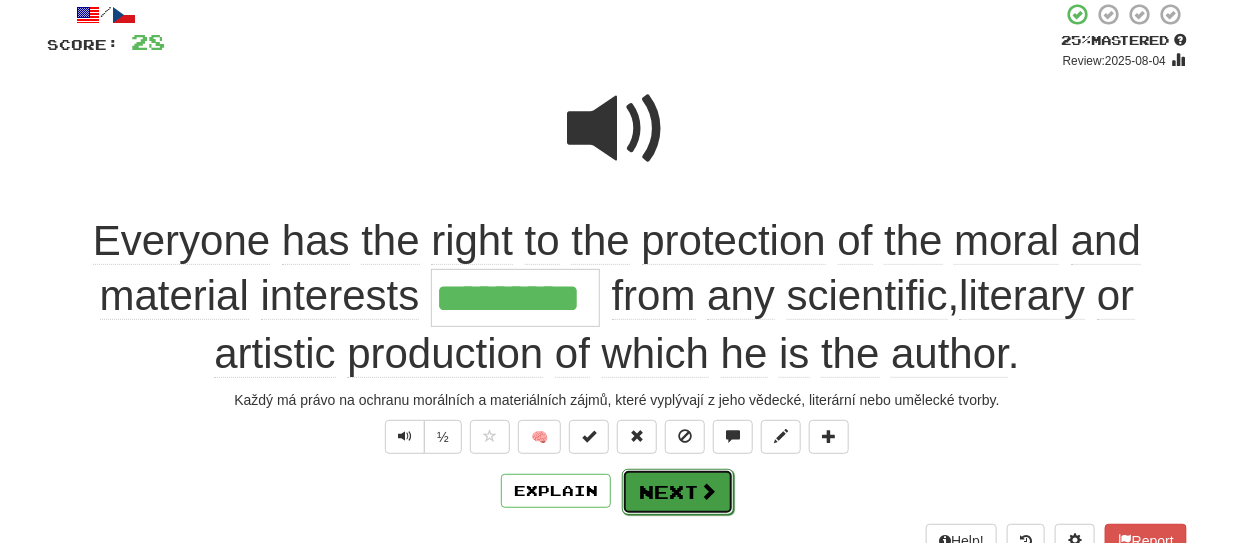 click at bounding box center [708, 491] 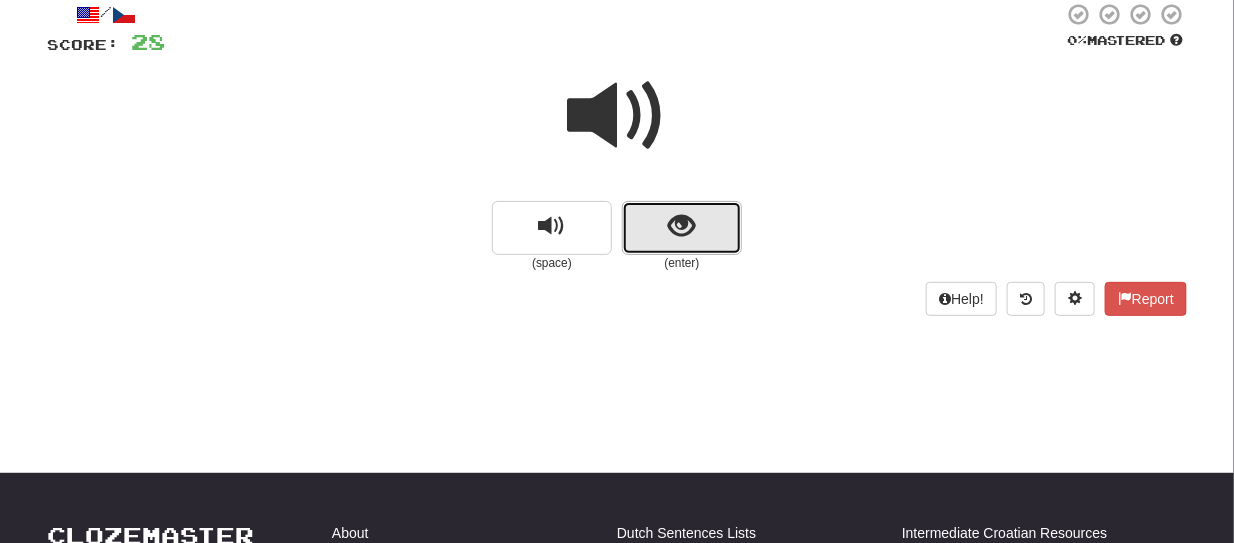click at bounding box center (682, 228) 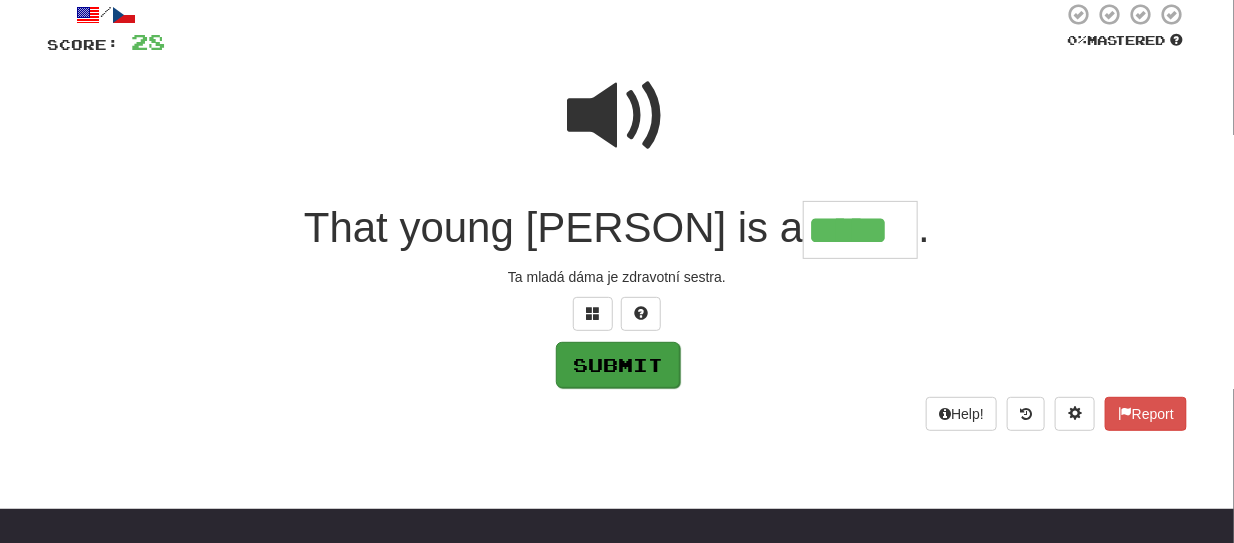 type on "*****" 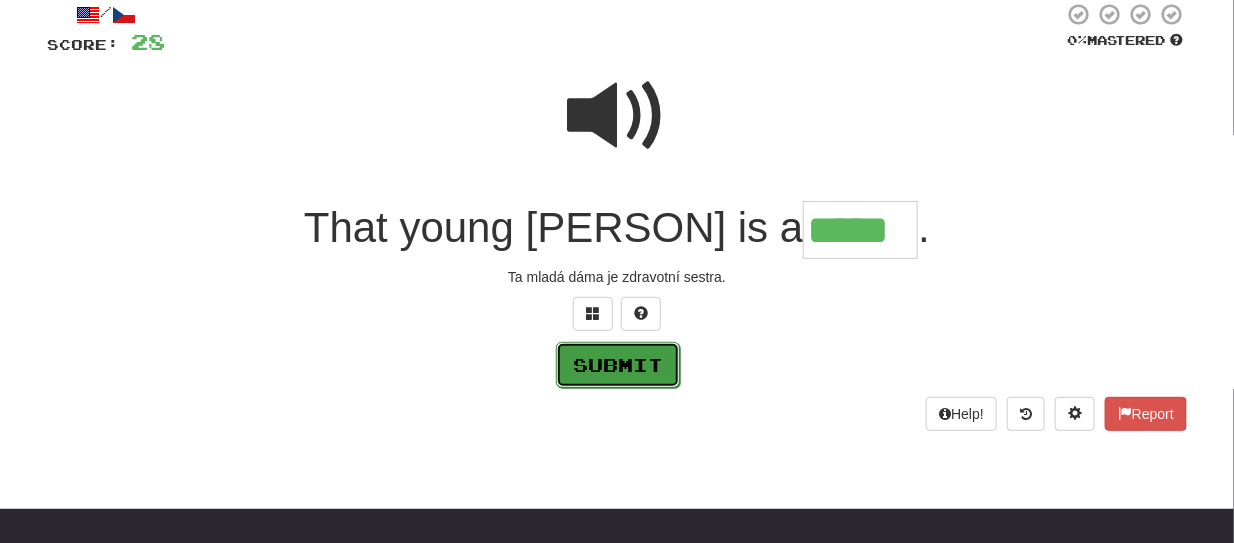 click on "Submit" at bounding box center [618, 365] 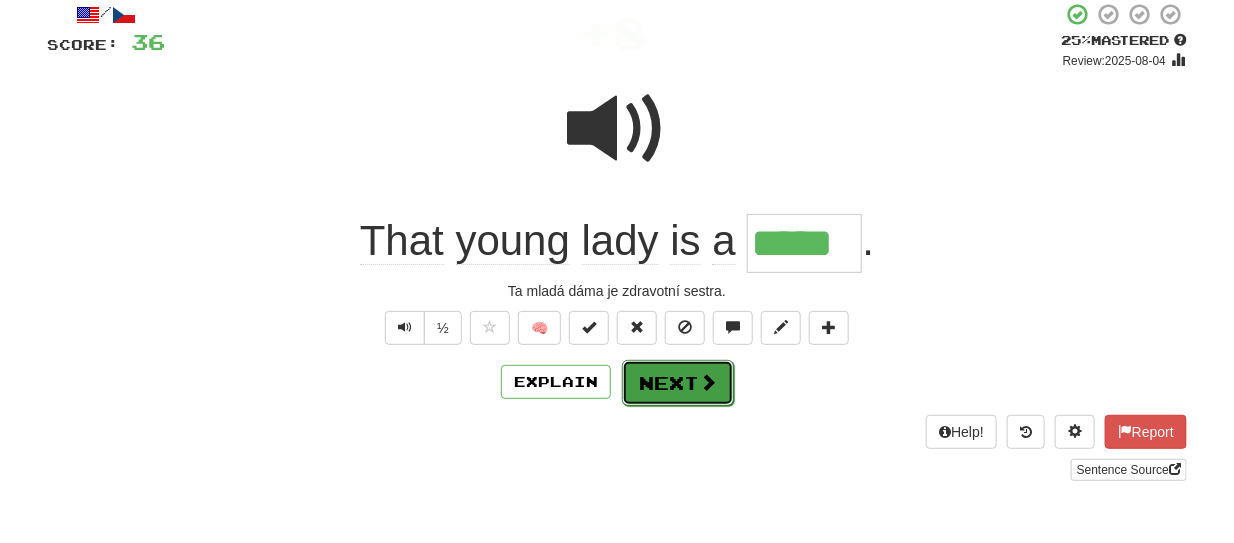 click on "Next" at bounding box center (678, 383) 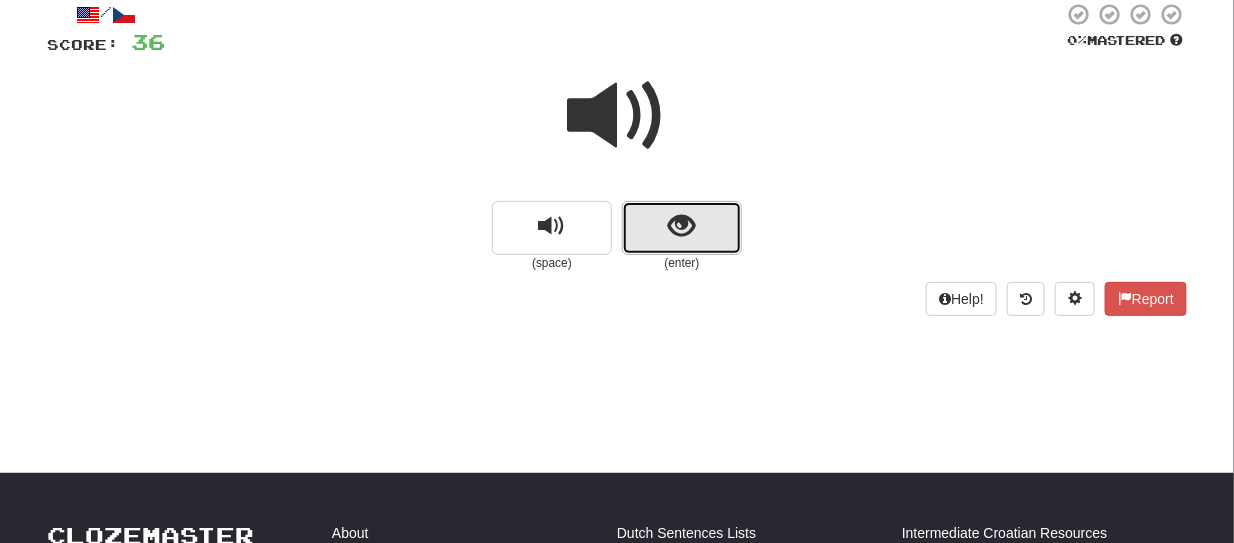 click at bounding box center [682, 228] 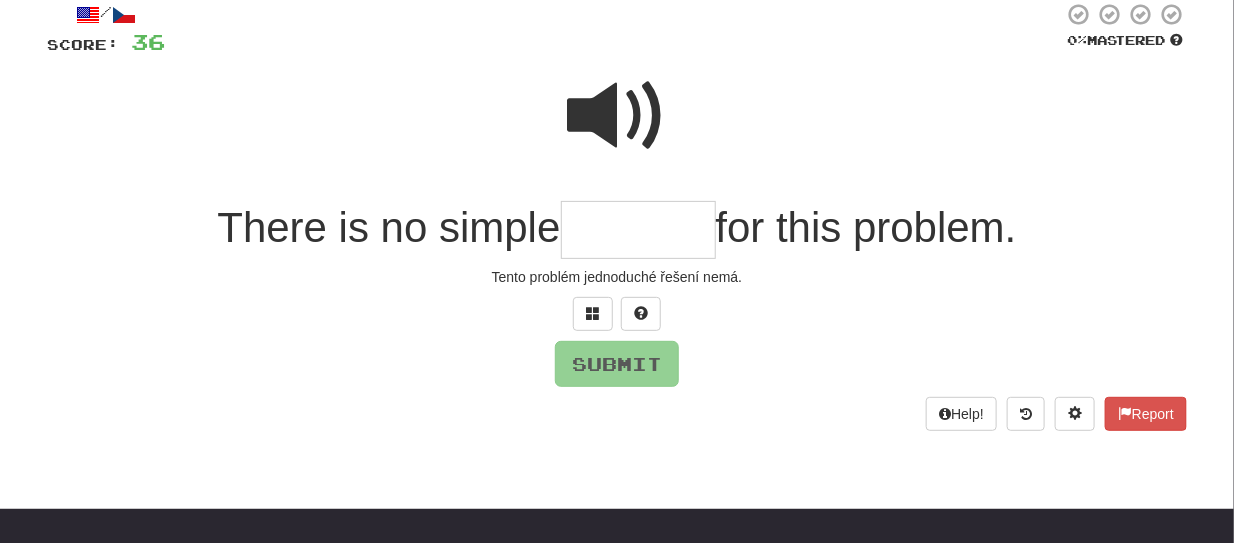 click at bounding box center (638, 230) 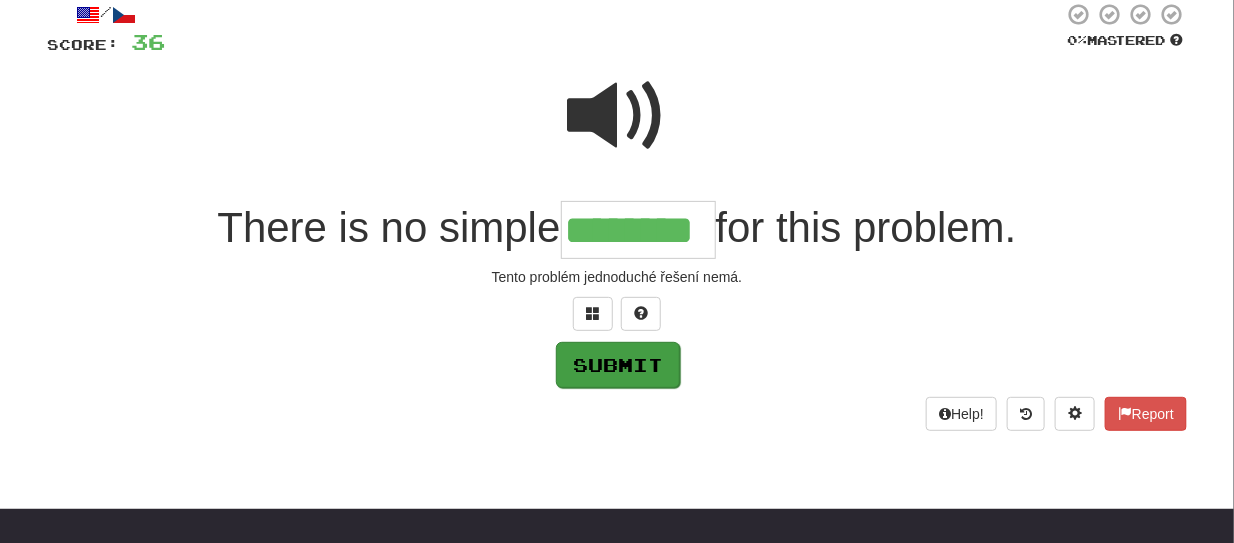 type on "********" 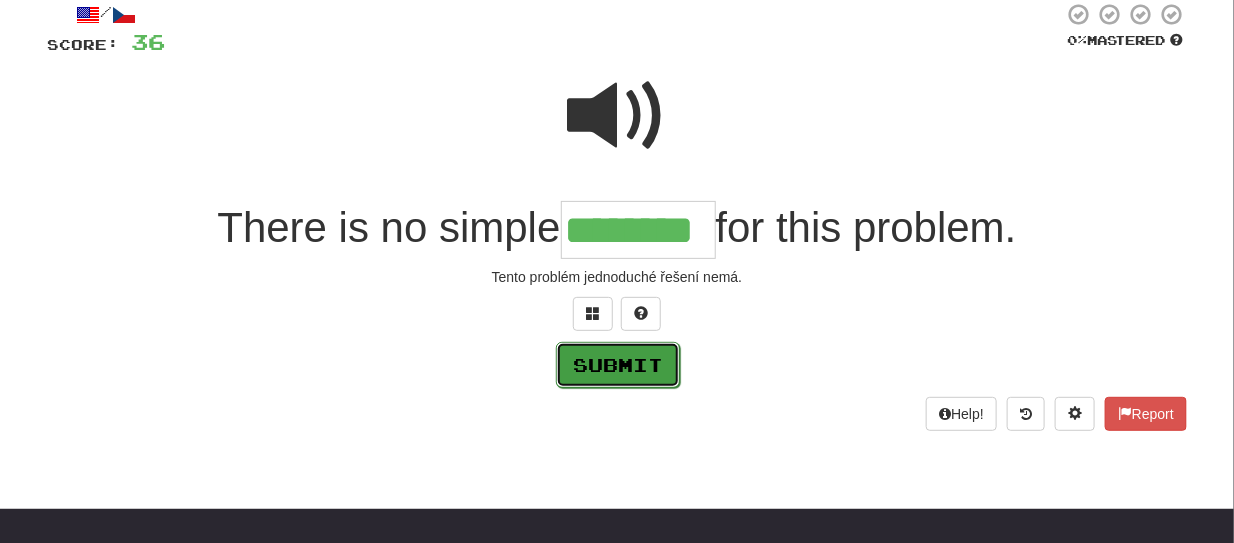 click on "Submit" at bounding box center [618, 365] 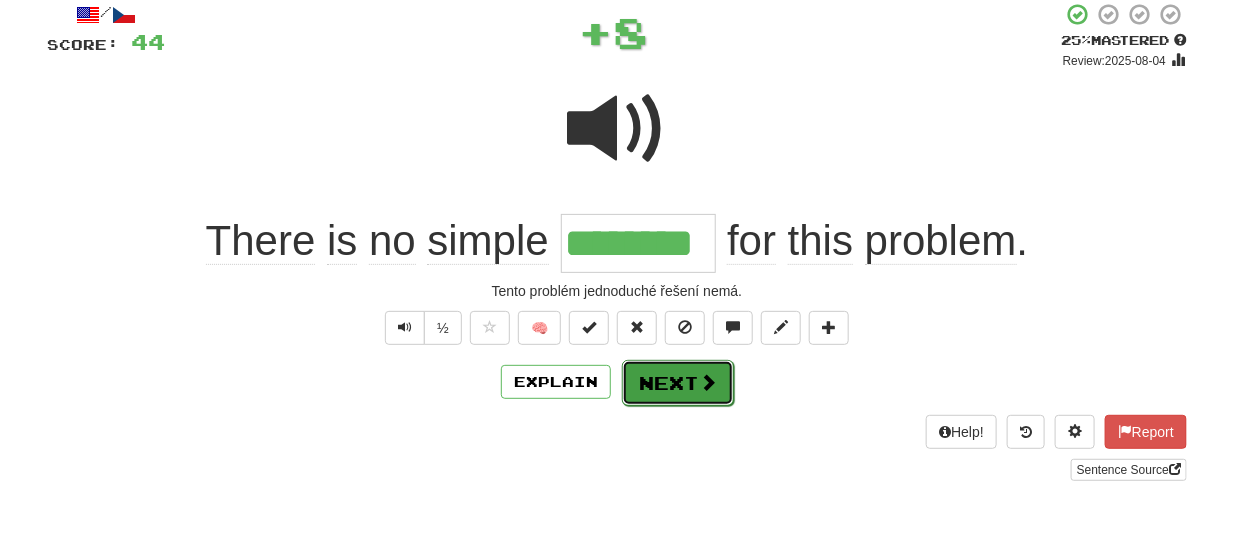 click on "Next" at bounding box center (678, 383) 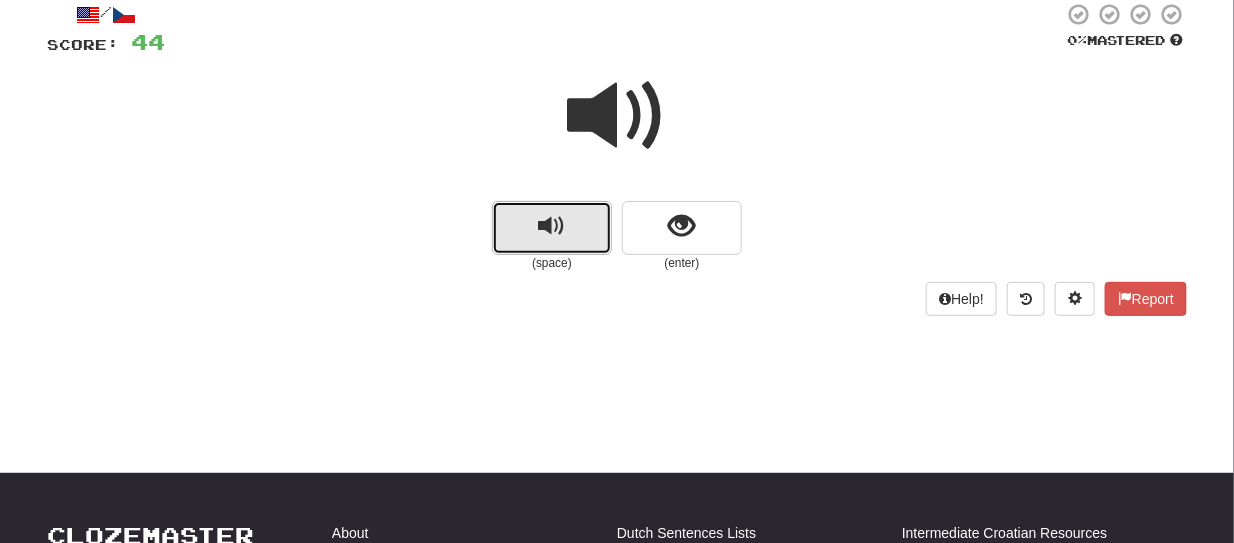click at bounding box center [552, 228] 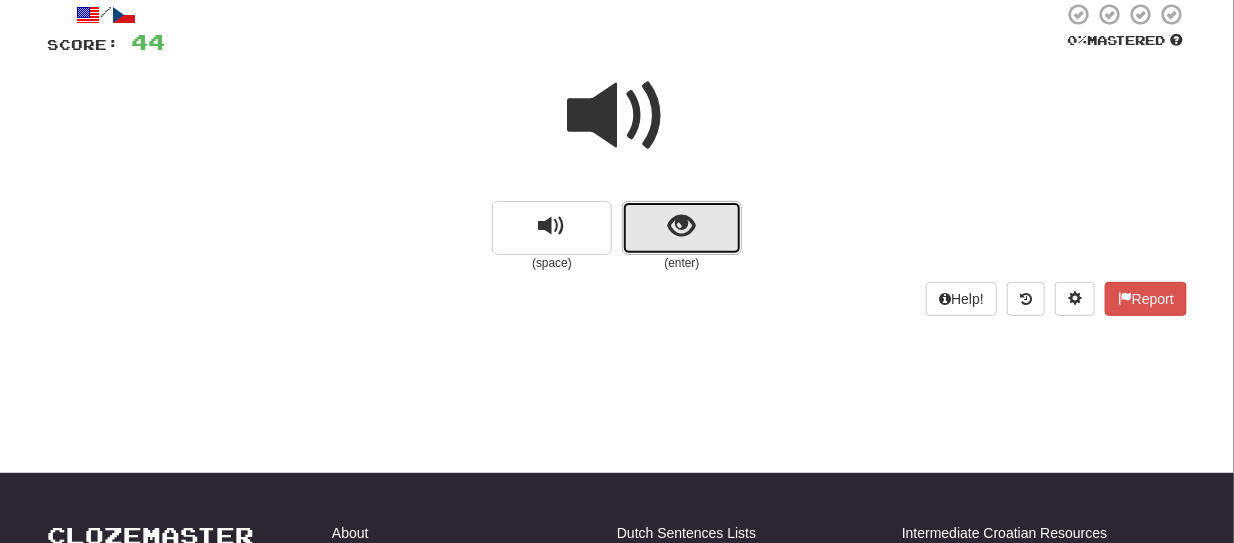 click at bounding box center (682, 228) 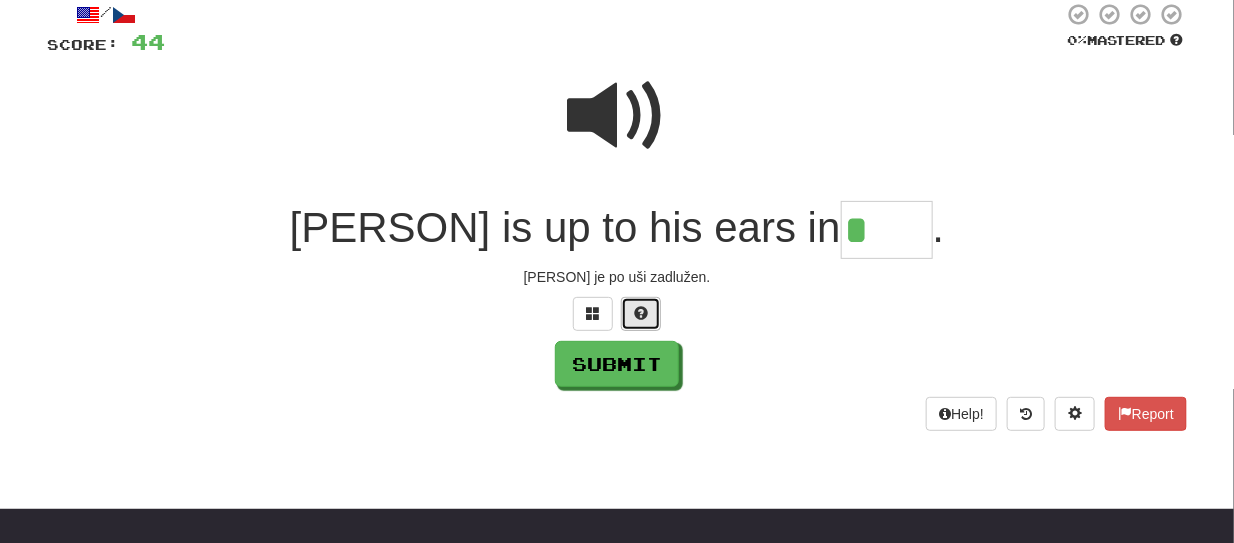click at bounding box center (641, 313) 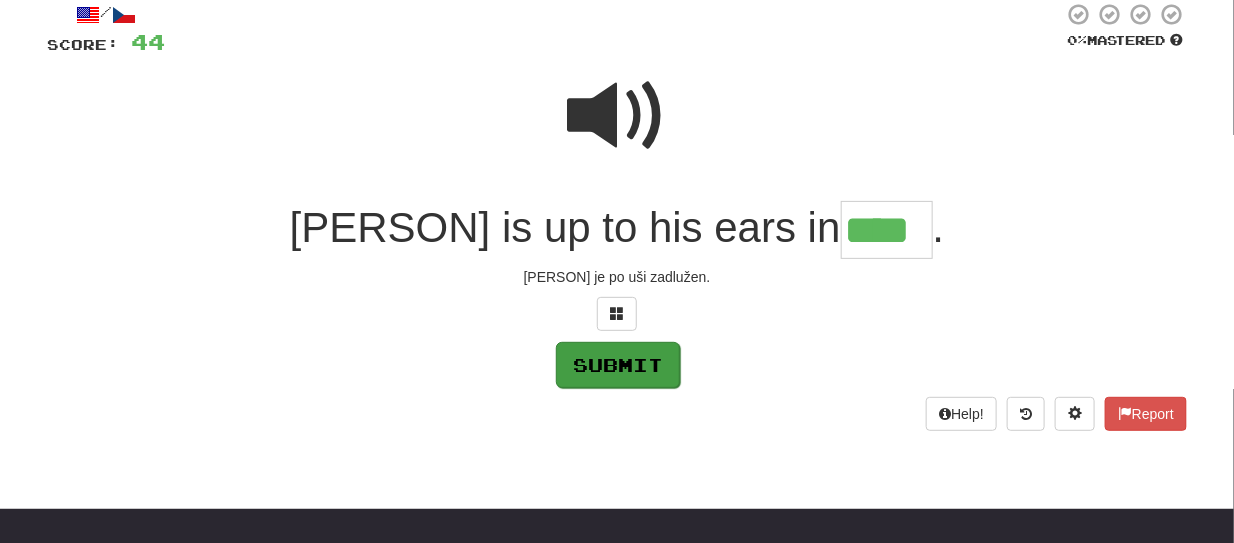 type on "****" 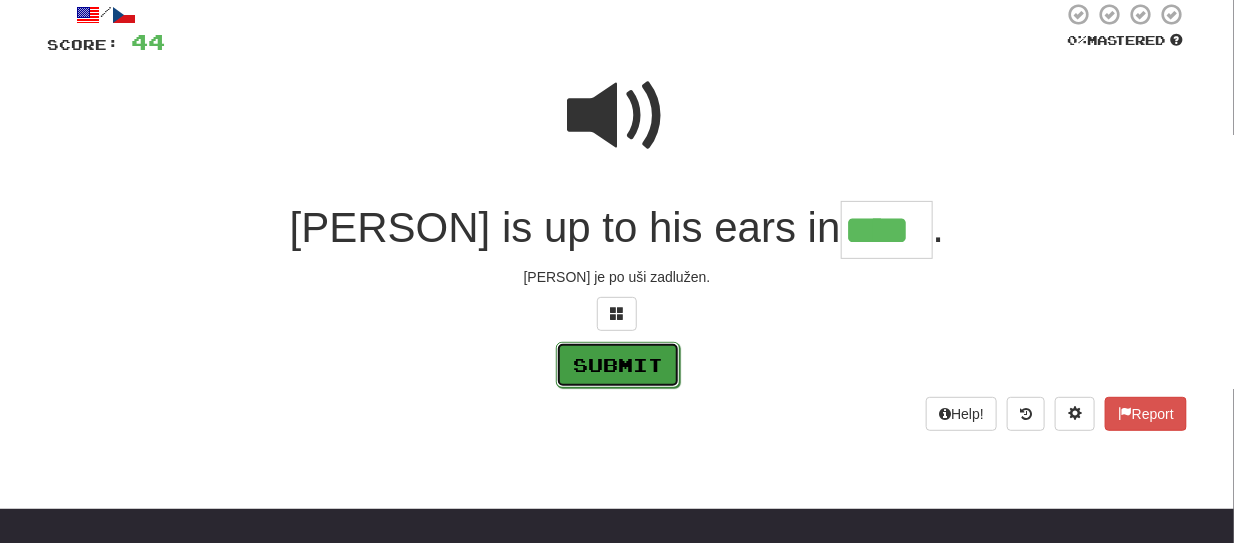 click on "Submit" at bounding box center (618, 365) 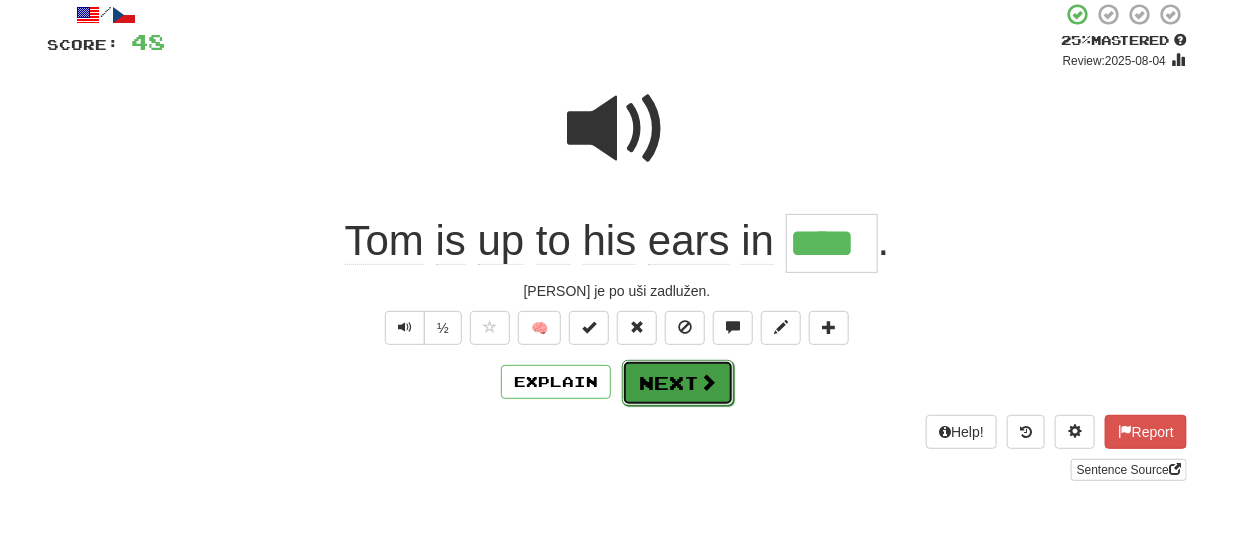 click on "Next" at bounding box center [678, 383] 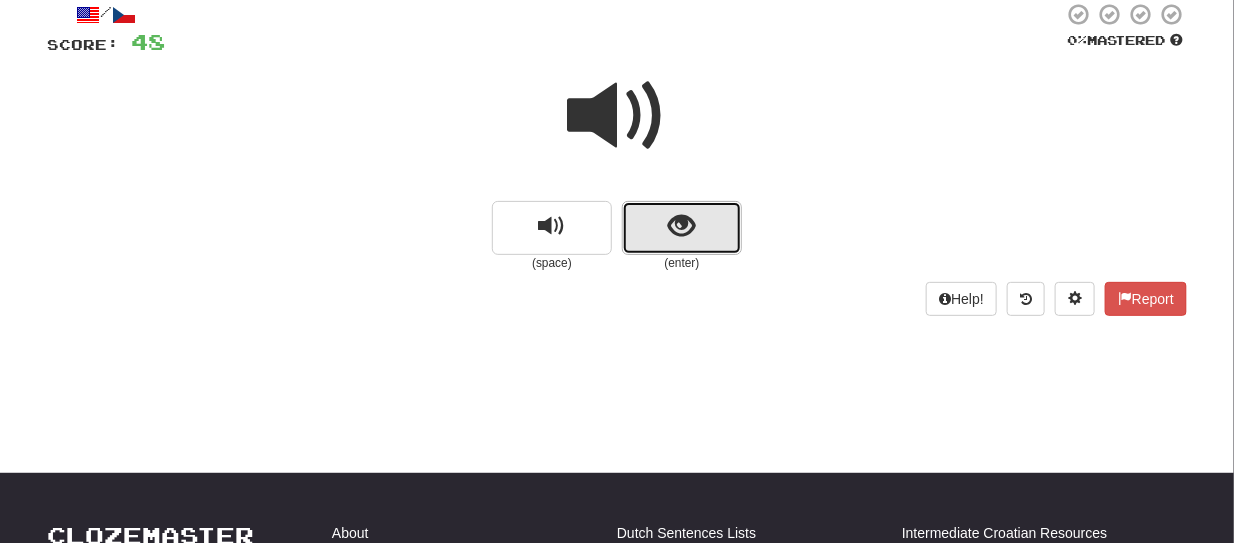 click at bounding box center [682, 228] 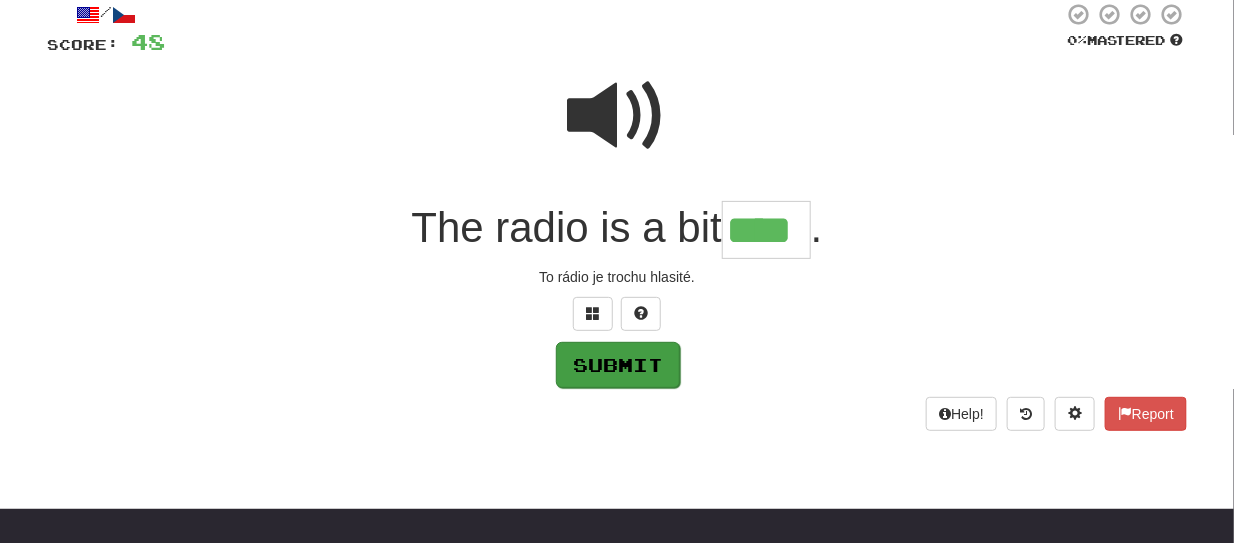 type on "****" 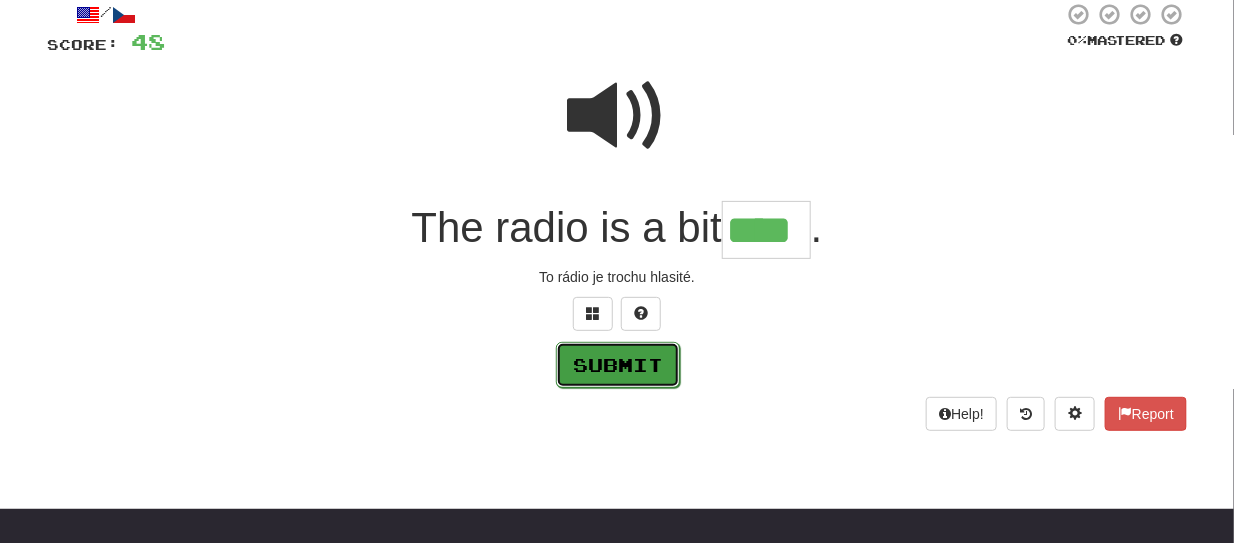 click on "Submit" at bounding box center [618, 365] 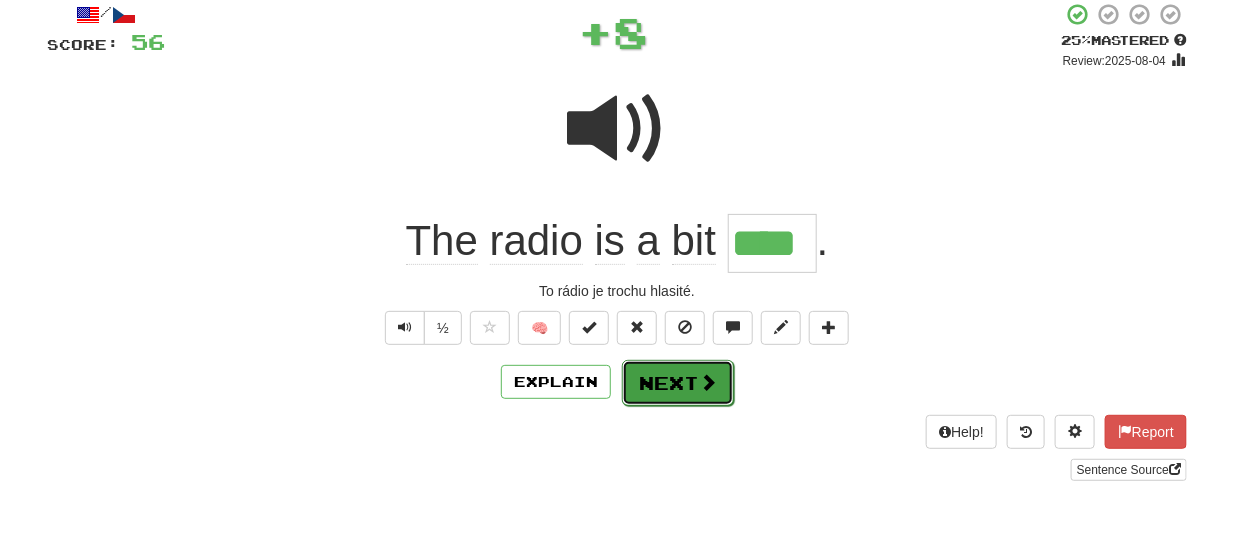 click on "Next" at bounding box center [678, 383] 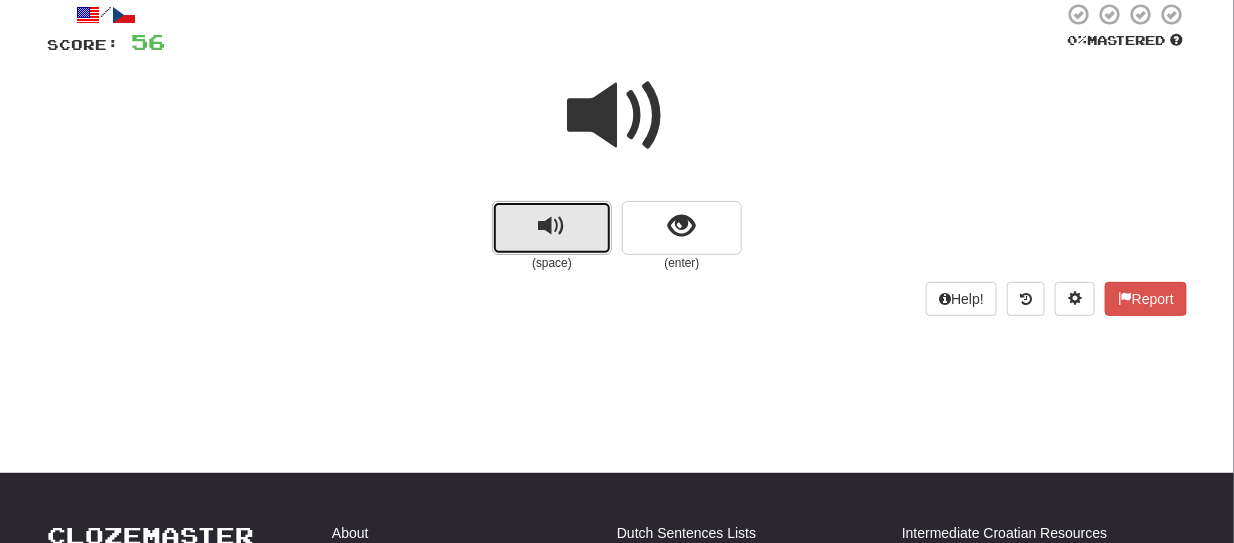 click at bounding box center [552, 228] 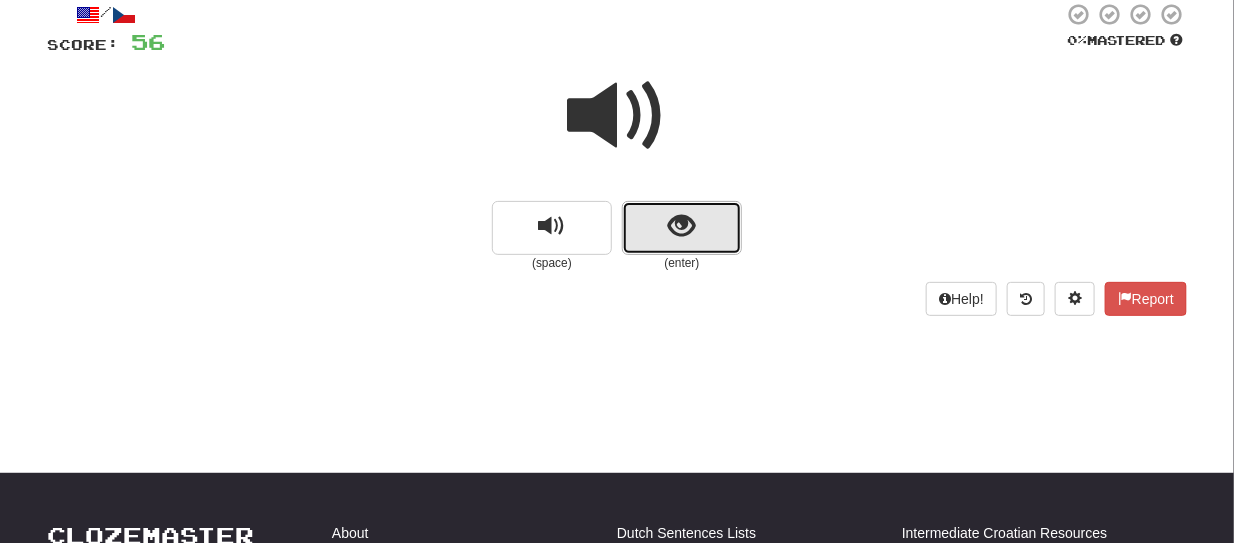 click at bounding box center (682, 228) 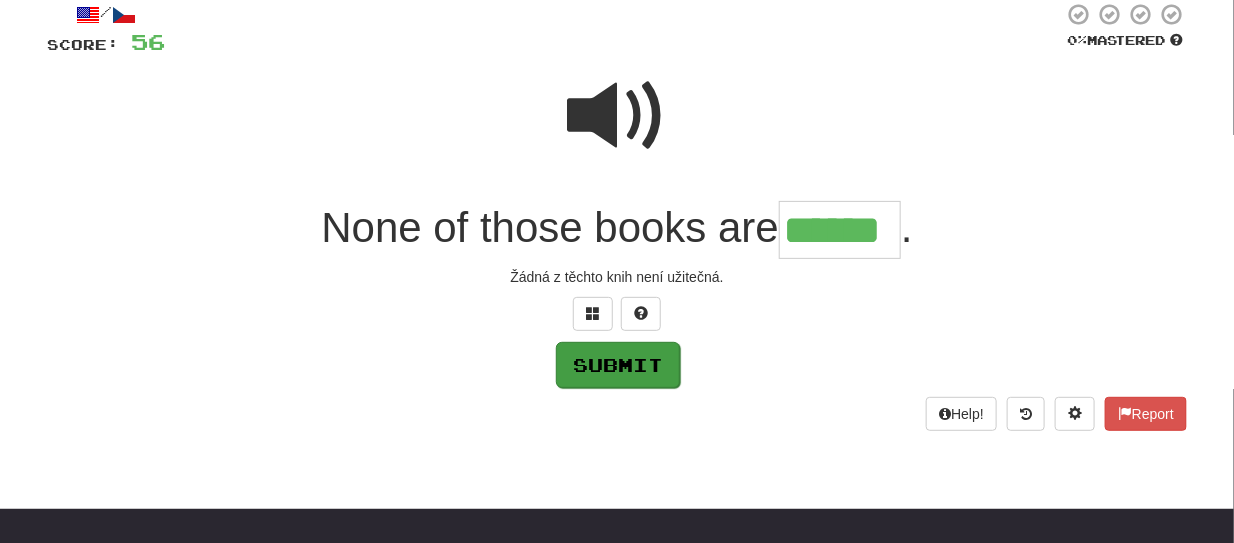 type on "******" 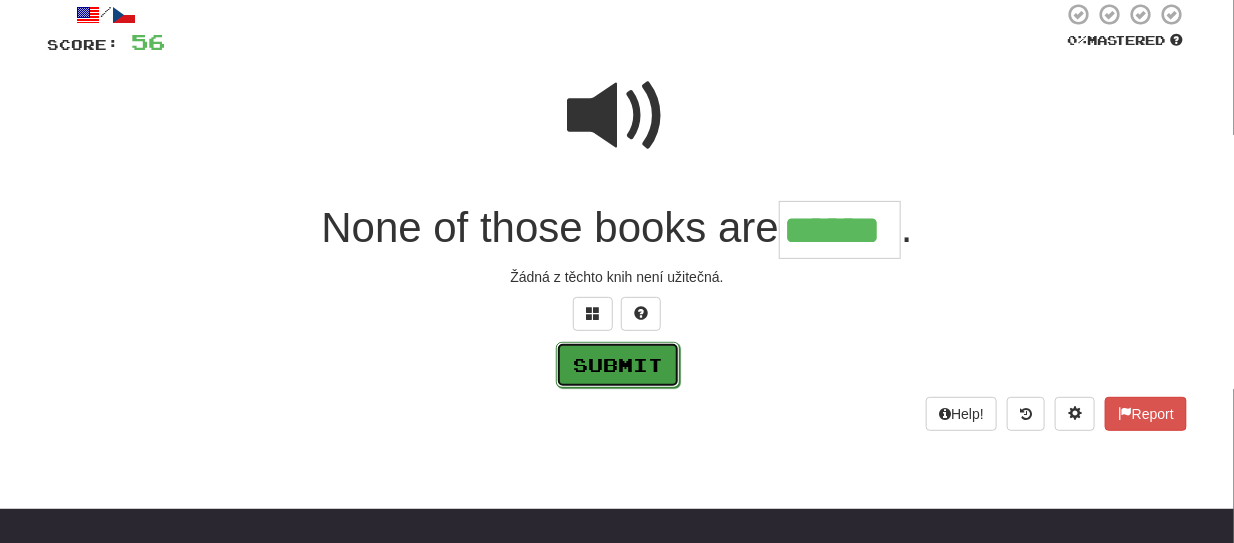 click on "Submit" at bounding box center [618, 365] 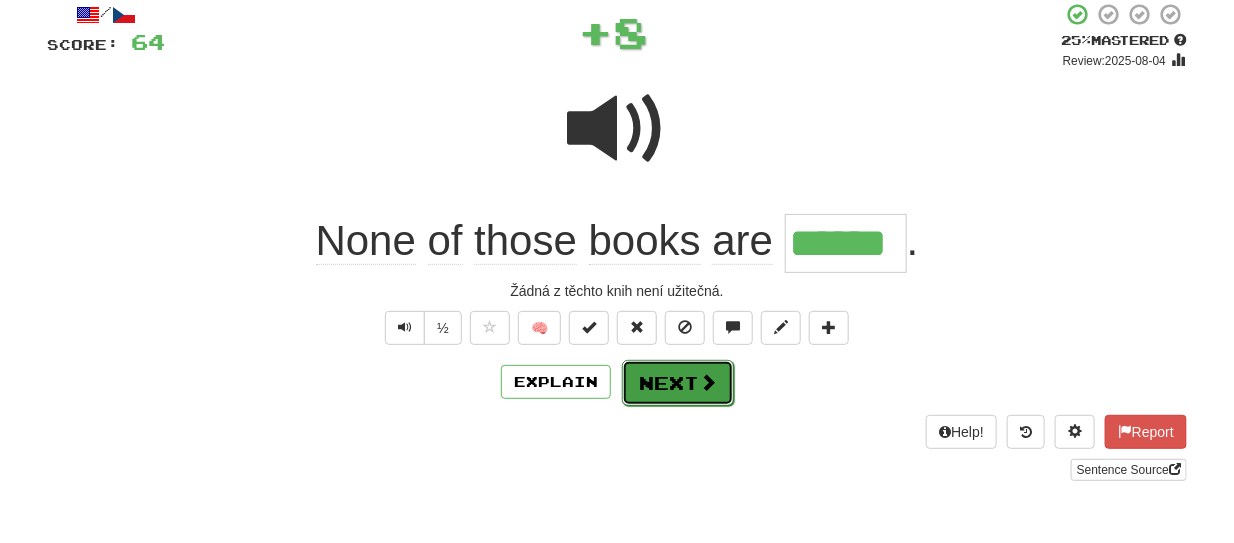 click on "Next" at bounding box center [678, 383] 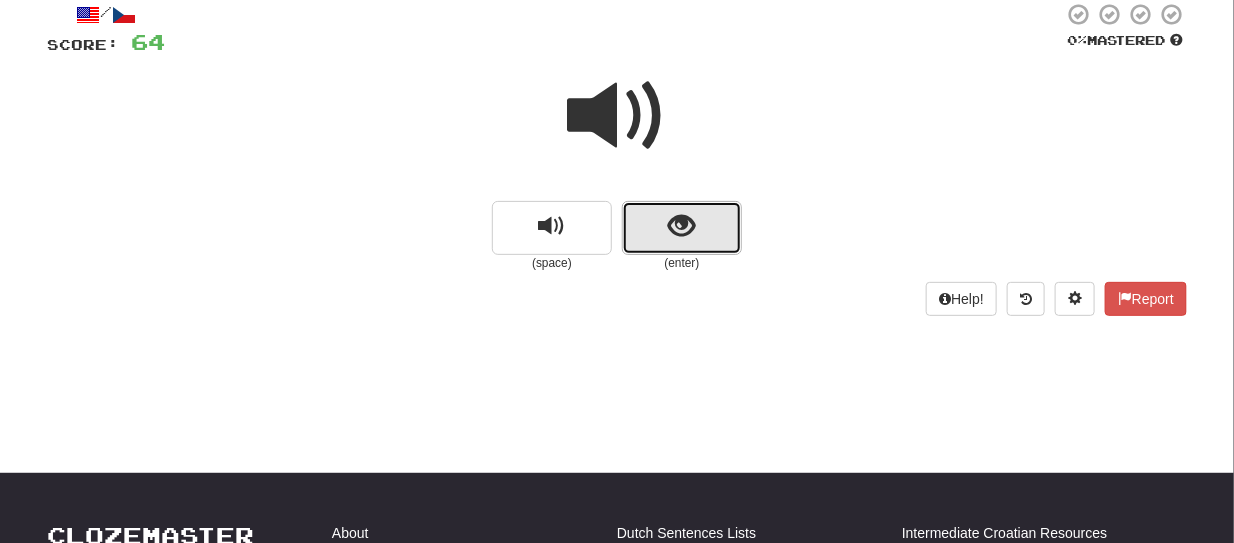 click at bounding box center (682, 228) 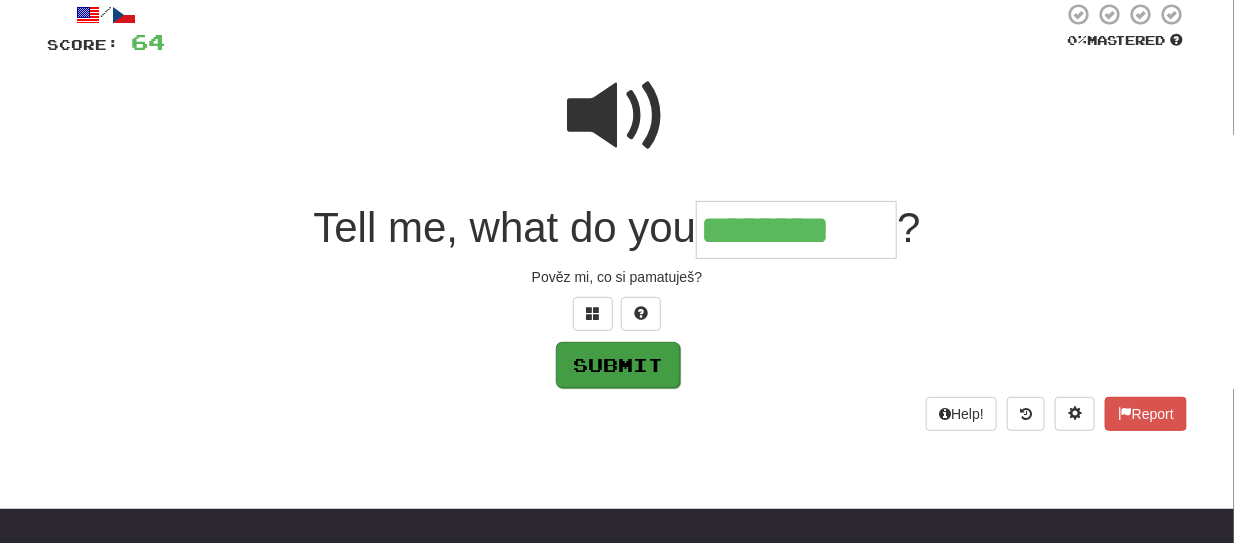 type on "********" 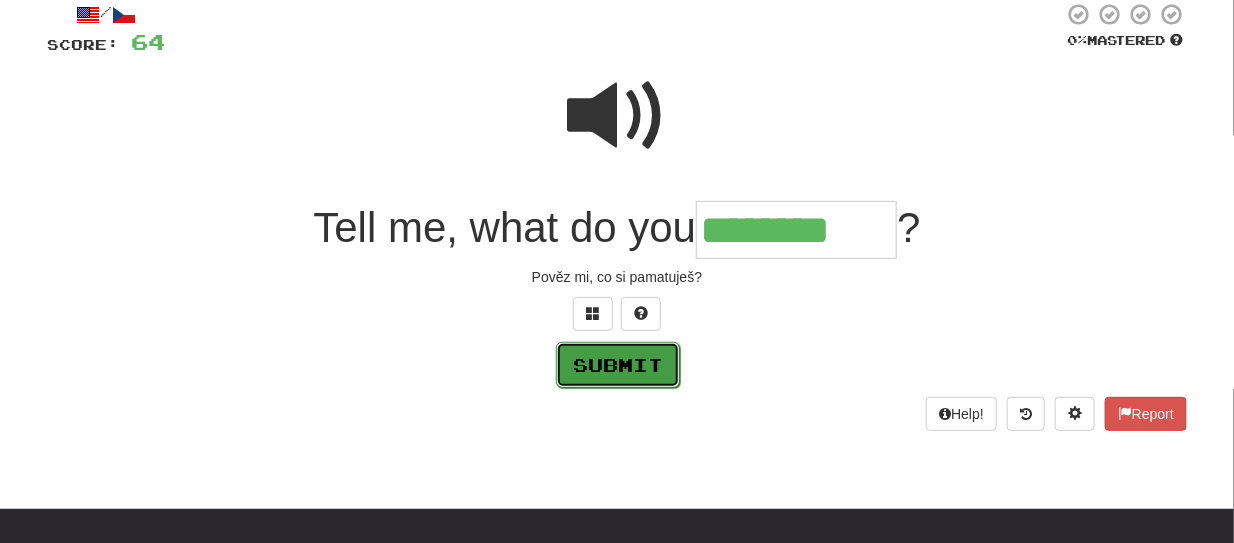 click on "Submit" at bounding box center (618, 365) 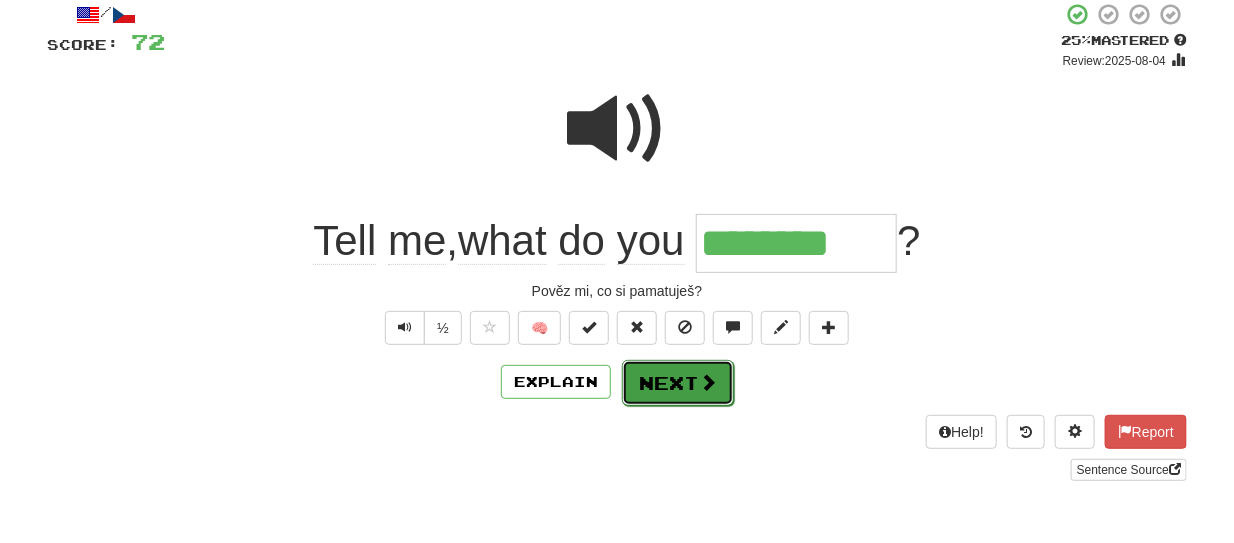 click on "Next" at bounding box center [678, 383] 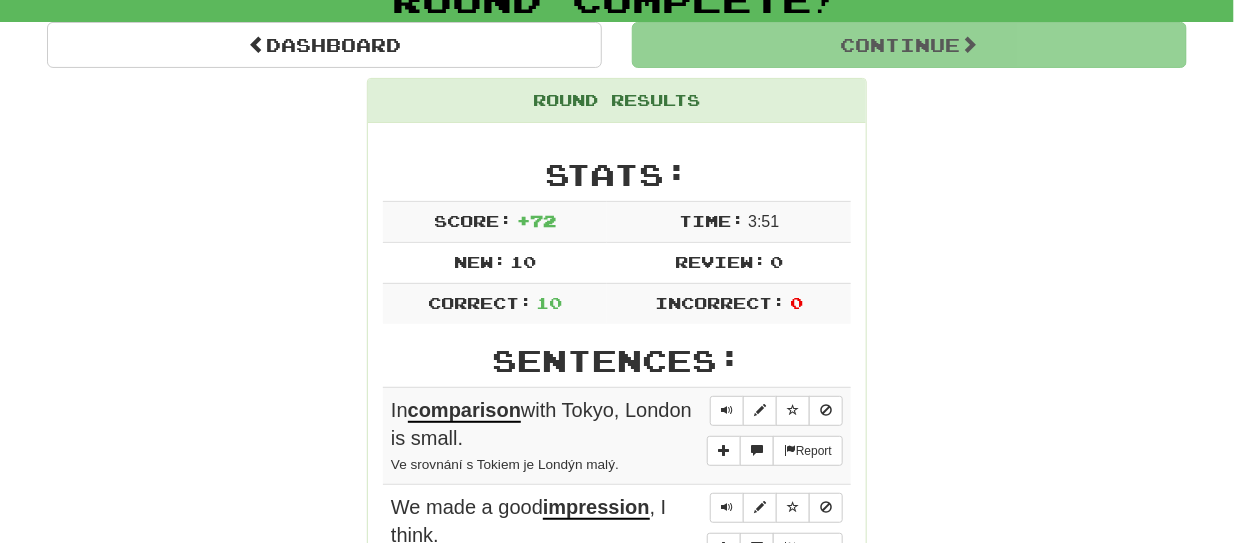 scroll, scrollTop: 207, scrollLeft: 0, axis: vertical 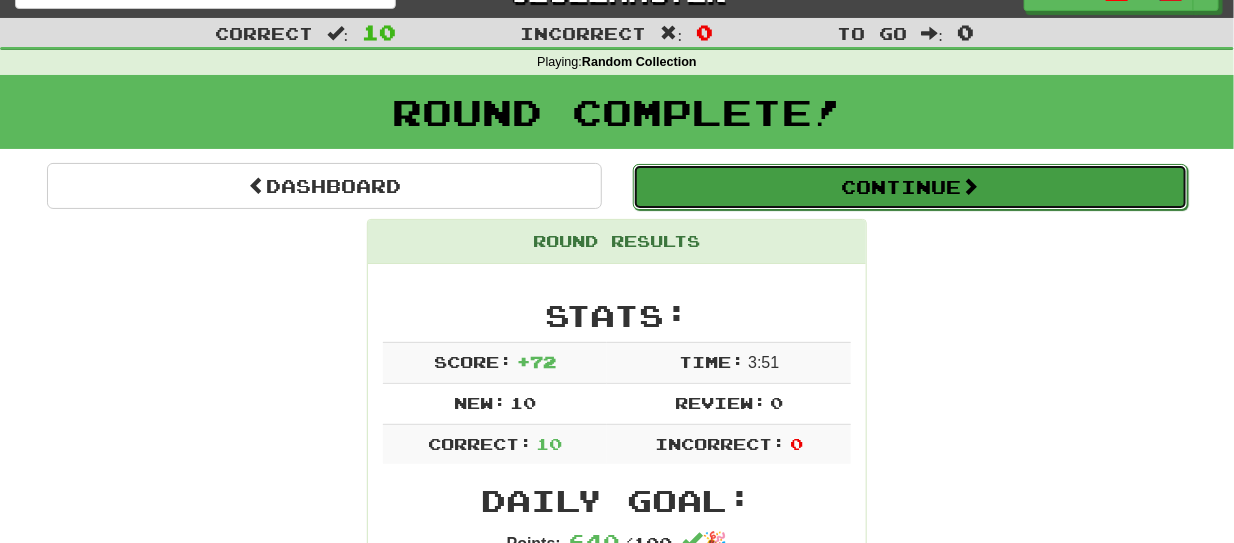 click on "Continue" at bounding box center (910, 187) 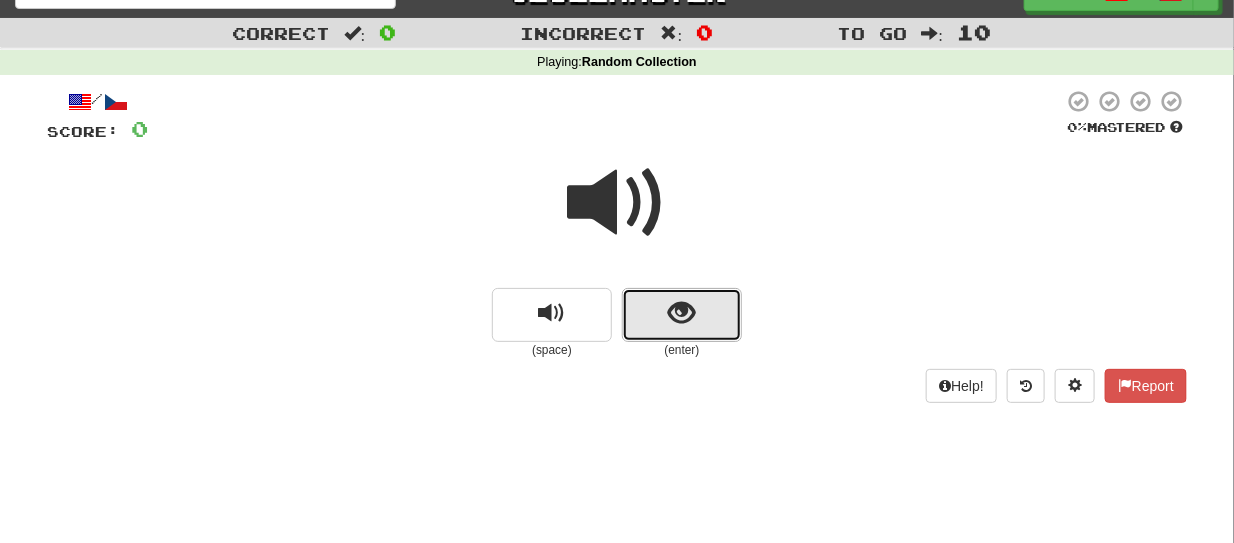 click at bounding box center (682, 315) 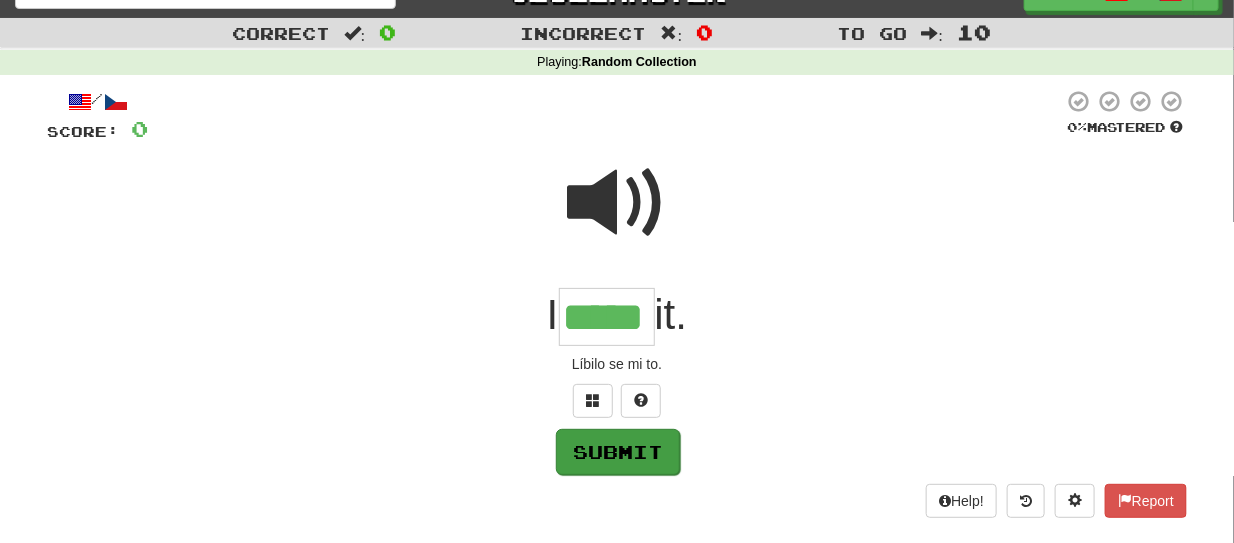 type on "*****" 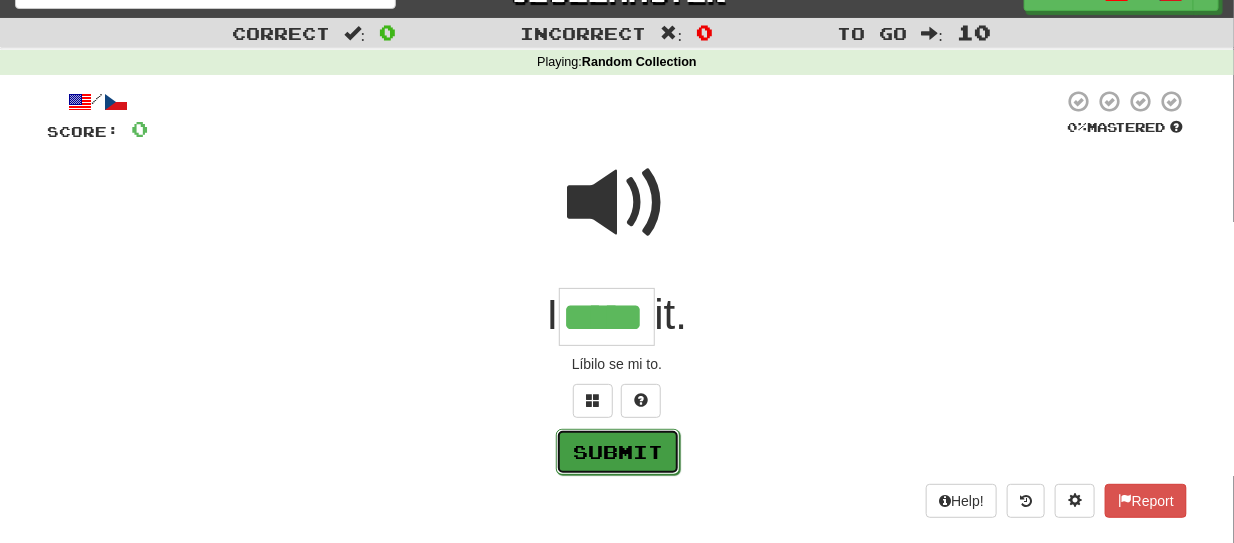 click on "Submit" at bounding box center [618, 452] 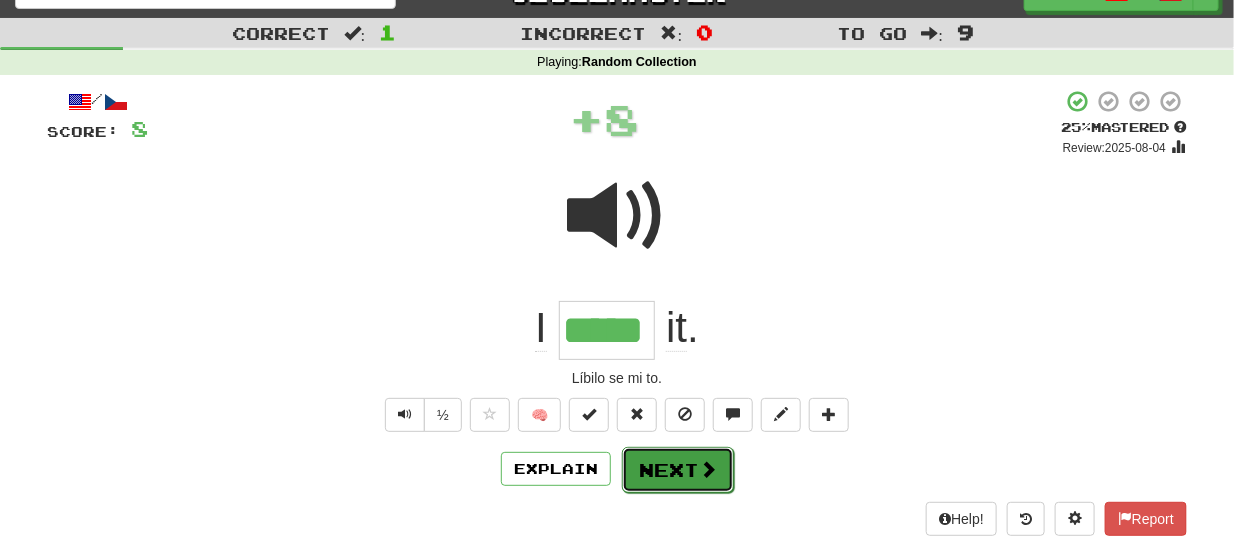 click on "Next" at bounding box center (678, 470) 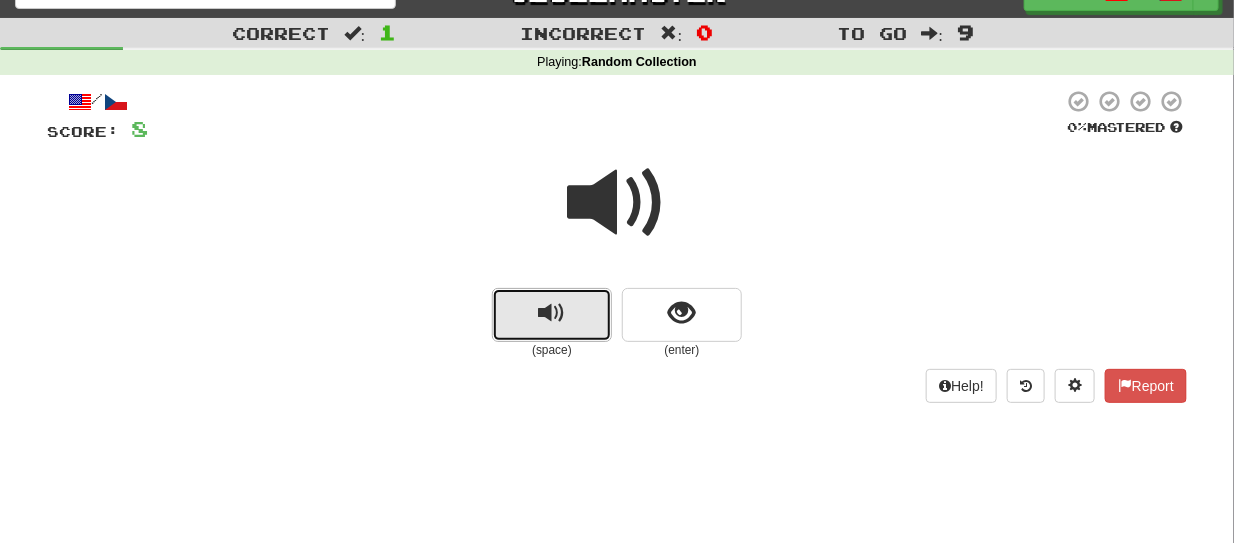 click at bounding box center (552, 315) 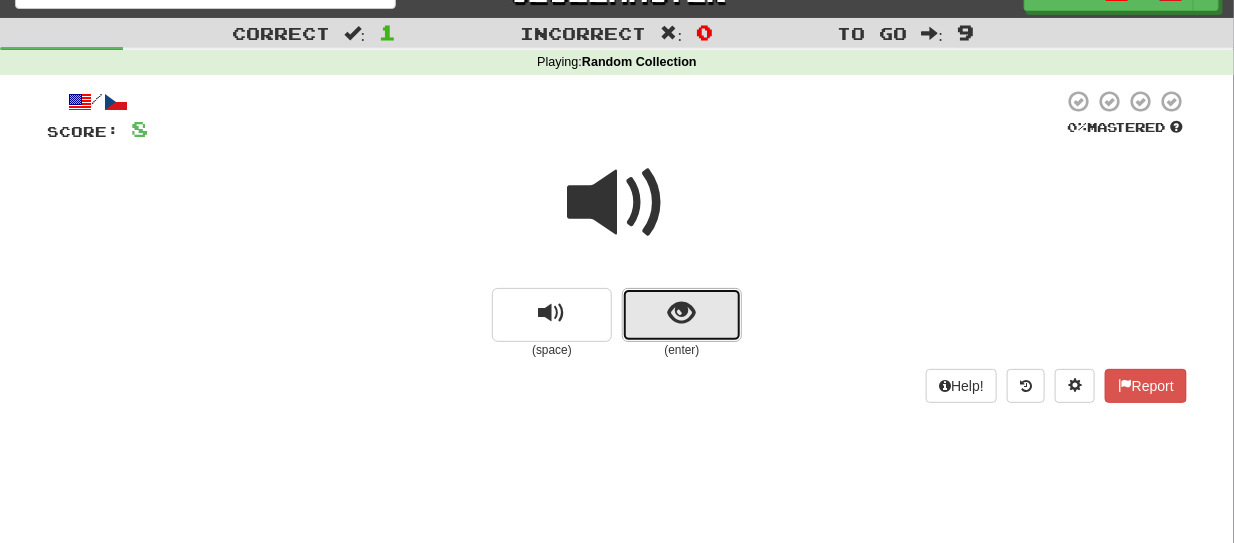 click at bounding box center (682, 315) 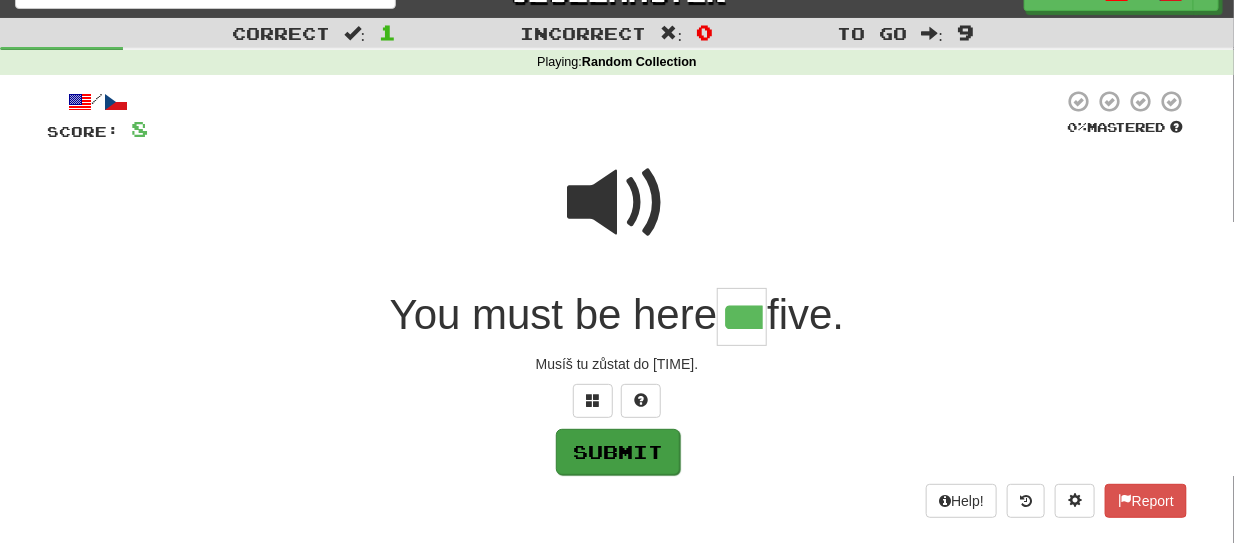 type on "***" 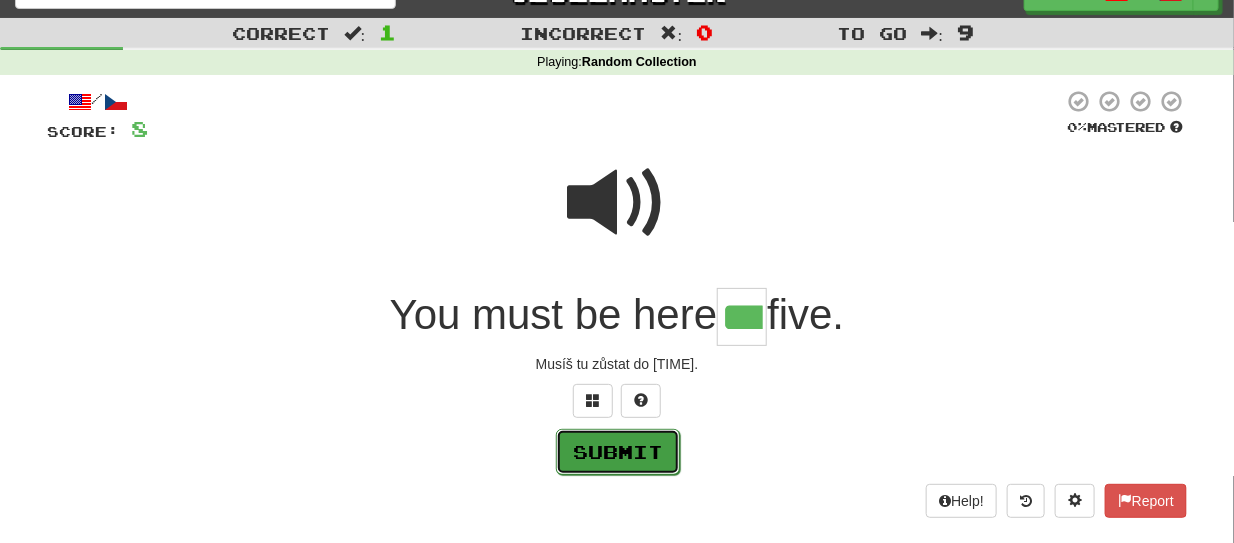 click on "Submit" at bounding box center [618, 452] 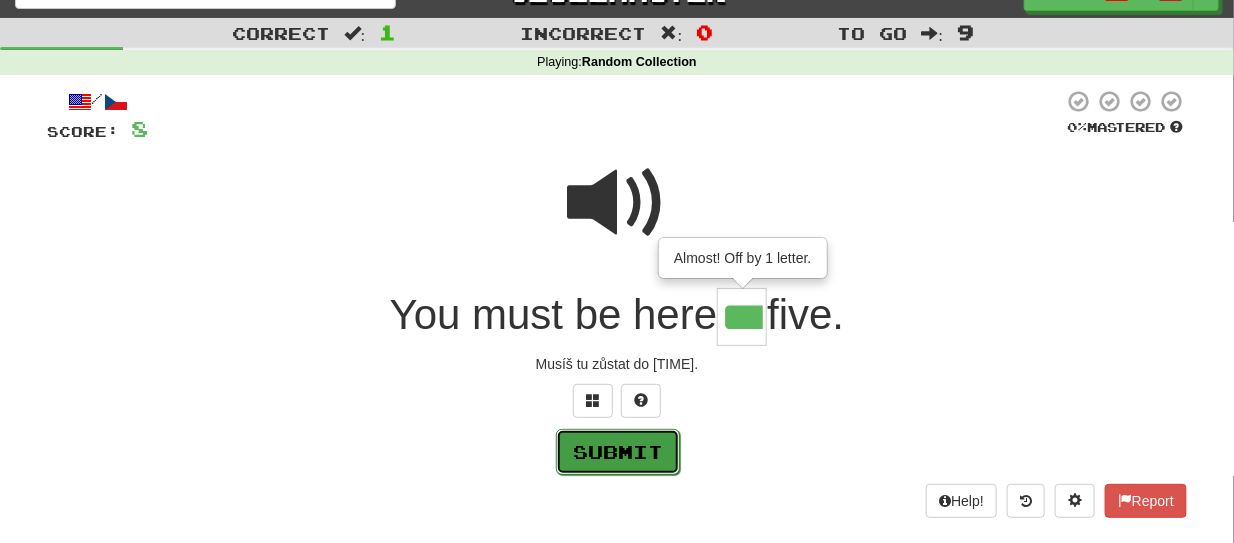 type 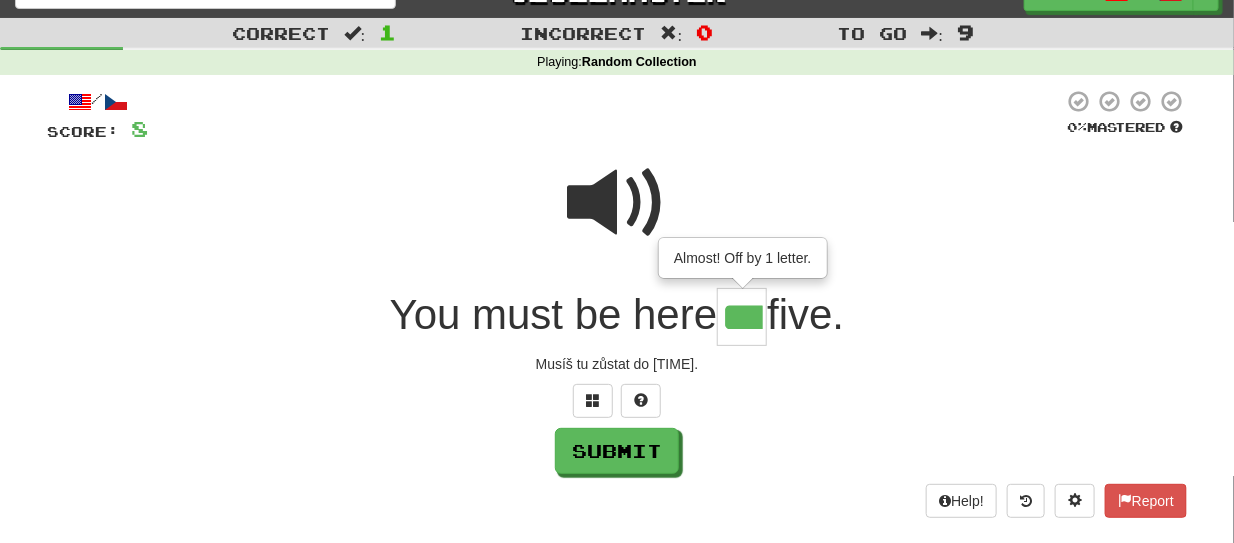 click on "***" at bounding box center (742, 317) 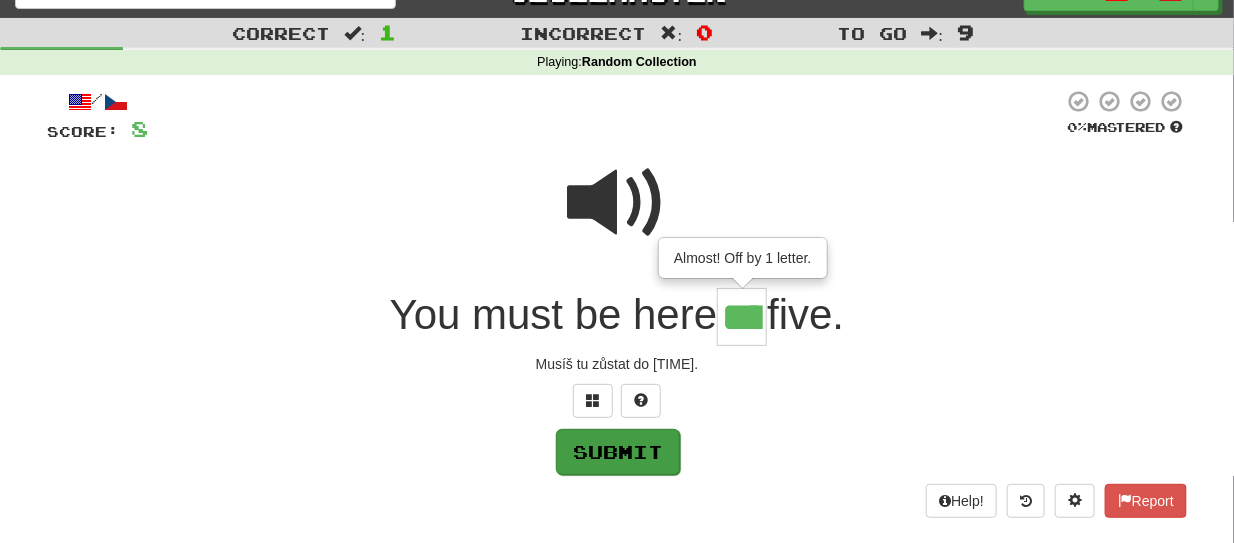type on "****" 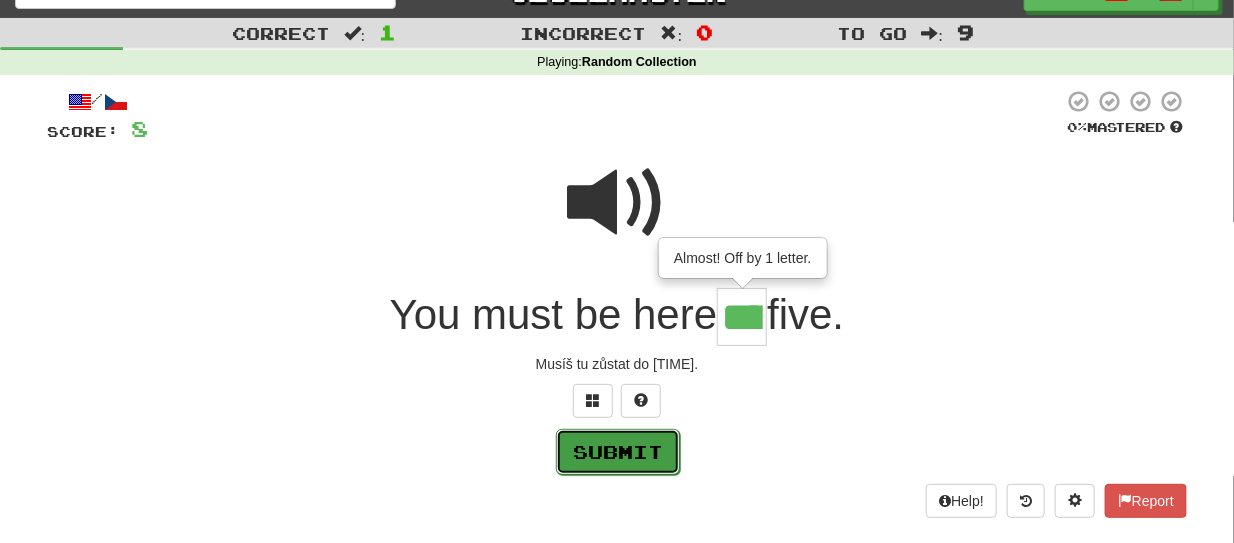 click on "Submit" at bounding box center [618, 452] 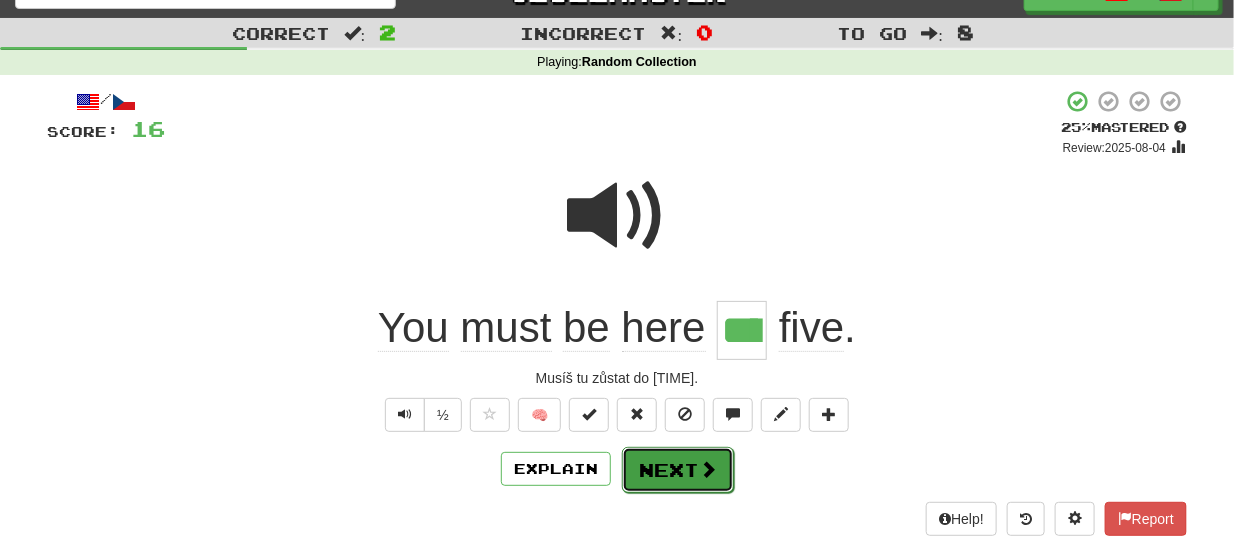 click on "Next" at bounding box center (678, 470) 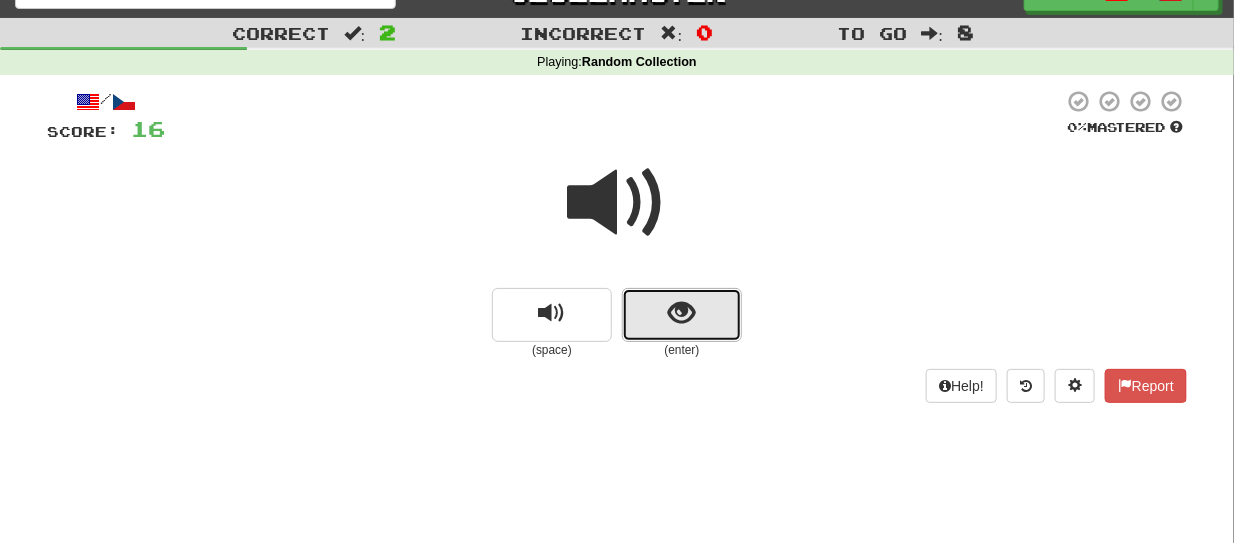 click at bounding box center [682, 315] 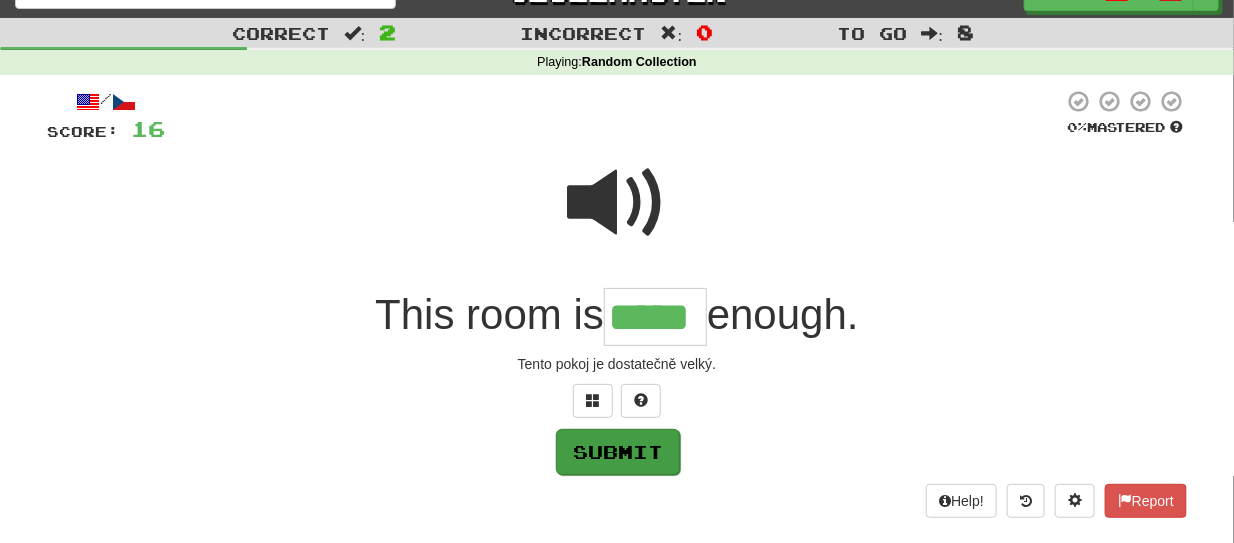 type on "*****" 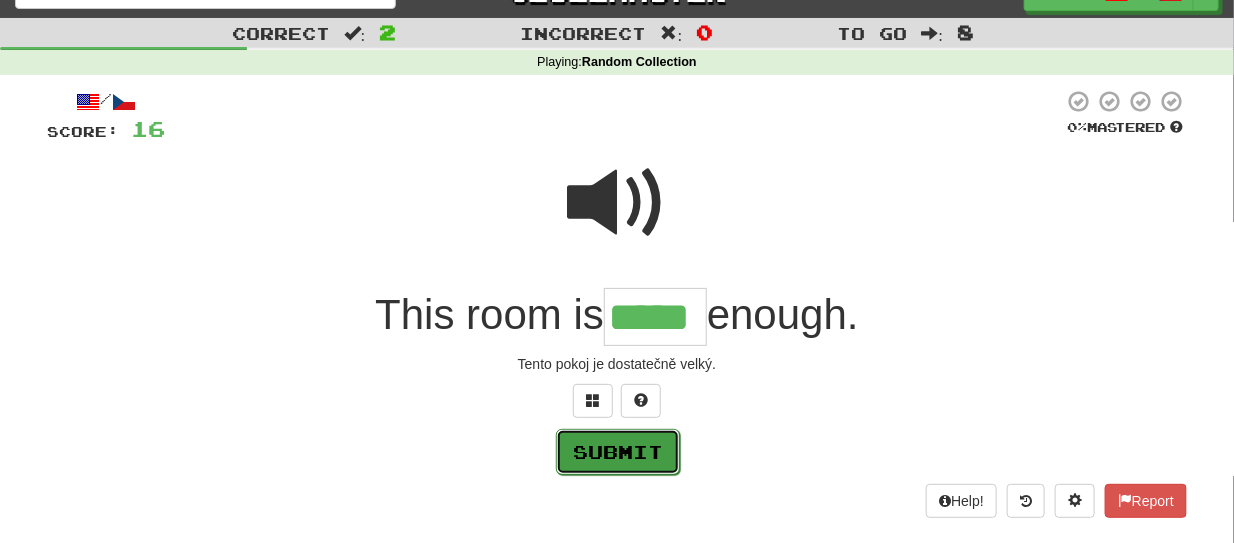 click on "Submit" at bounding box center [618, 452] 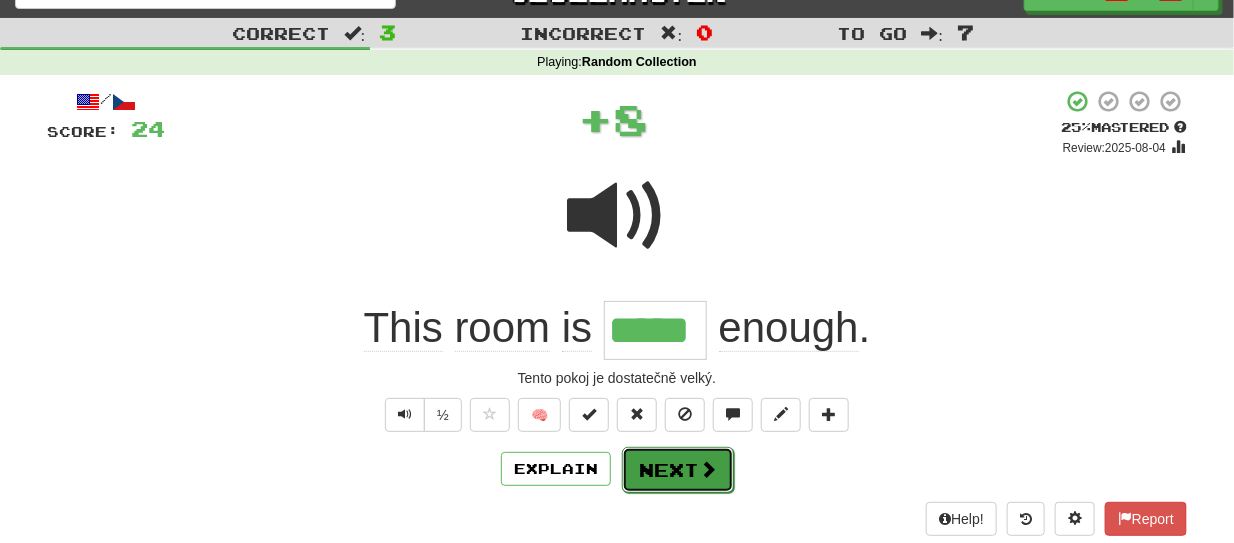 click on "Next" at bounding box center (678, 470) 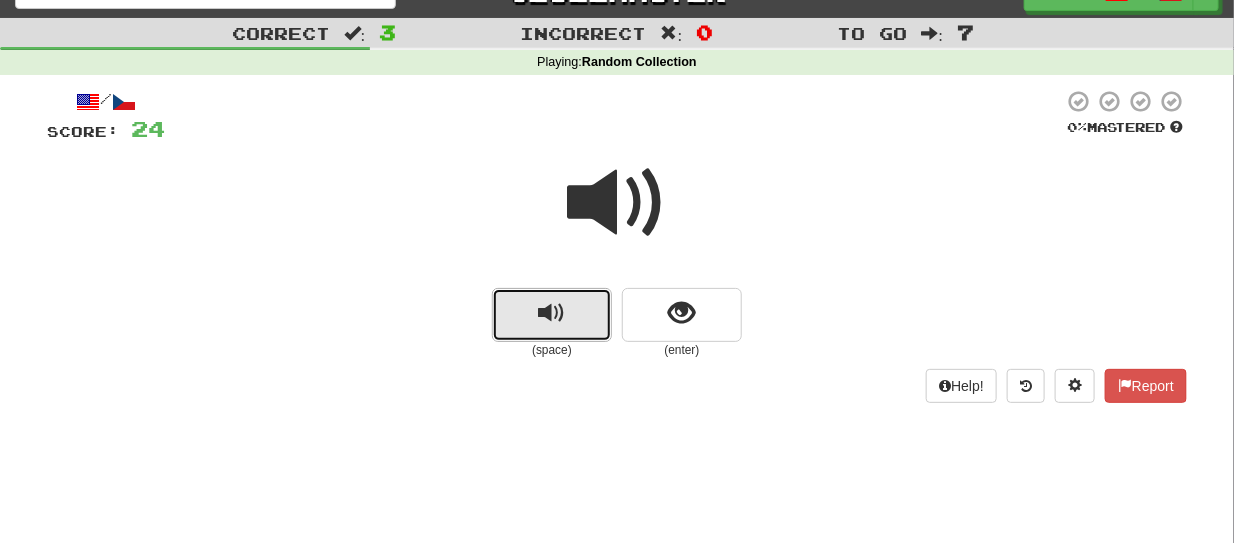 click at bounding box center [552, 315] 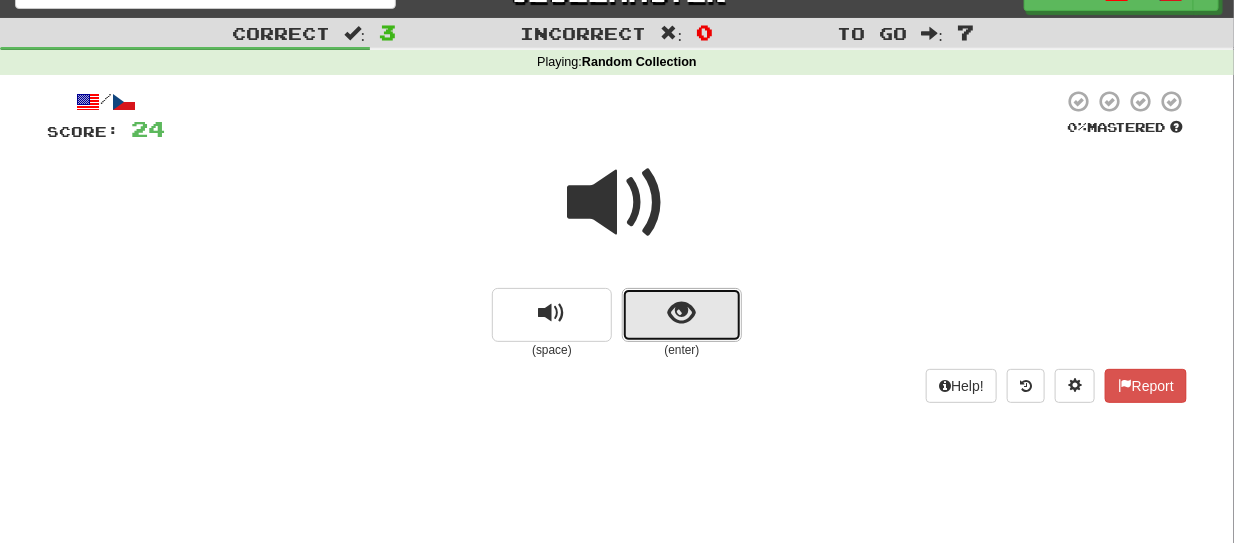 click at bounding box center (682, 315) 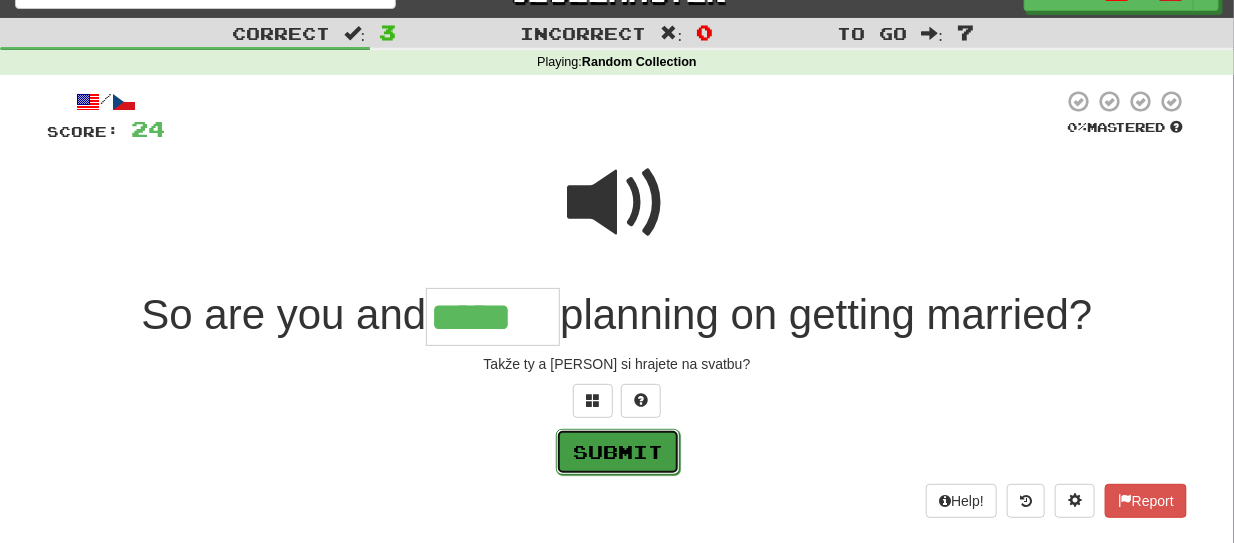 click on "Submit" at bounding box center [618, 452] 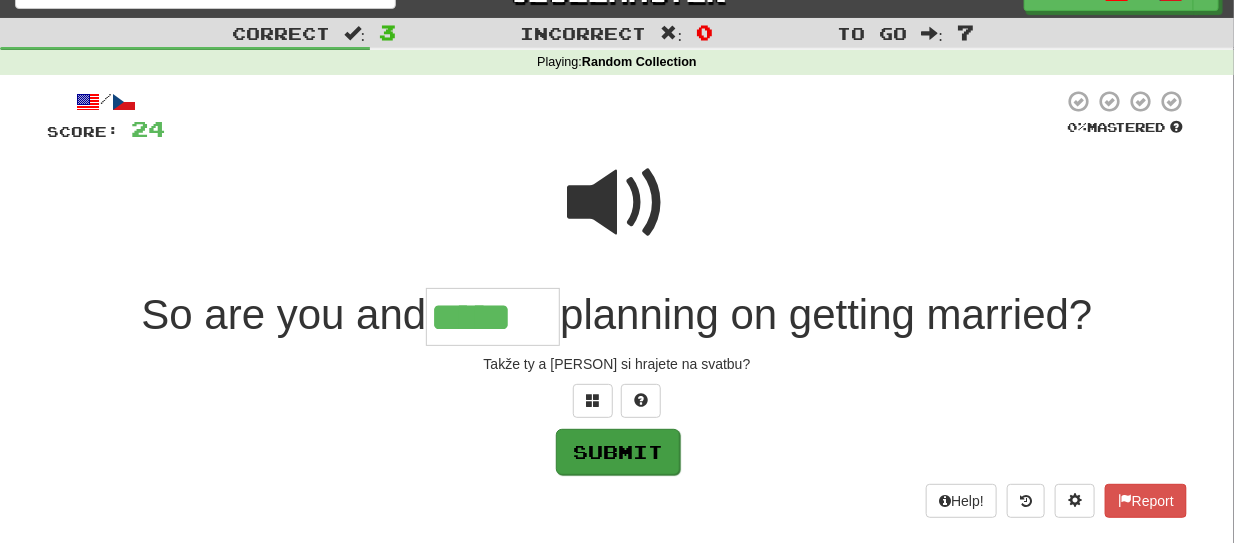 type on "*****" 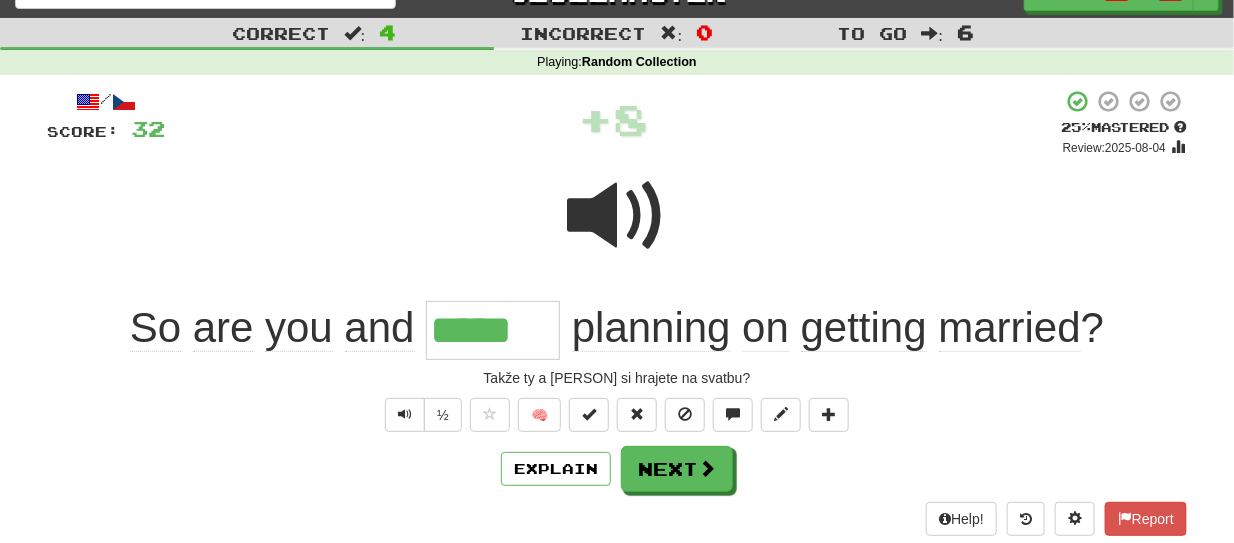 click on "Explain Next" at bounding box center [617, 469] 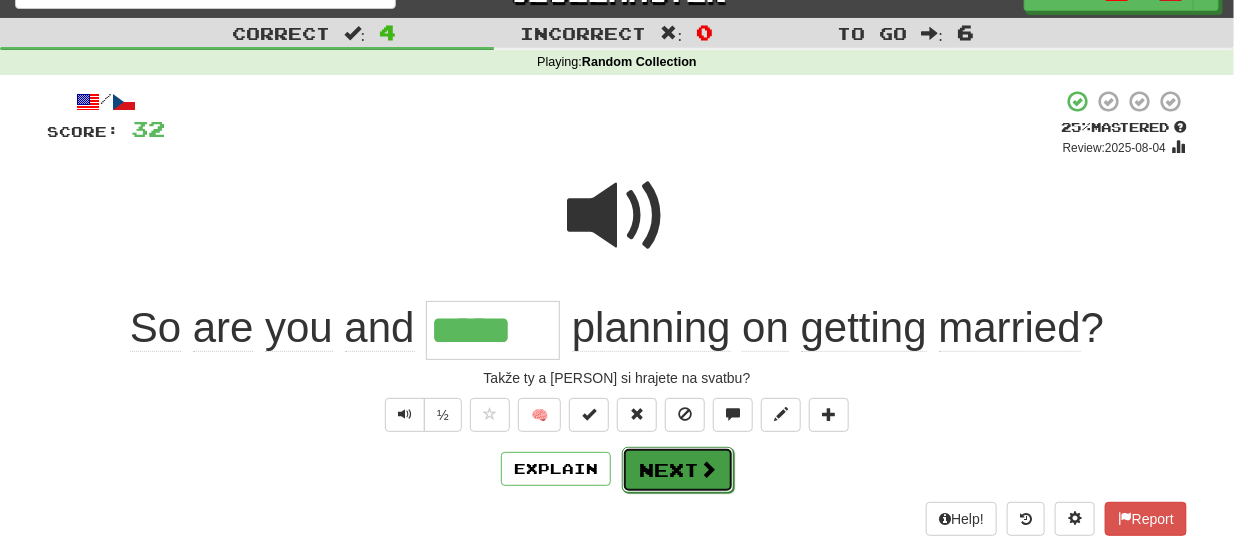 click on "Next" at bounding box center (678, 470) 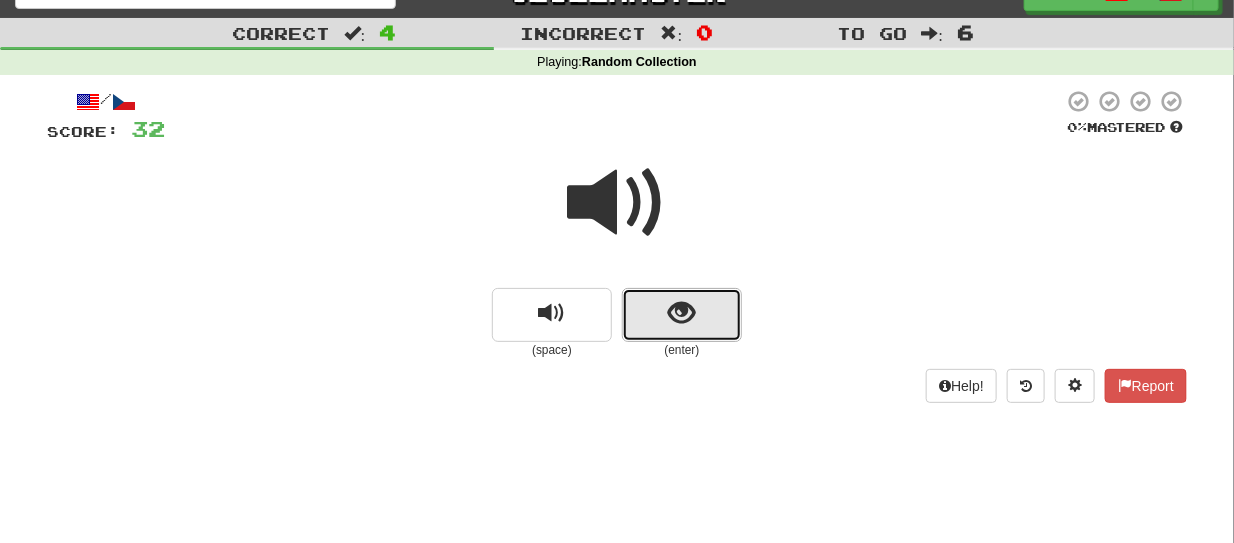 click at bounding box center (682, 315) 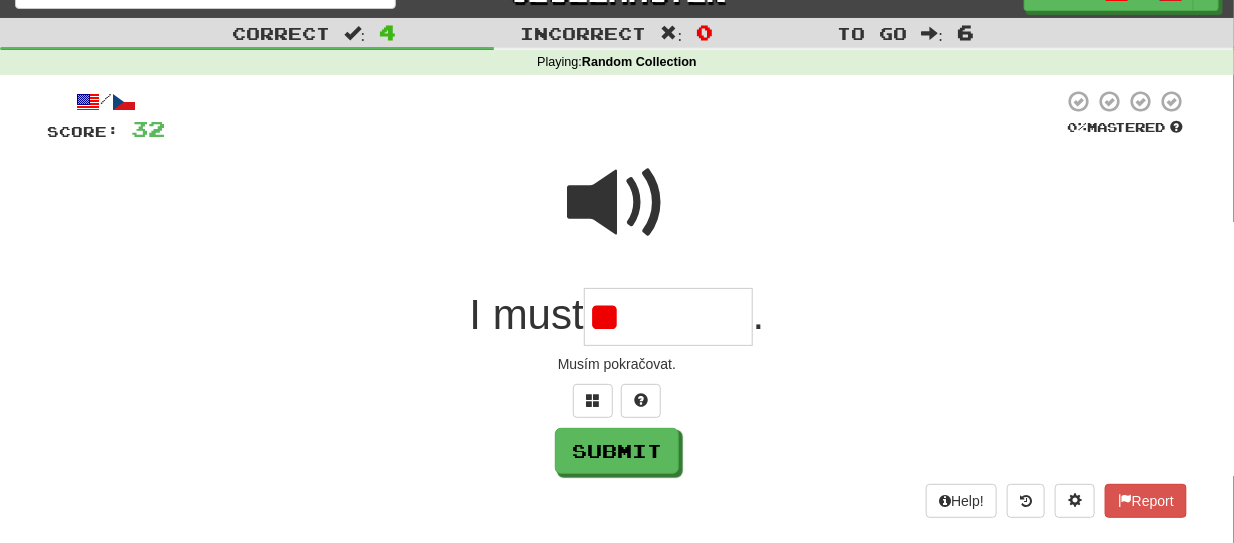 type on "*" 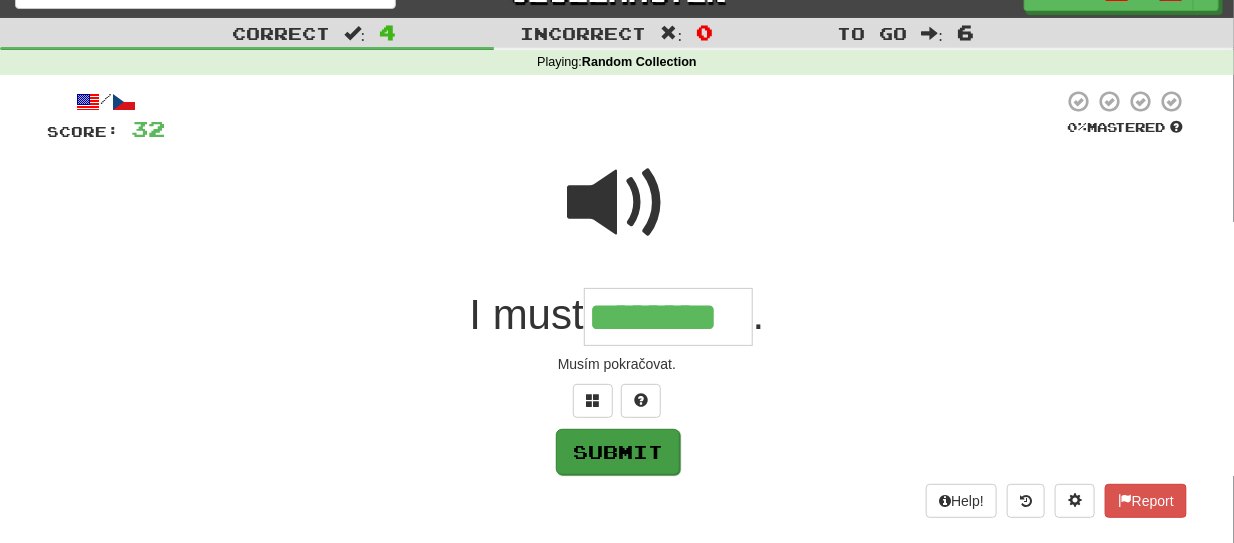 type on "********" 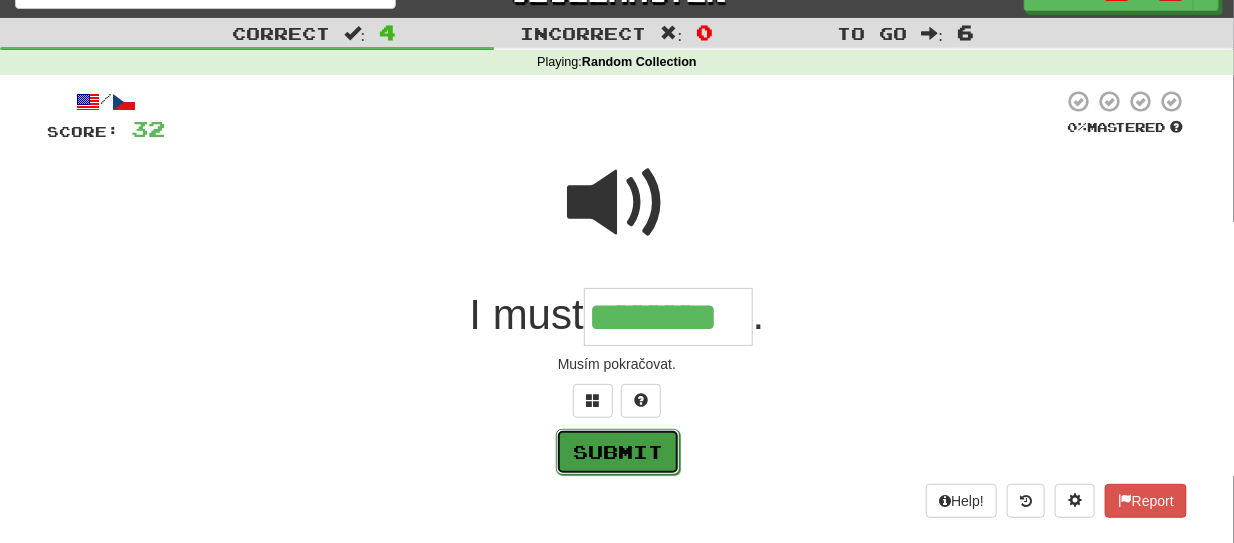click on "Submit" at bounding box center (618, 452) 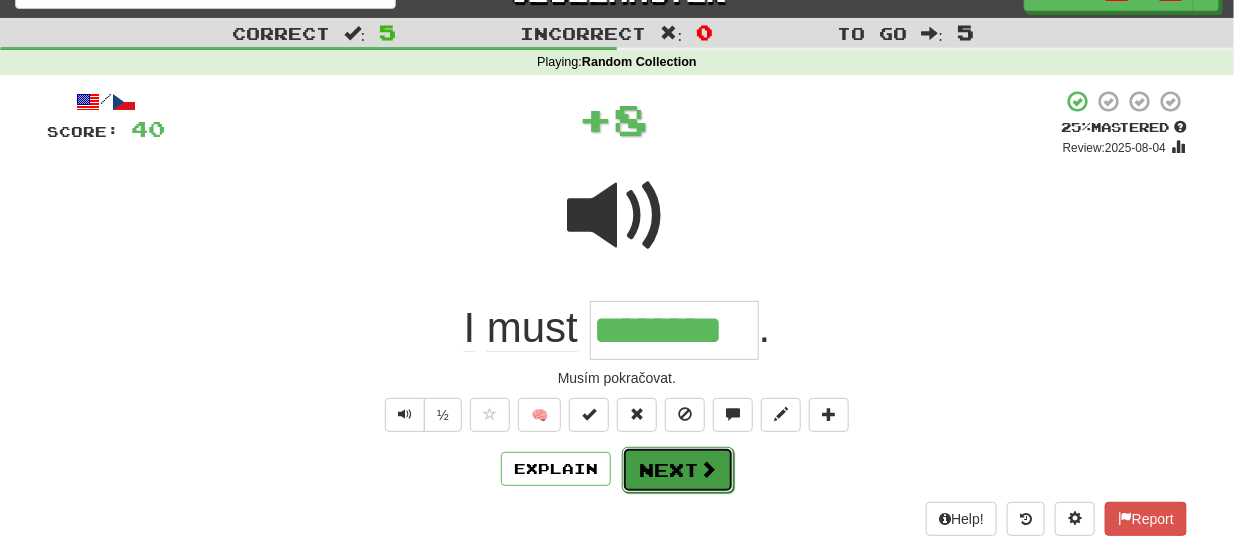 click on "Next" at bounding box center [678, 470] 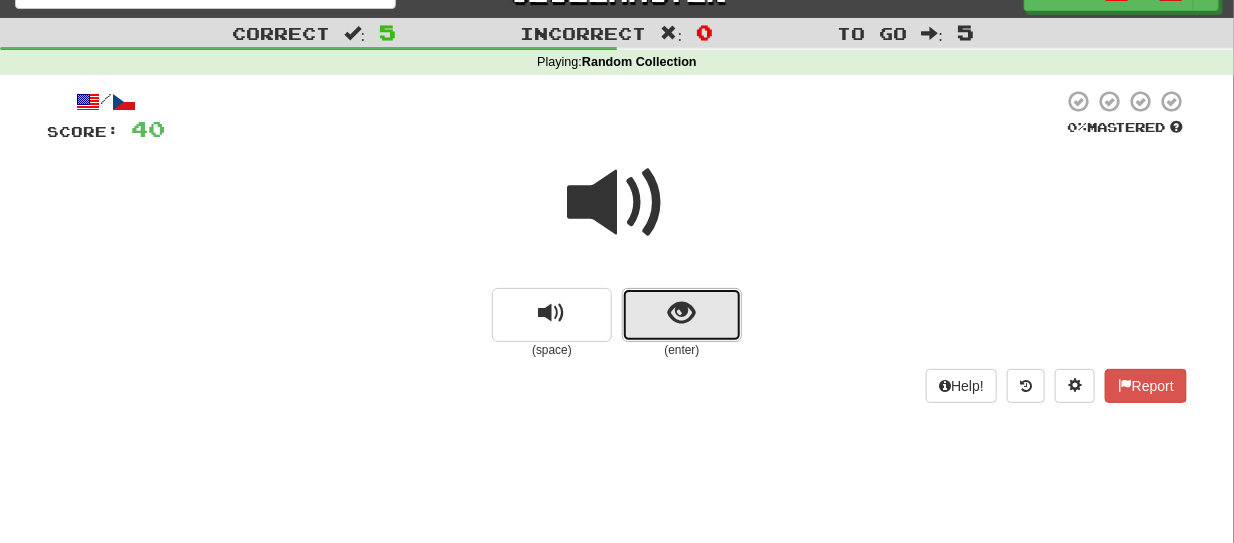 click at bounding box center [682, 315] 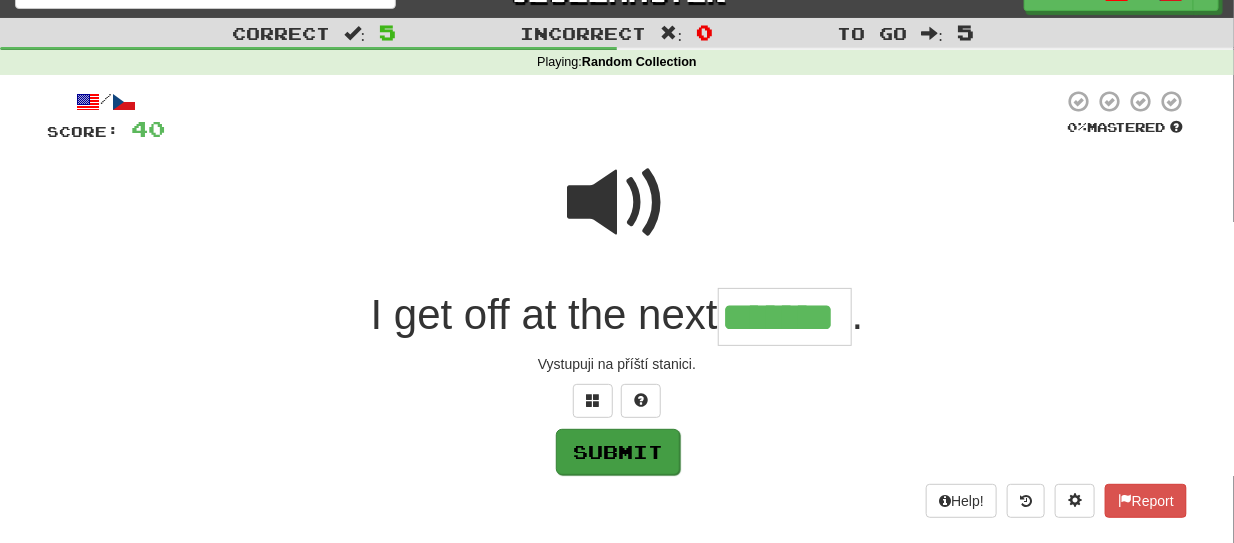 type on "*******" 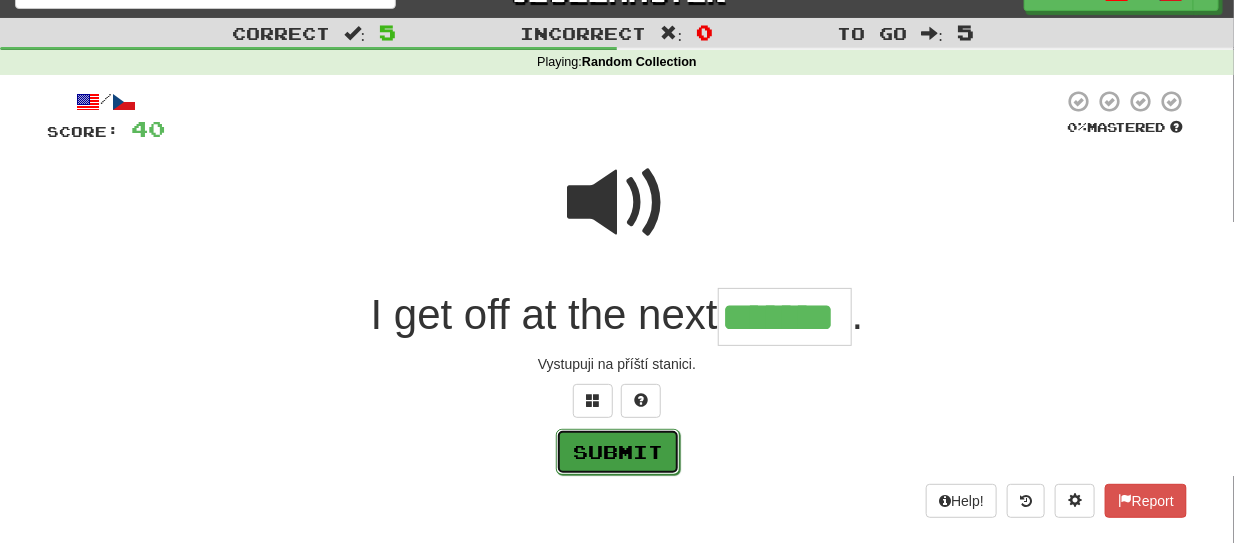 click on "Submit" at bounding box center (618, 452) 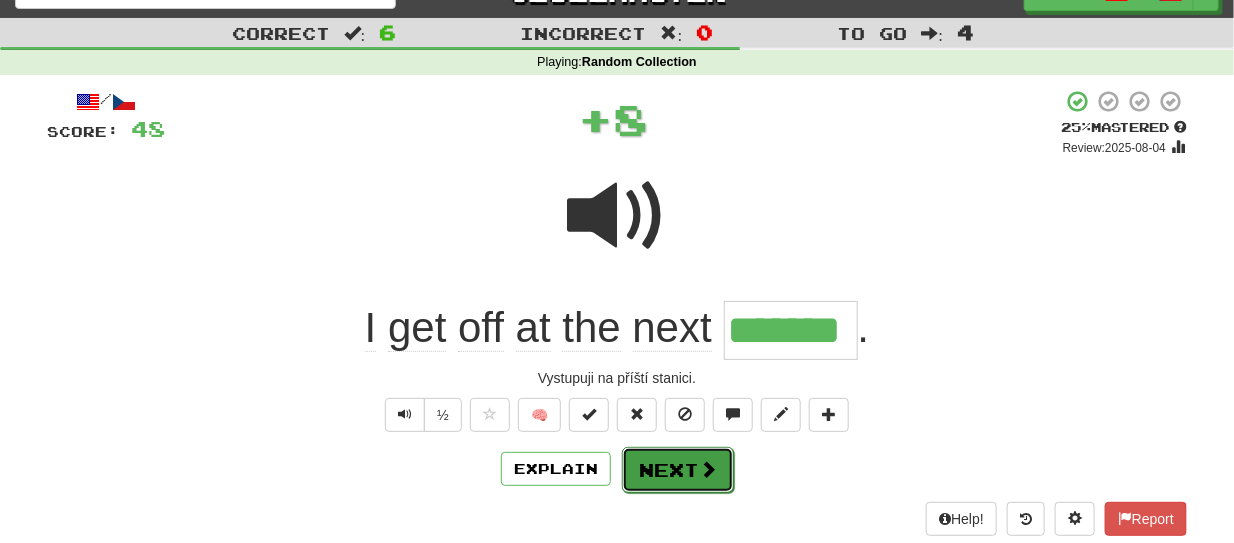 click on "Next" at bounding box center (678, 470) 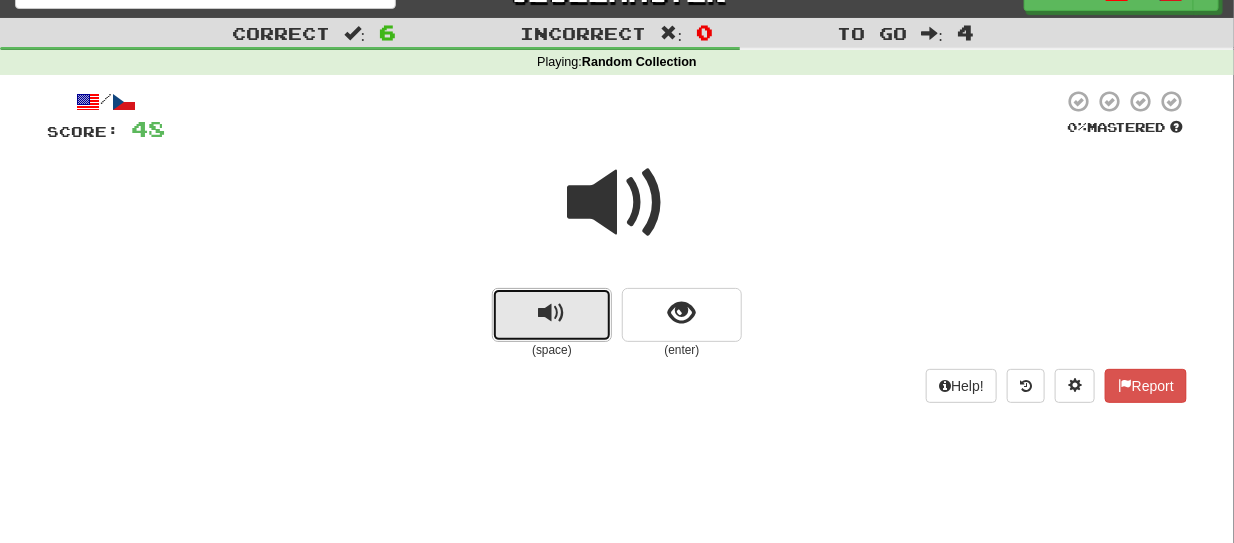 click at bounding box center [552, 315] 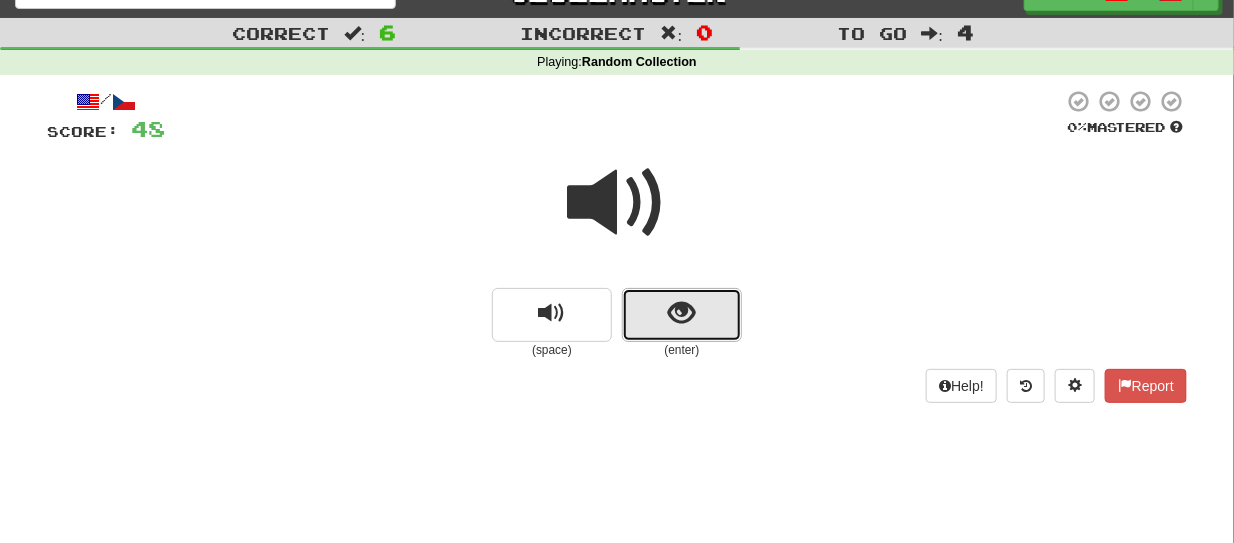 click at bounding box center [682, 315] 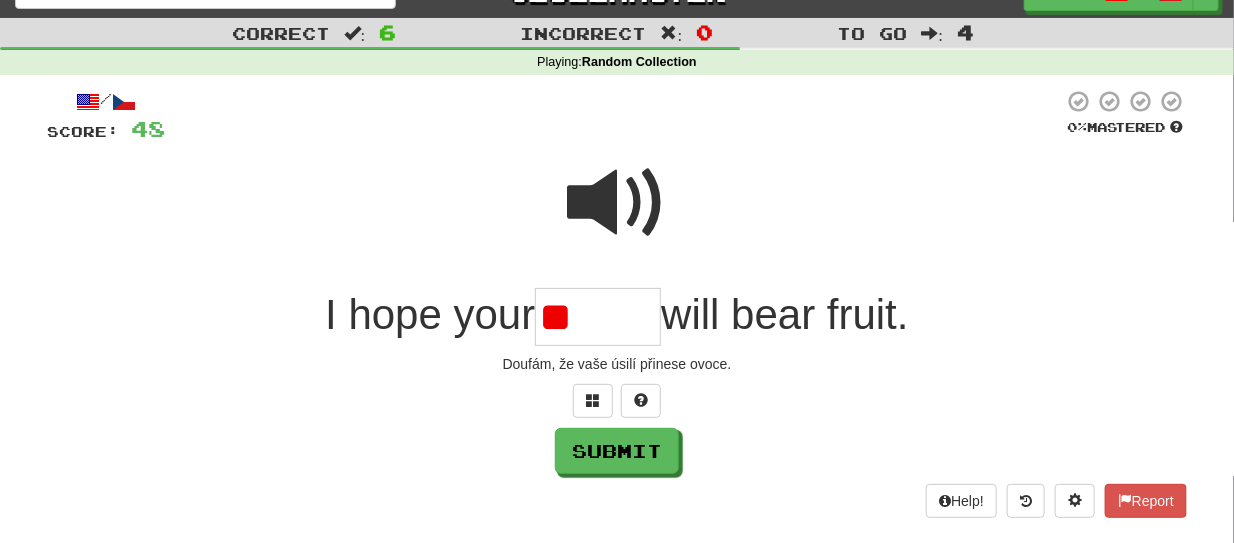 type on "*" 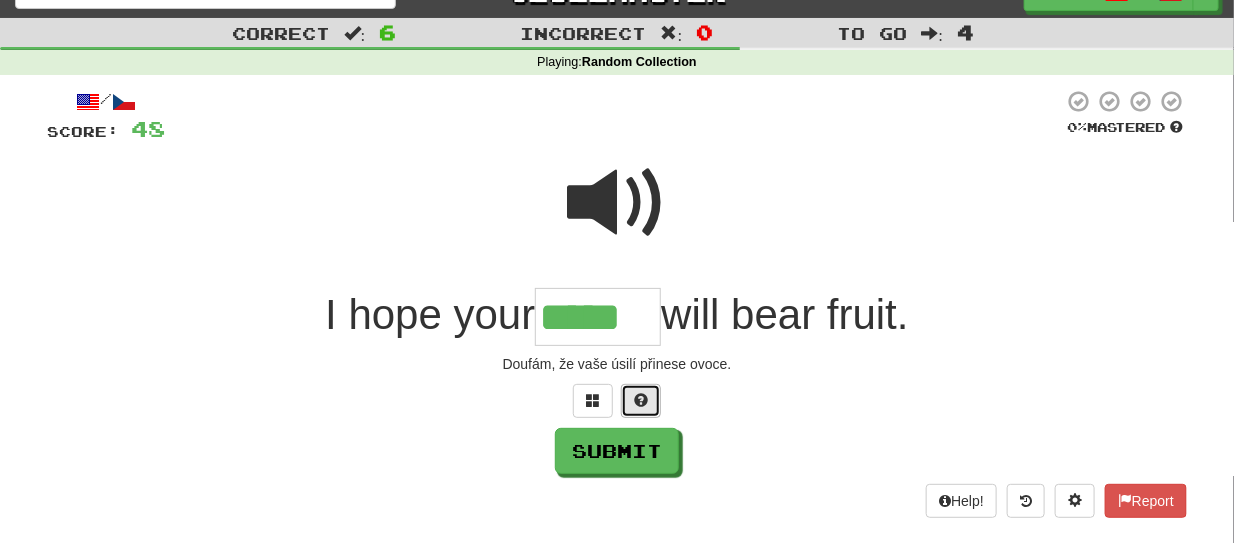 click at bounding box center (641, 401) 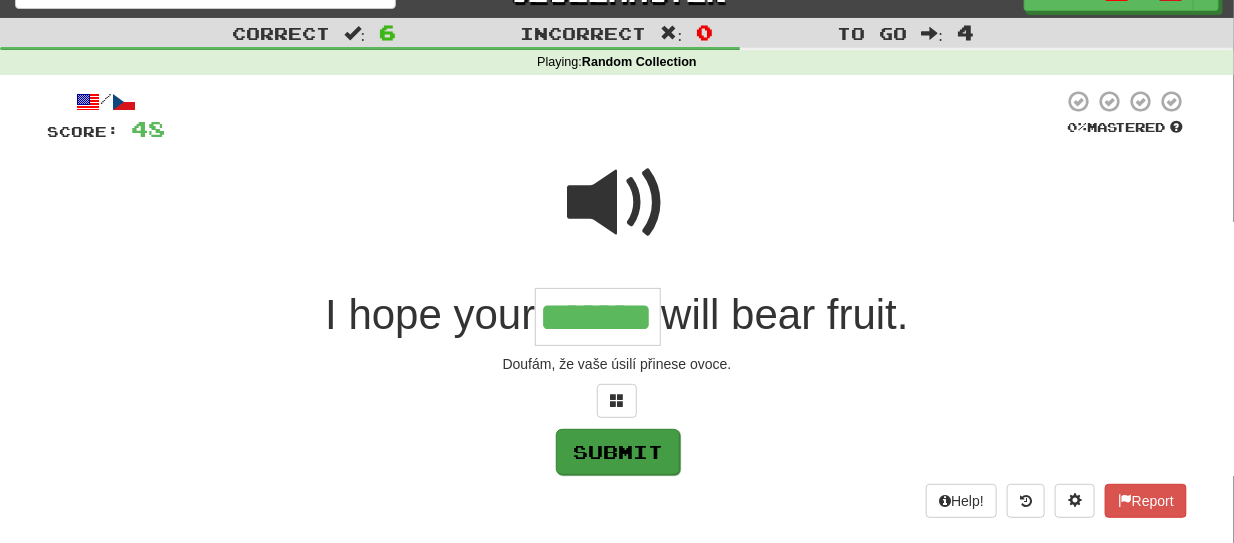 type on "*******" 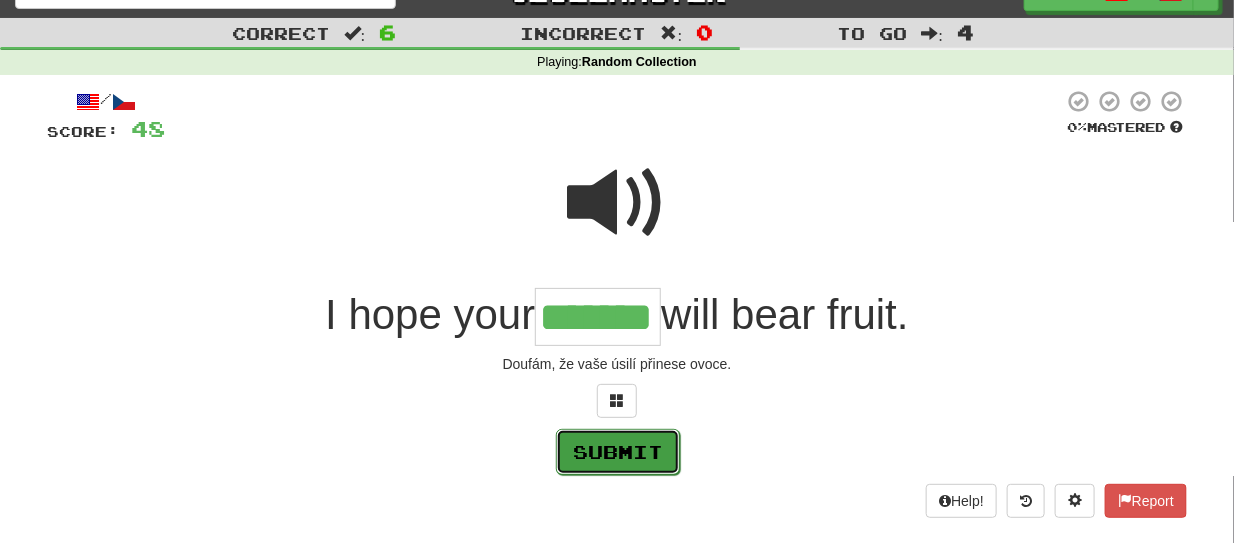click on "Submit" at bounding box center (618, 452) 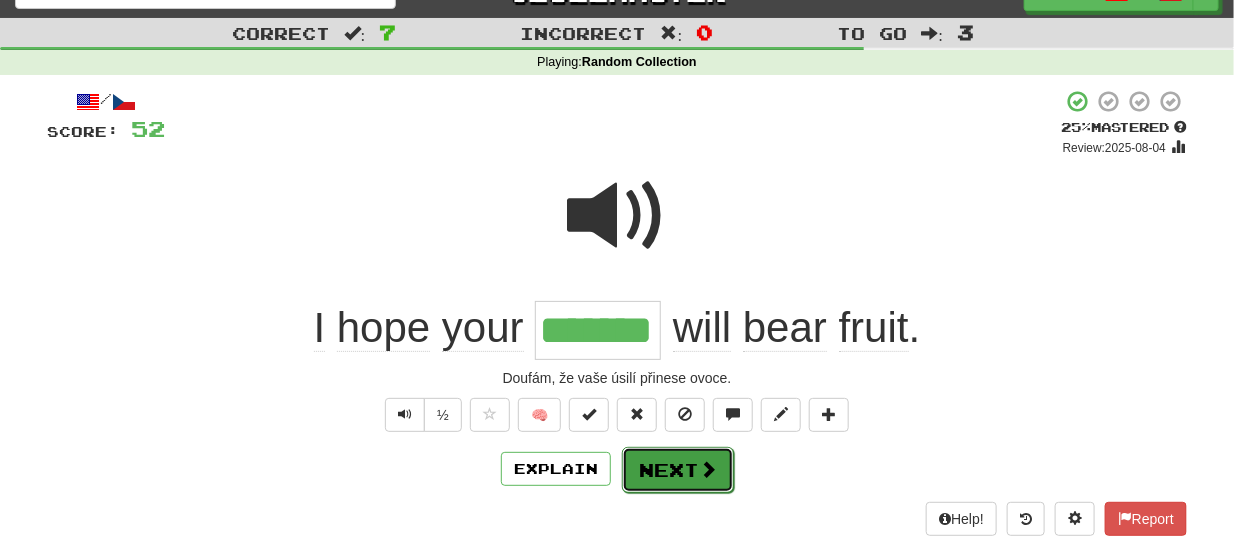 click on "Next" at bounding box center (678, 470) 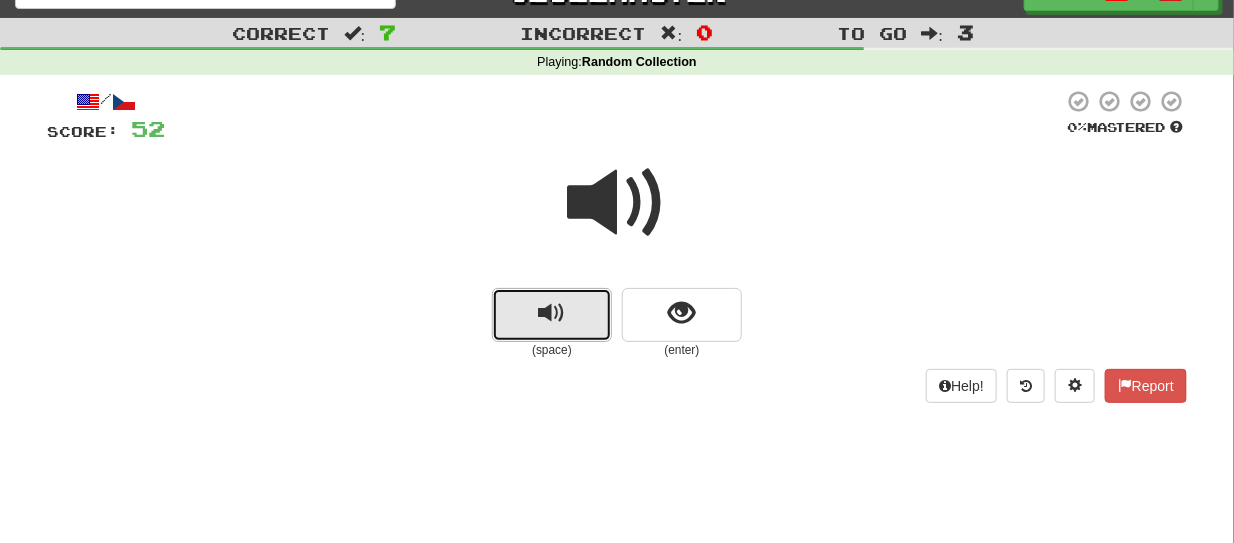 click at bounding box center (552, 315) 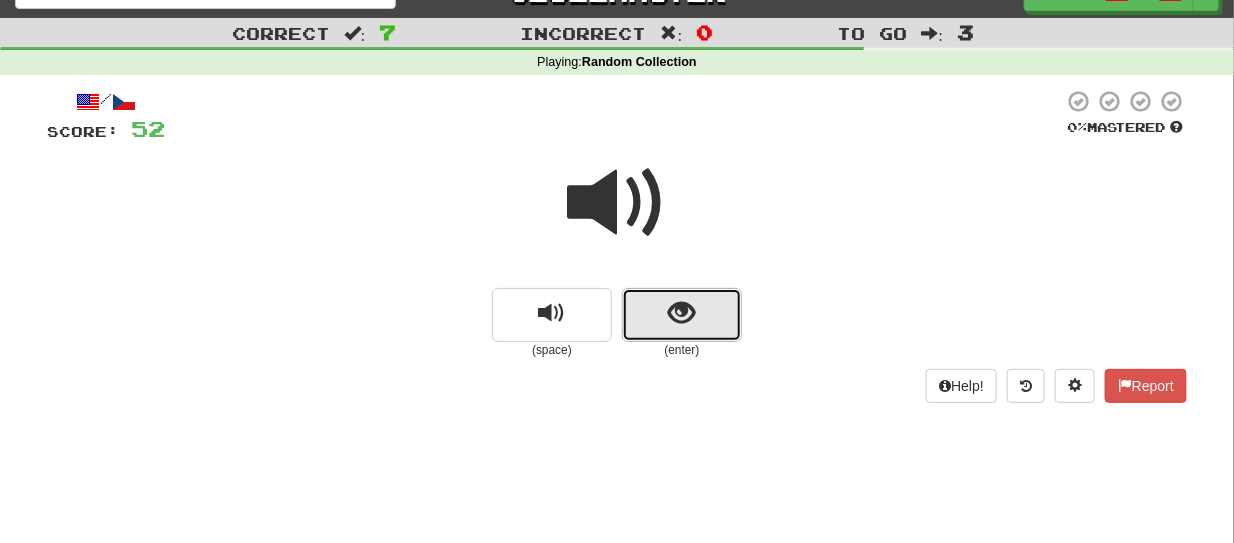 click at bounding box center [682, 315] 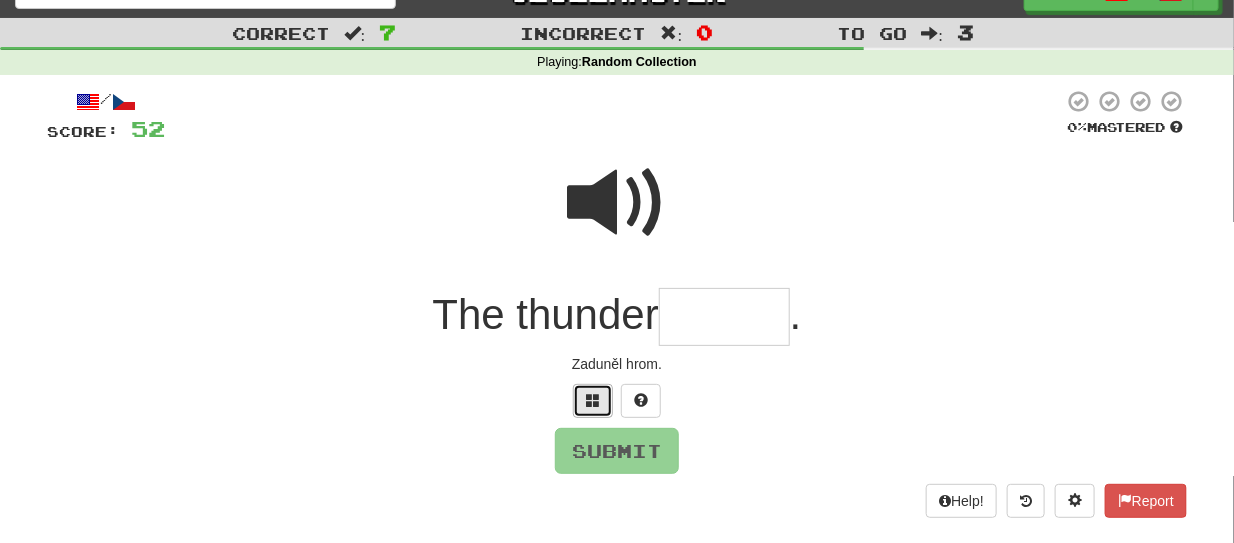 click at bounding box center (593, 400) 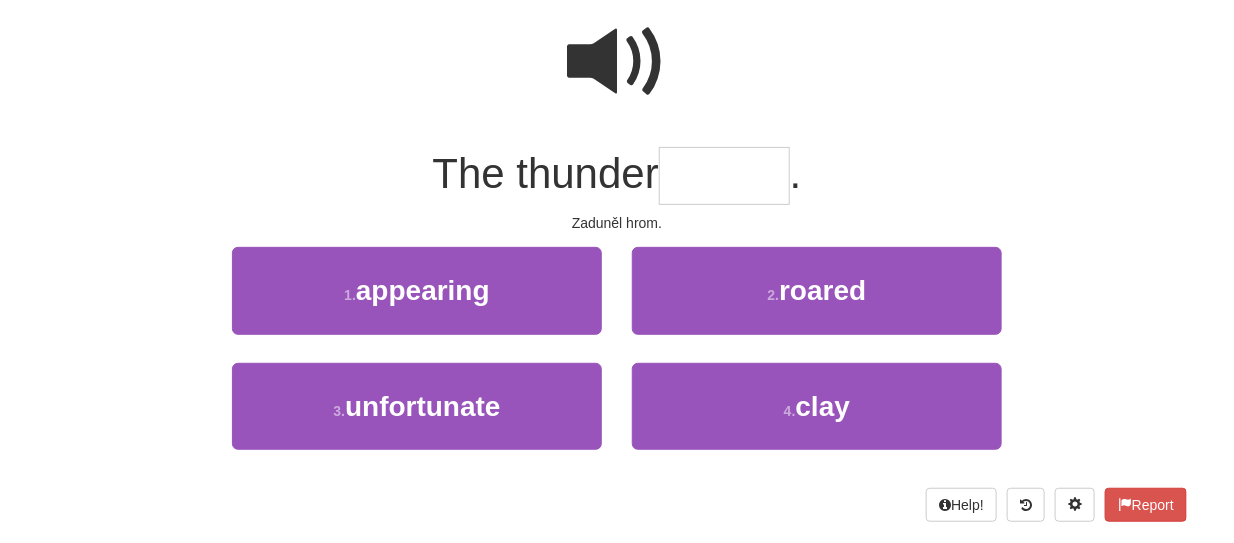 scroll, scrollTop: 193, scrollLeft: 0, axis: vertical 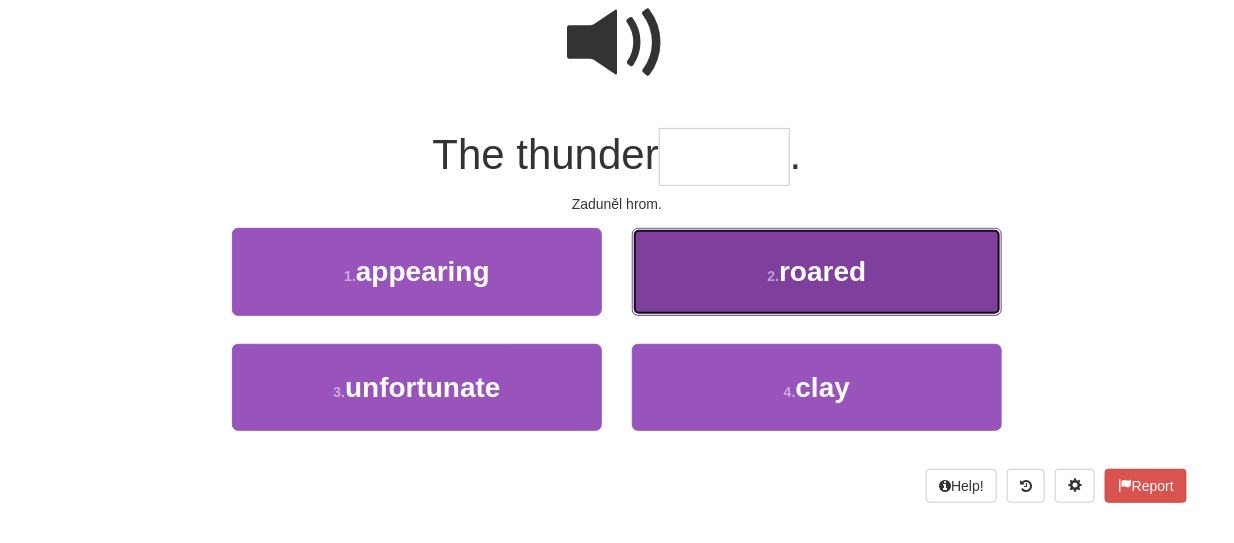 click on "2 .  roared" at bounding box center (817, 271) 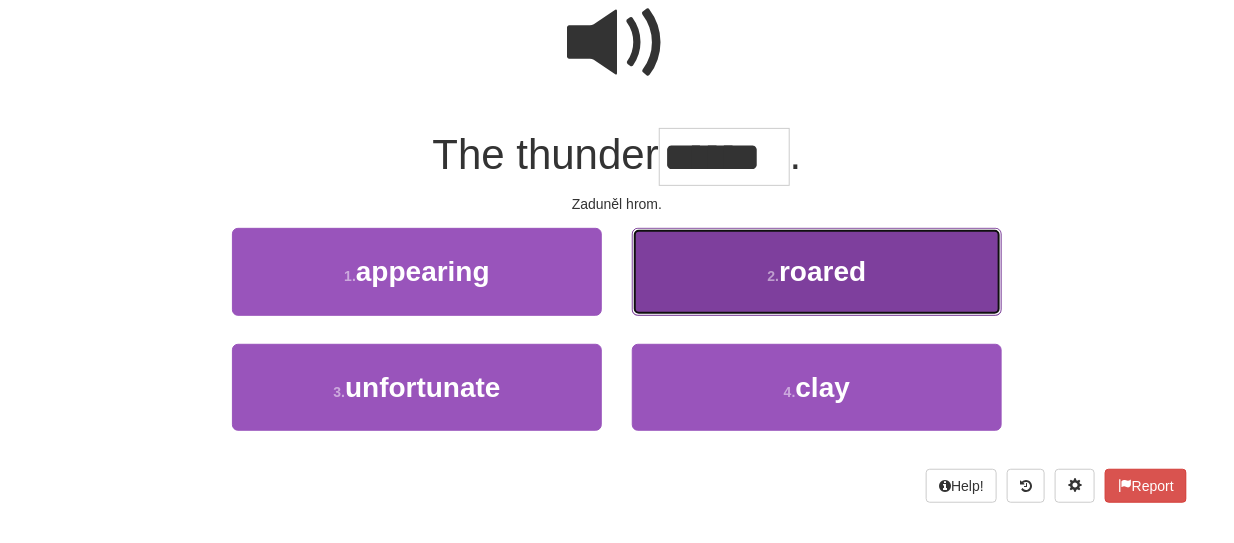 scroll, scrollTop: 206, scrollLeft: 0, axis: vertical 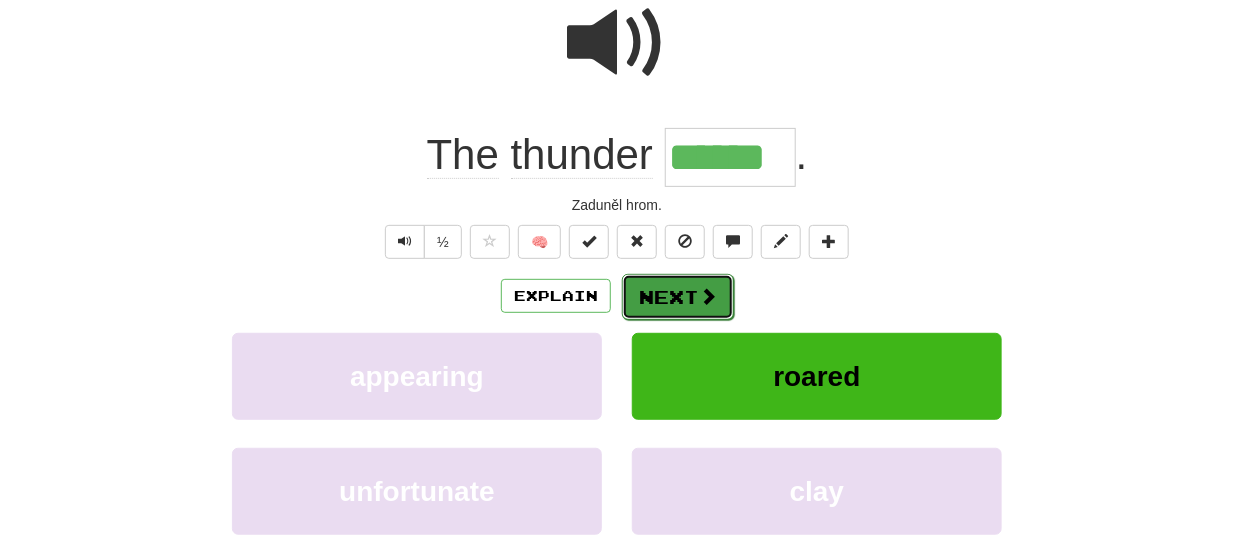 click on "Next" at bounding box center [678, 297] 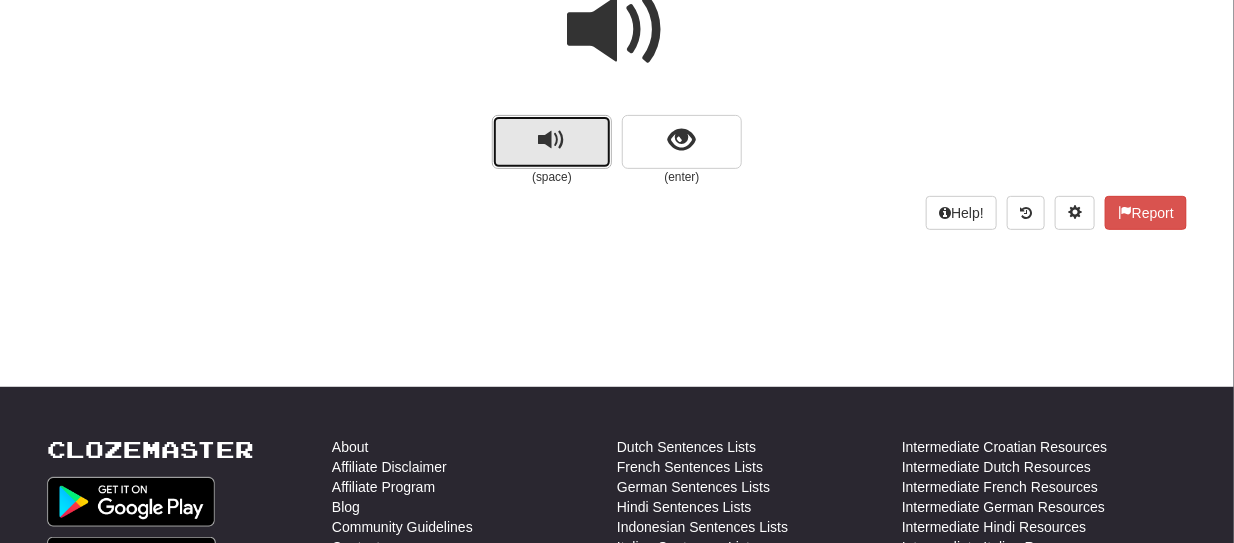click at bounding box center [552, 142] 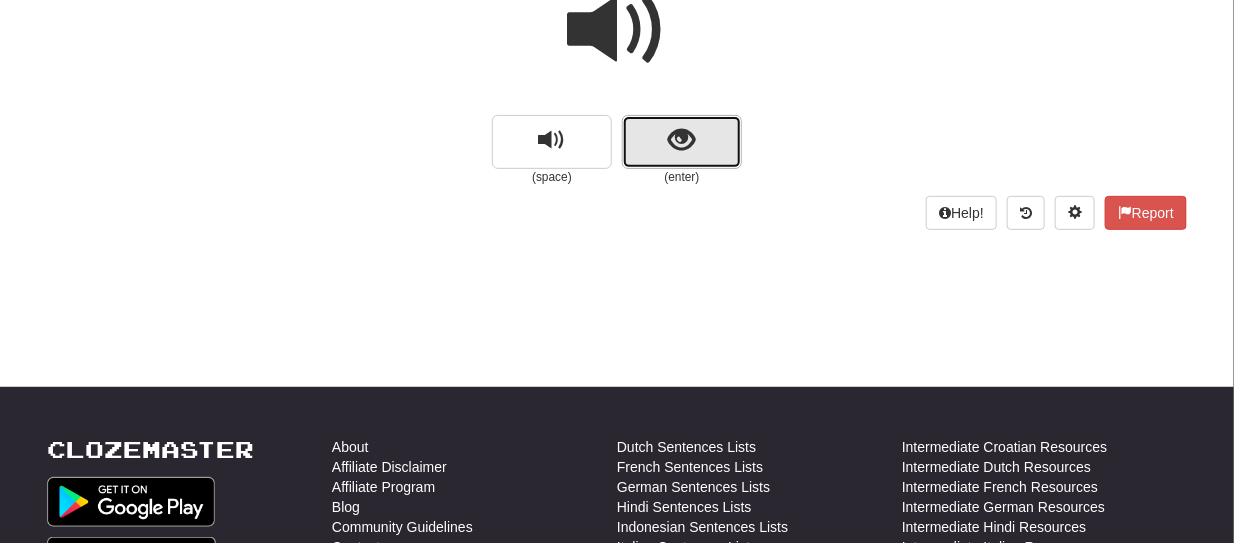 click at bounding box center (682, 142) 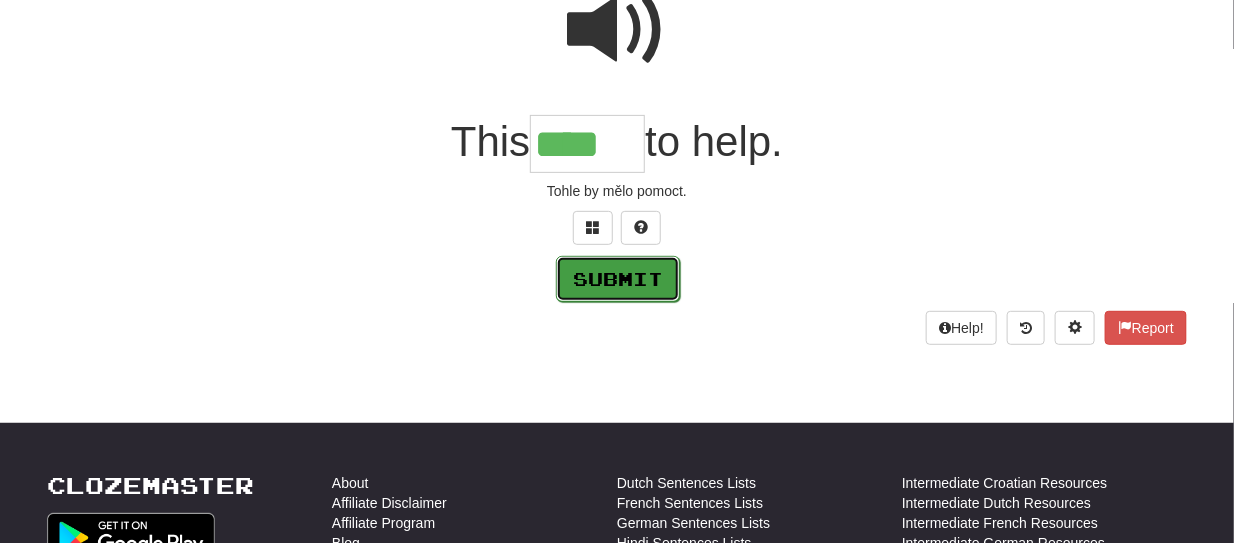 click on "Submit" at bounding box center [618, 279] 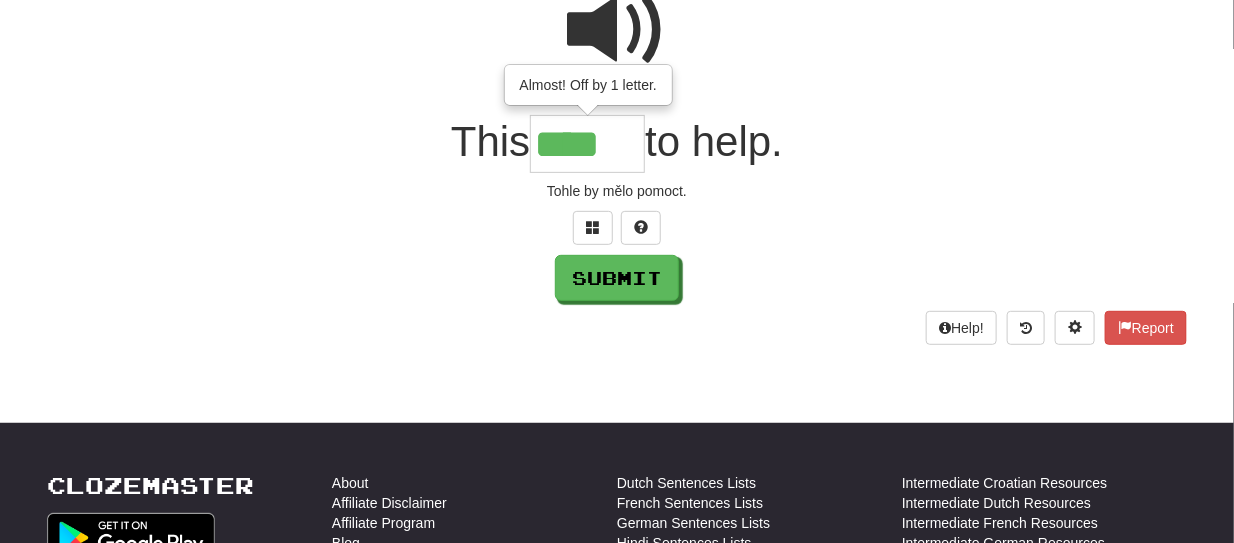click on "****" at bounding box center (587, 144) 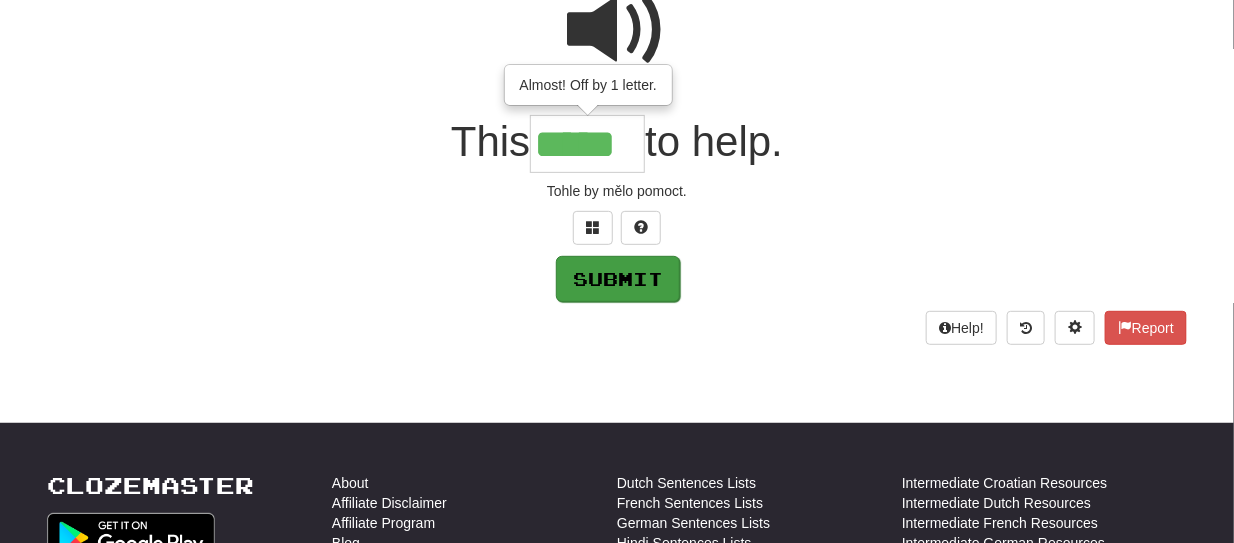 type on "*****" 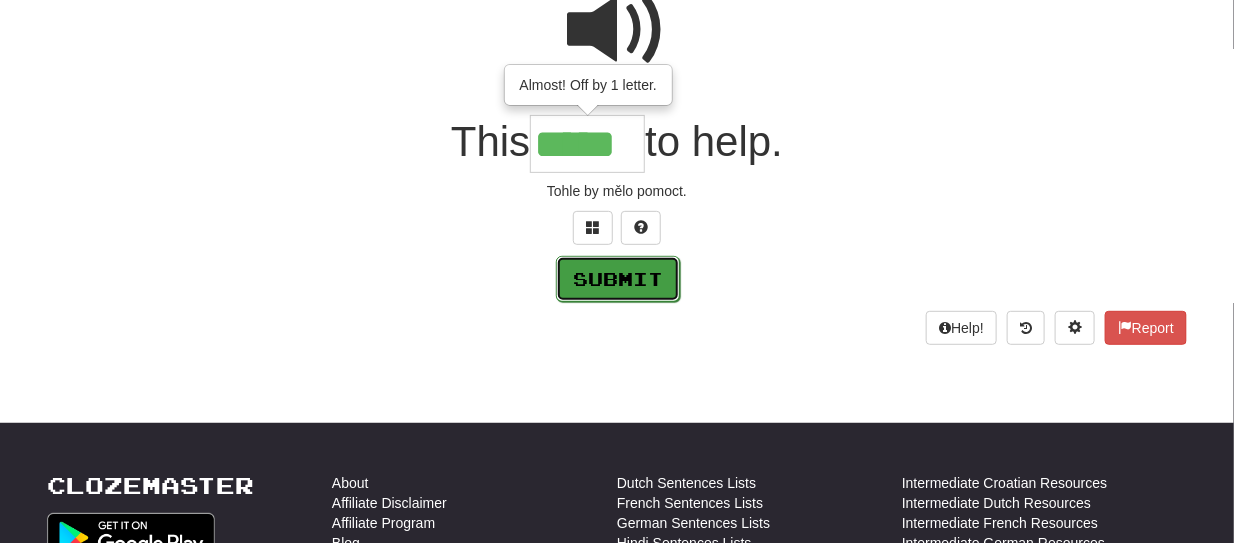 click on "Submit" at bounding box center (618, 279) 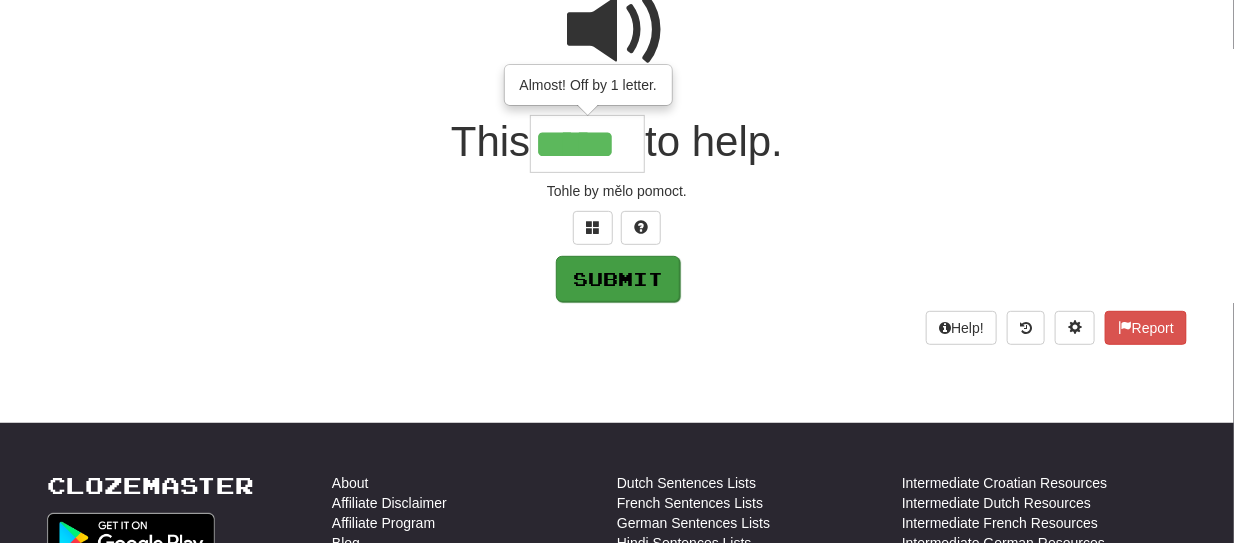 scroll, scrollTop: 219, scrollLeft: 0, axis: vertical 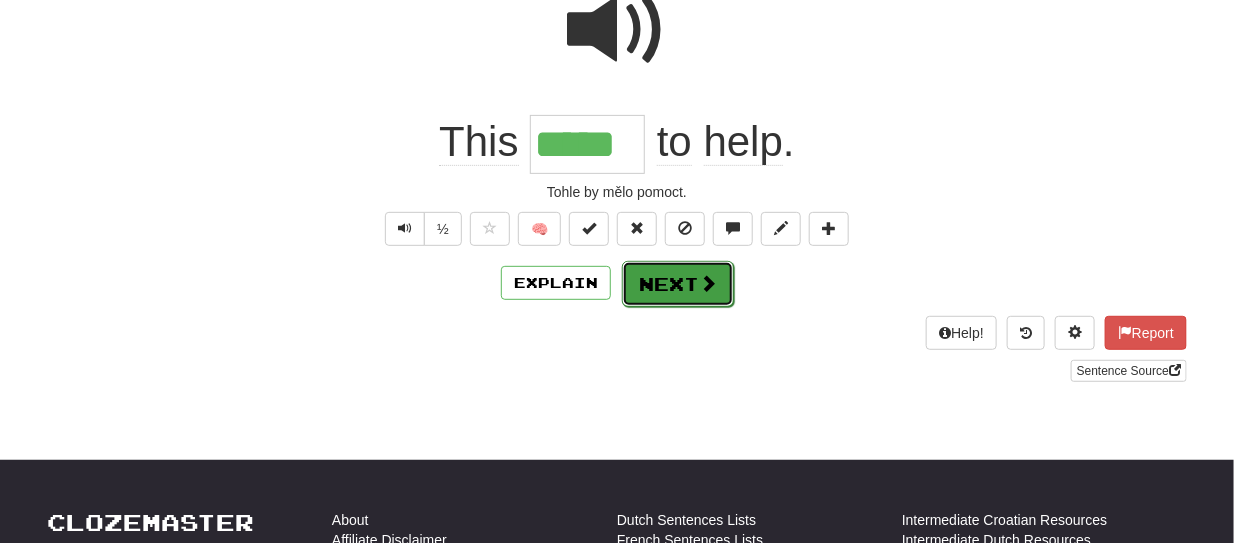 click on "Next" at bounding box center (678, 284) 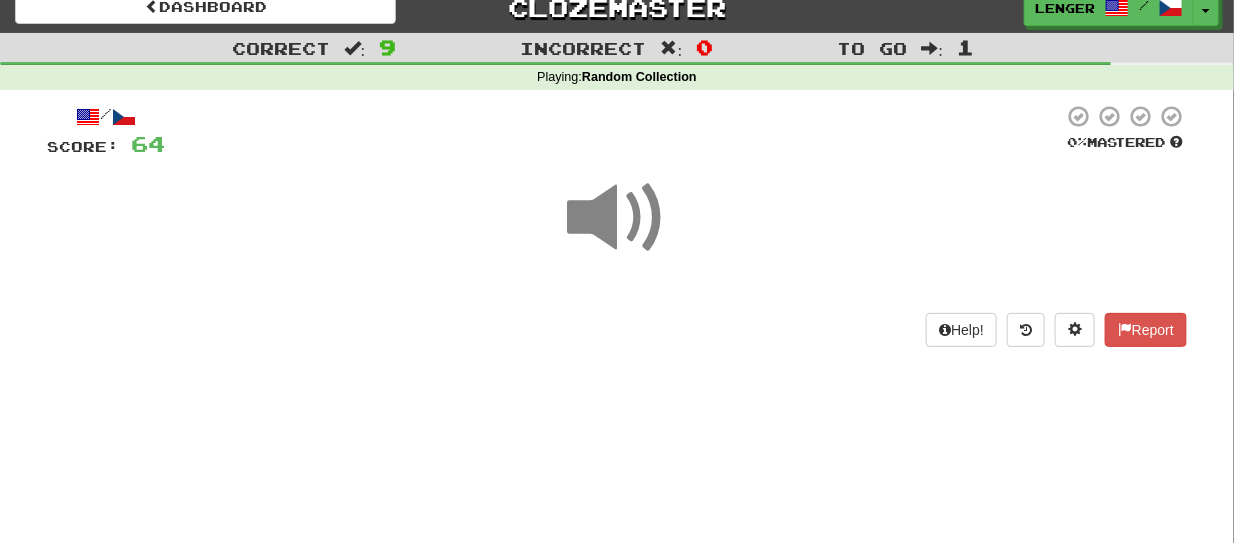 scroll, scrollTop: 91, scrollLeft: 0, axis: vertical 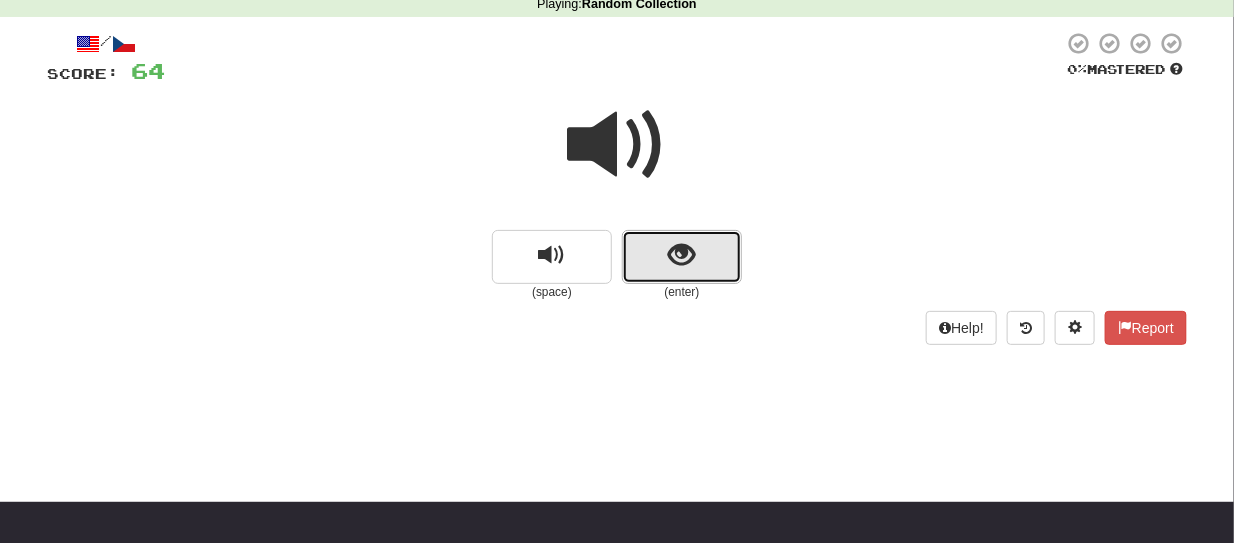 click at bounding box center (682, 257) 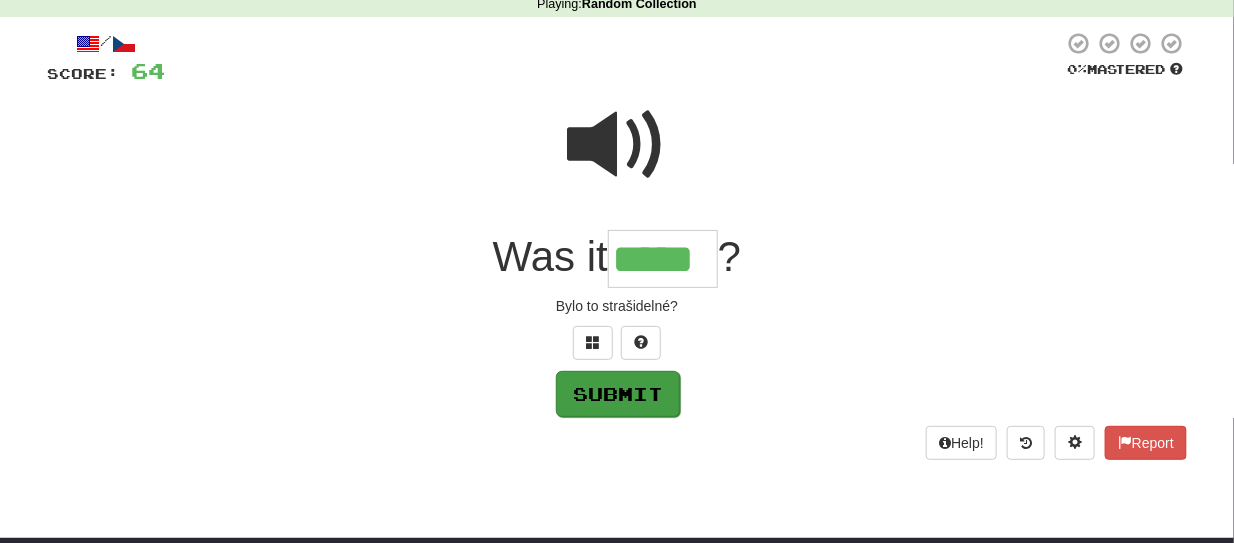 type on "*****" 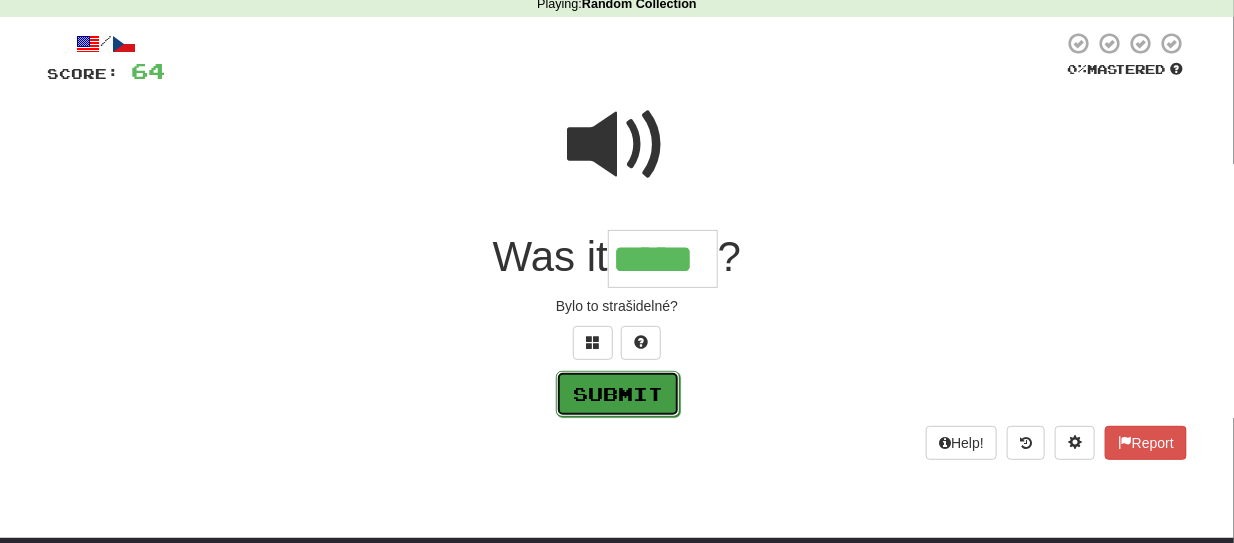 click on "Submit" at bounding box center [618, 394] 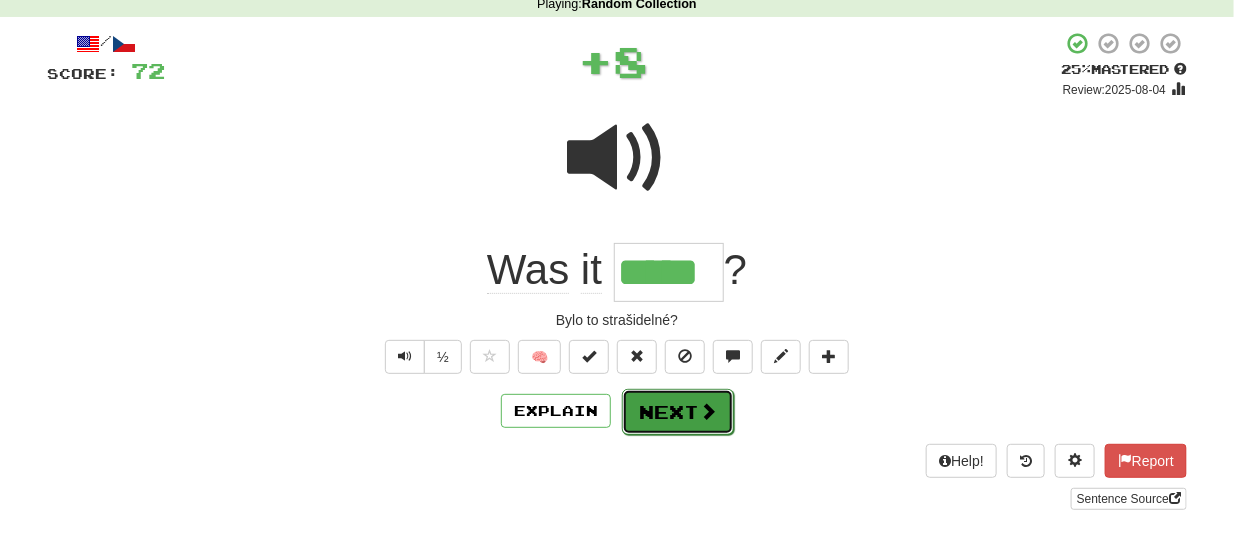 click on "Next" at bounding box center (678, 412) 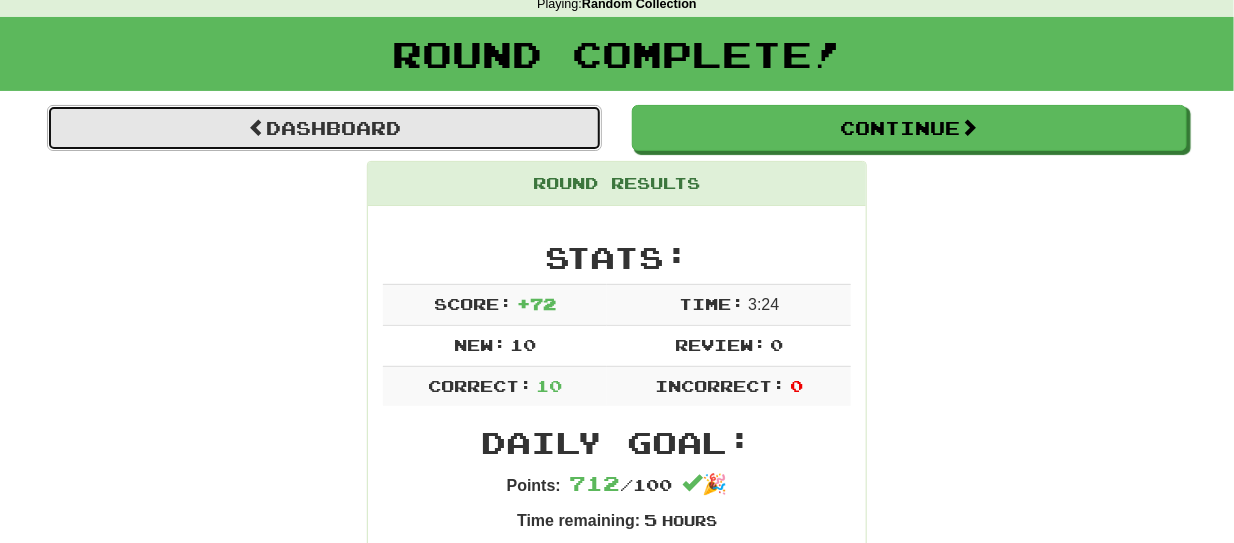 click on "Dashboard" at bounding box center [324, 128] 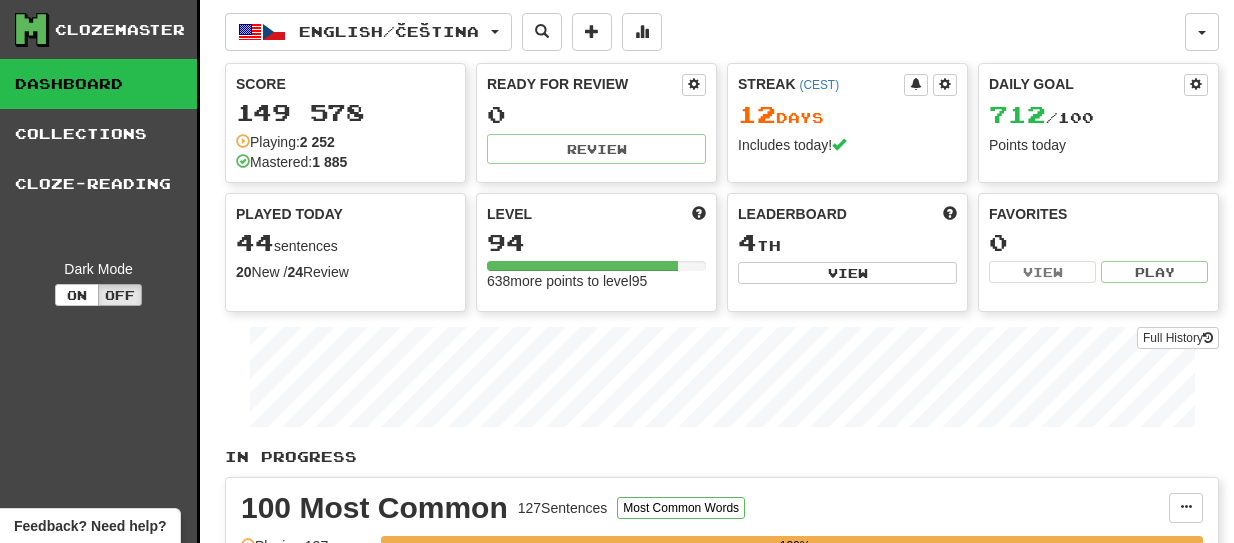 scroll, scrollTop: 0, scrollLeft: 0, axis: both 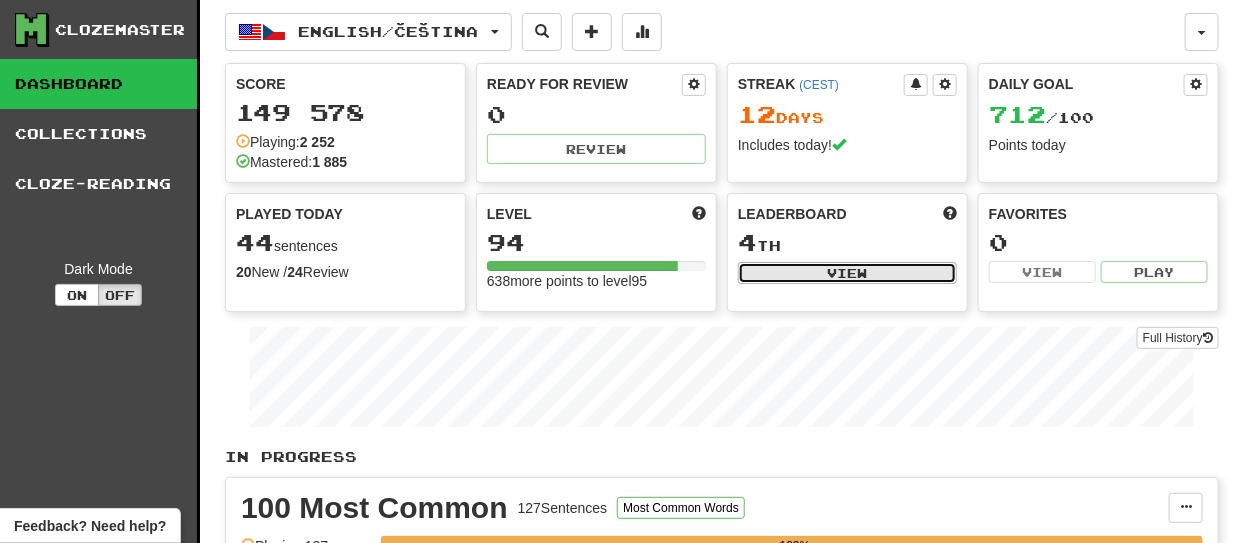 click on "View" at bounding box center (847, 273) 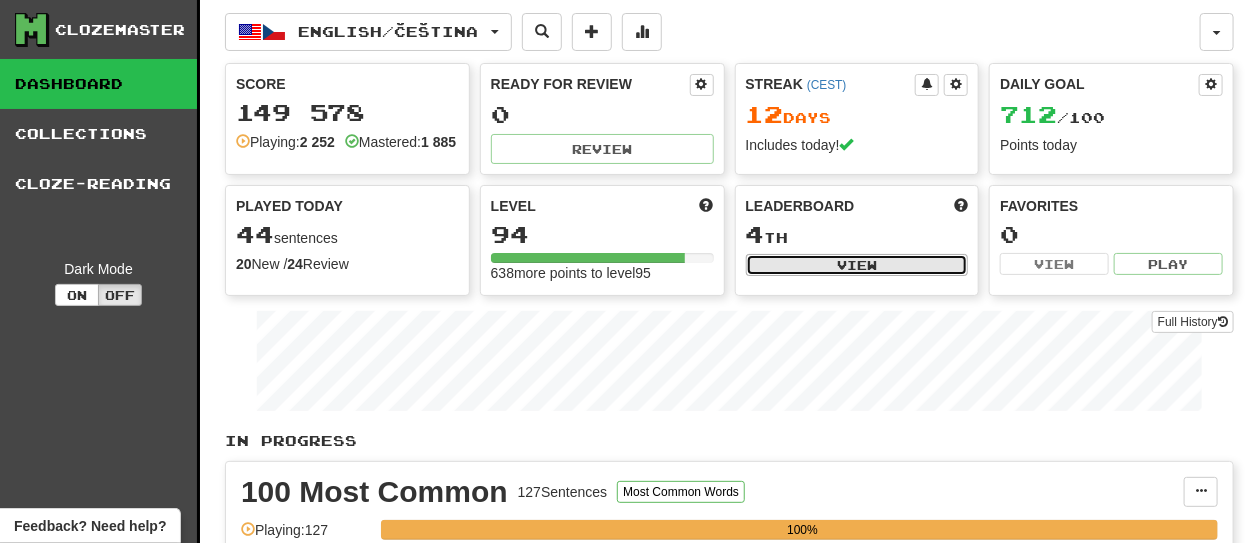select on "**********" 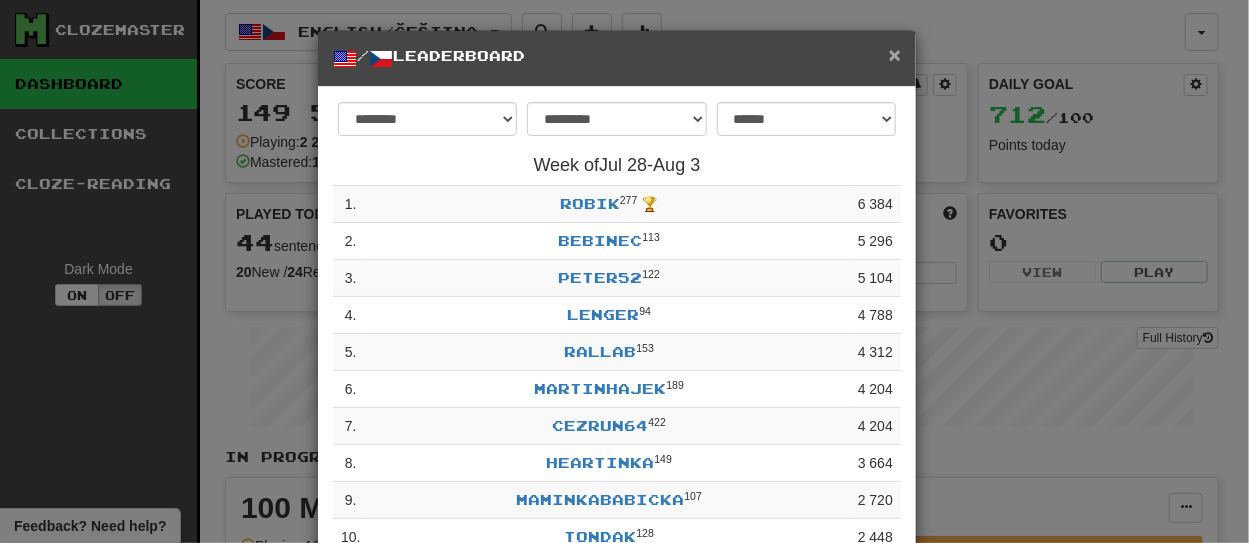 click on "×" at bounding box center (895, 54) 